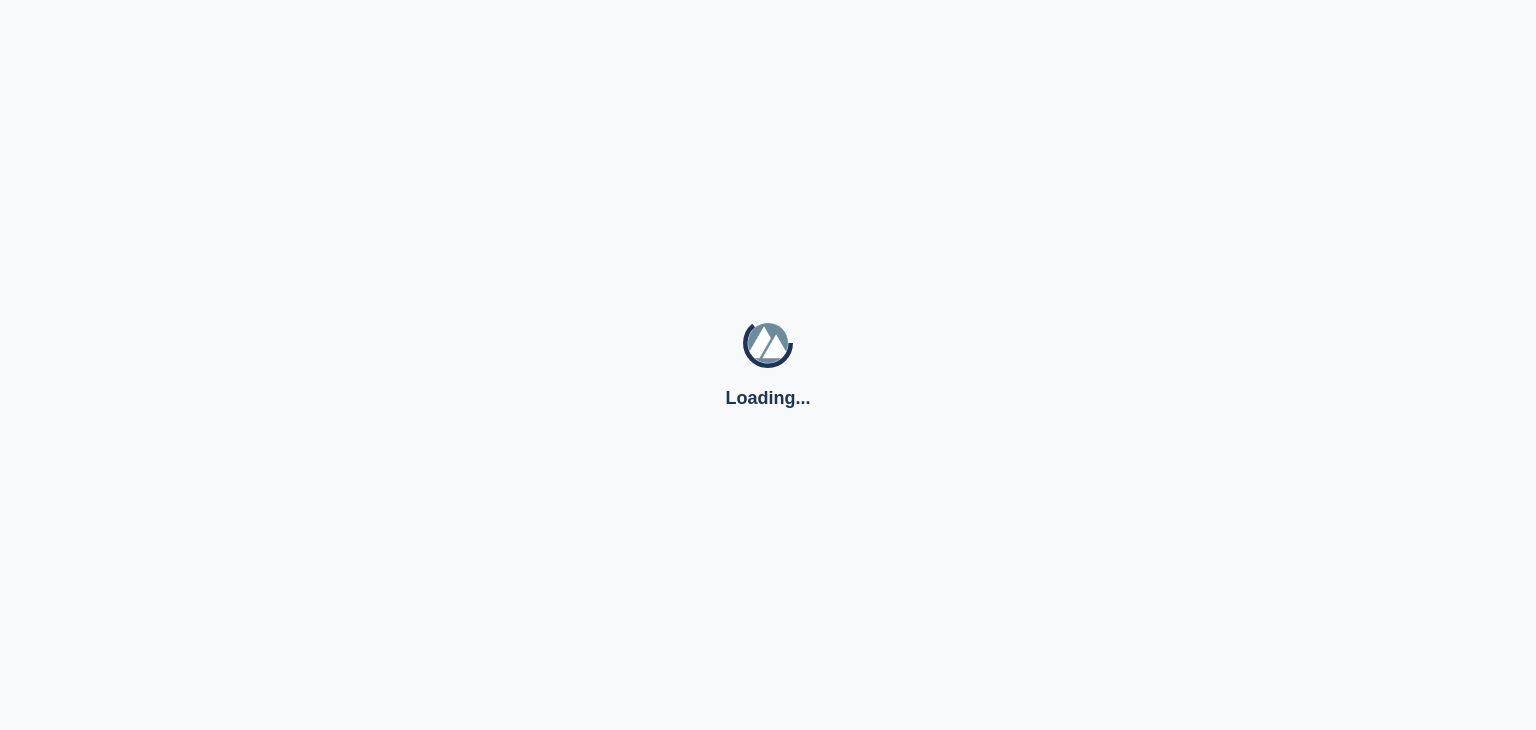 scroll, scrollTop: 0, scrollLeft: 0, axis: both 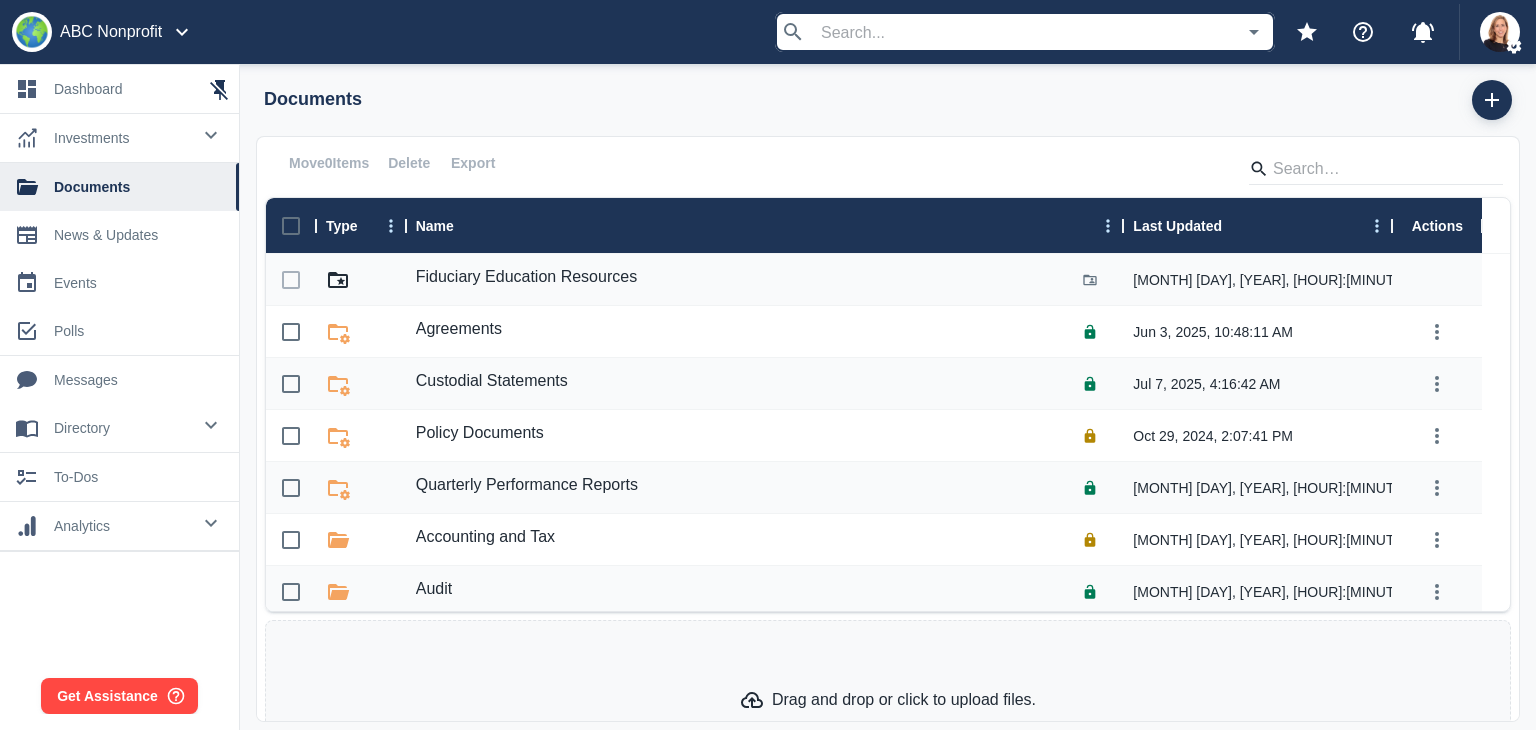 click on "investments" at bounding box center [122, 138] 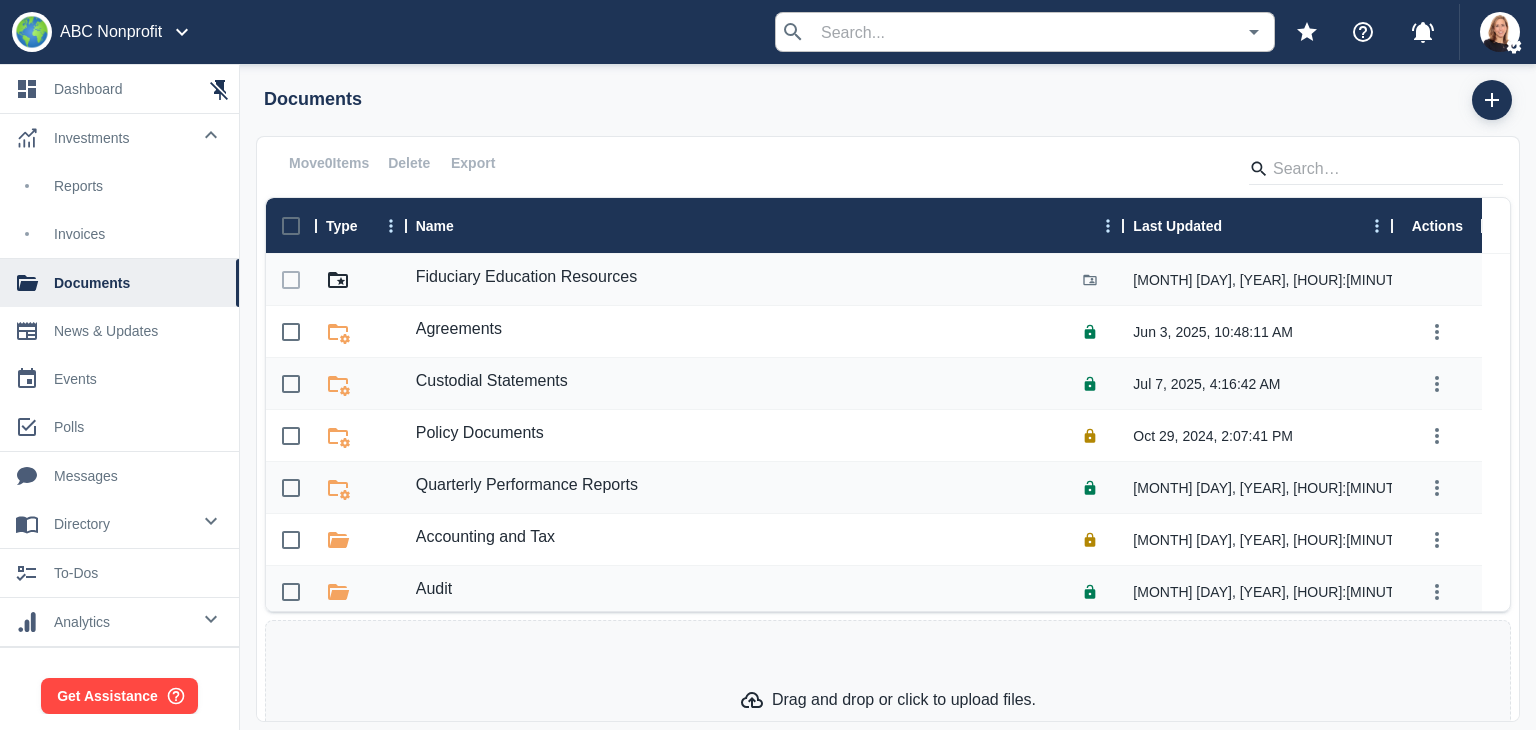 click on "Reports" at bounding box center [138, 186] 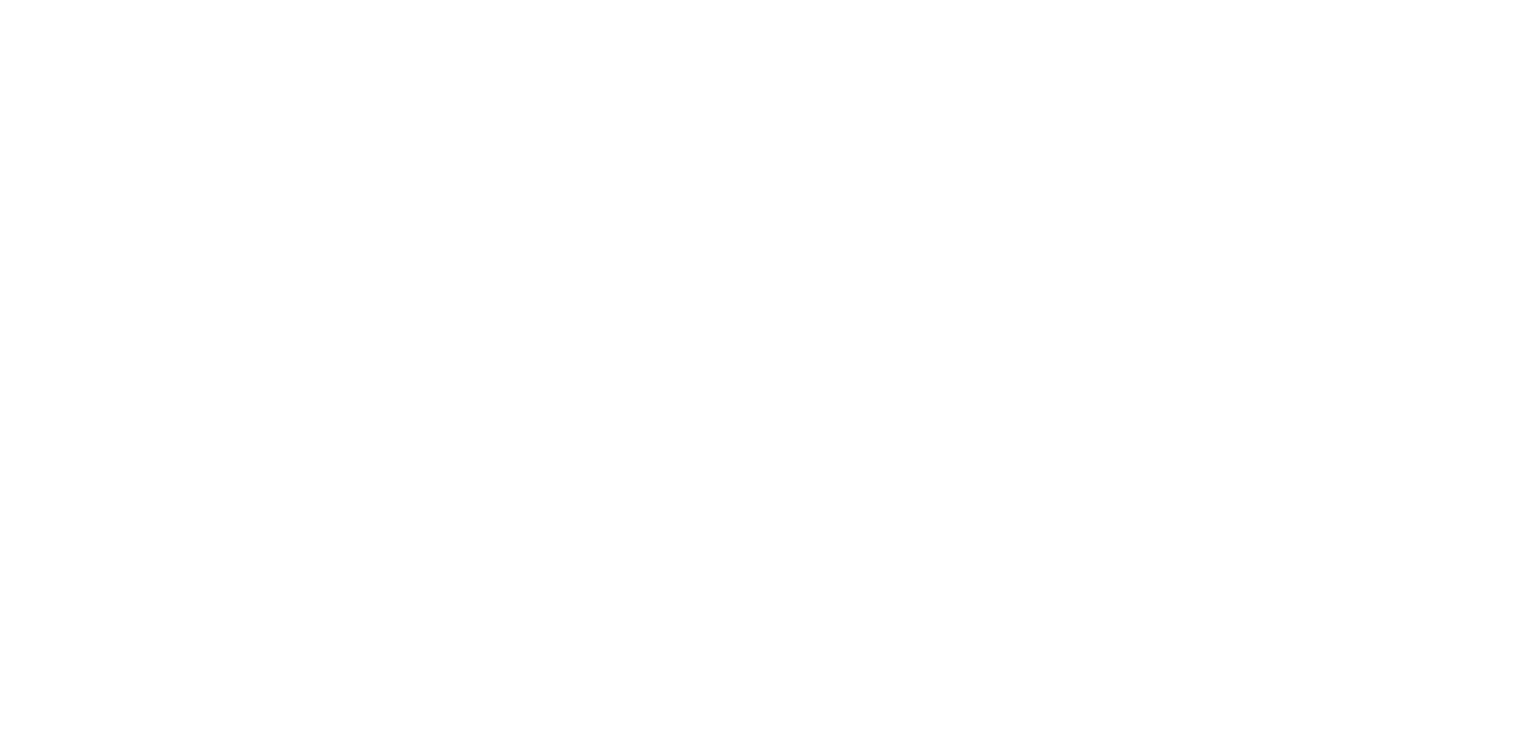 scroll, scrollTop: 0, scrollLeft: 0, axis: both 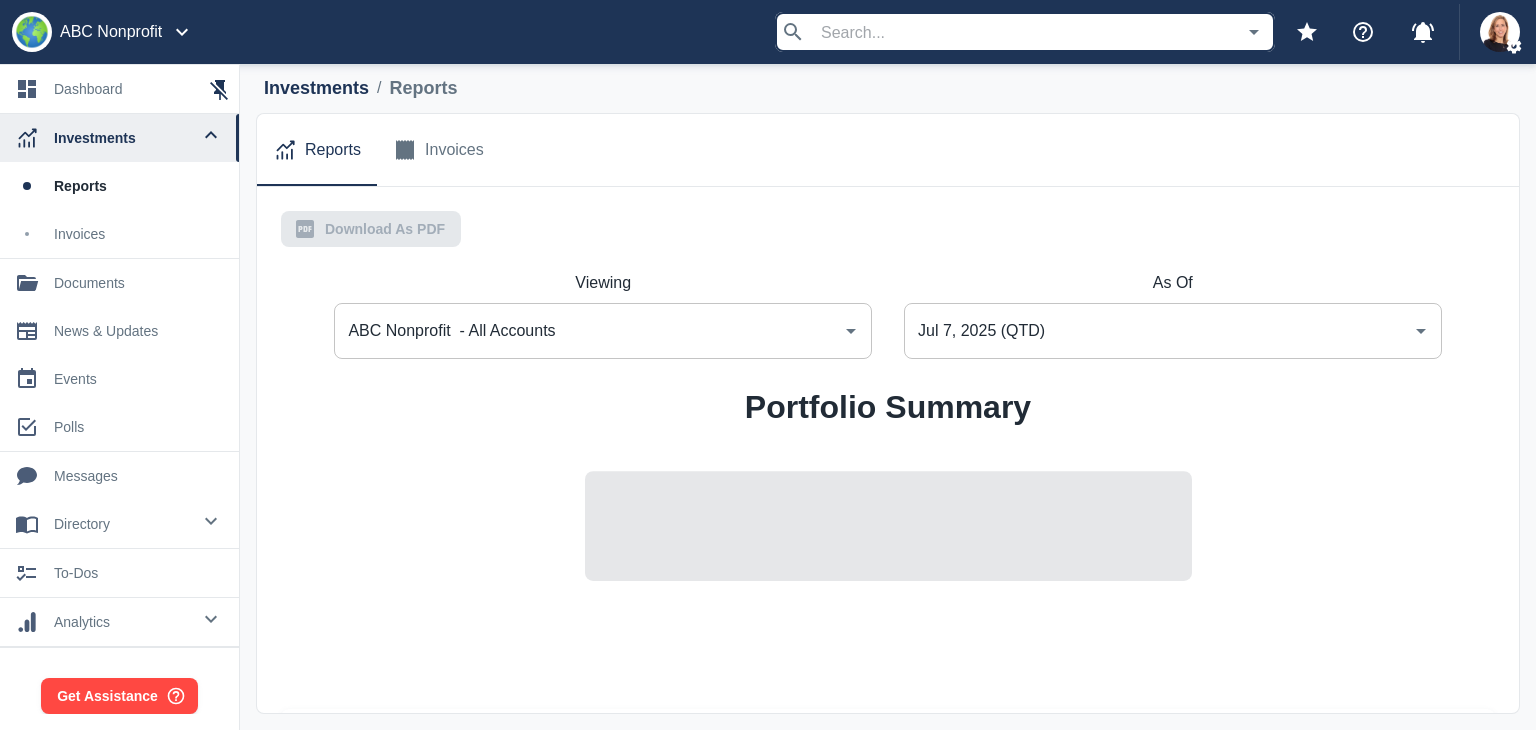click on "Jul 7, 2025 (QTD)" at bounding box center [1158, 331] 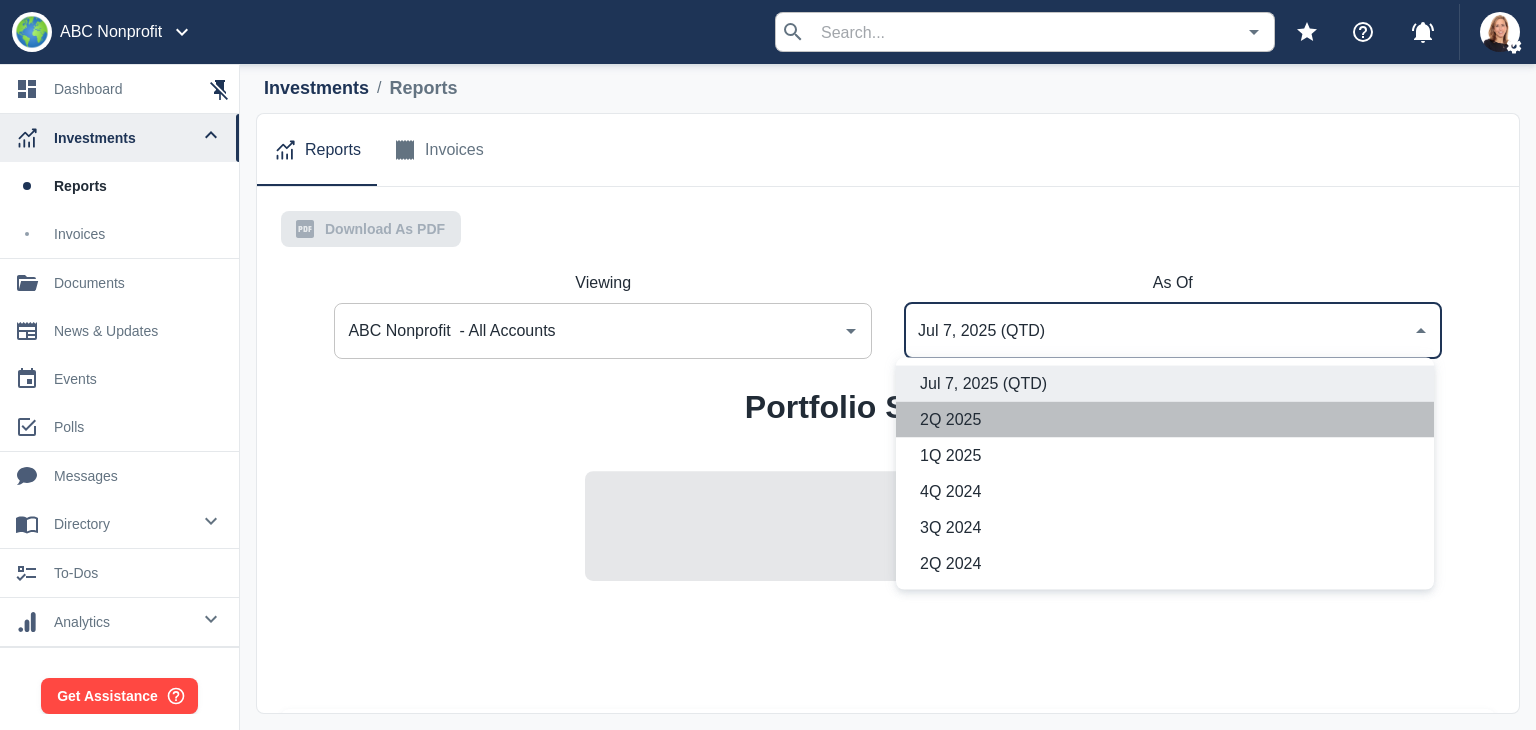 click on "2Q 2025" at bounding box center [1169, 420] 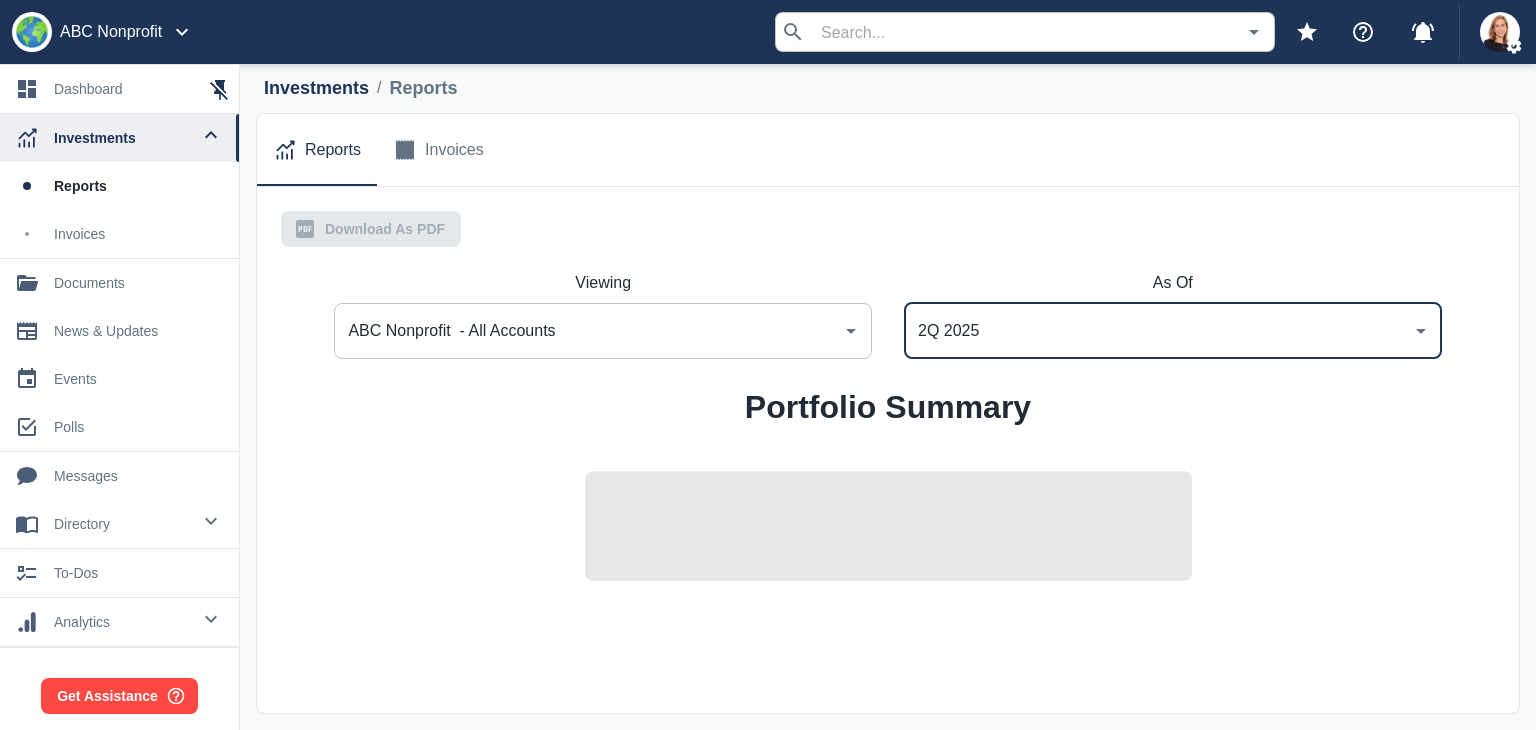 click on "2Q 2025" at bounding box center (1158, 331) 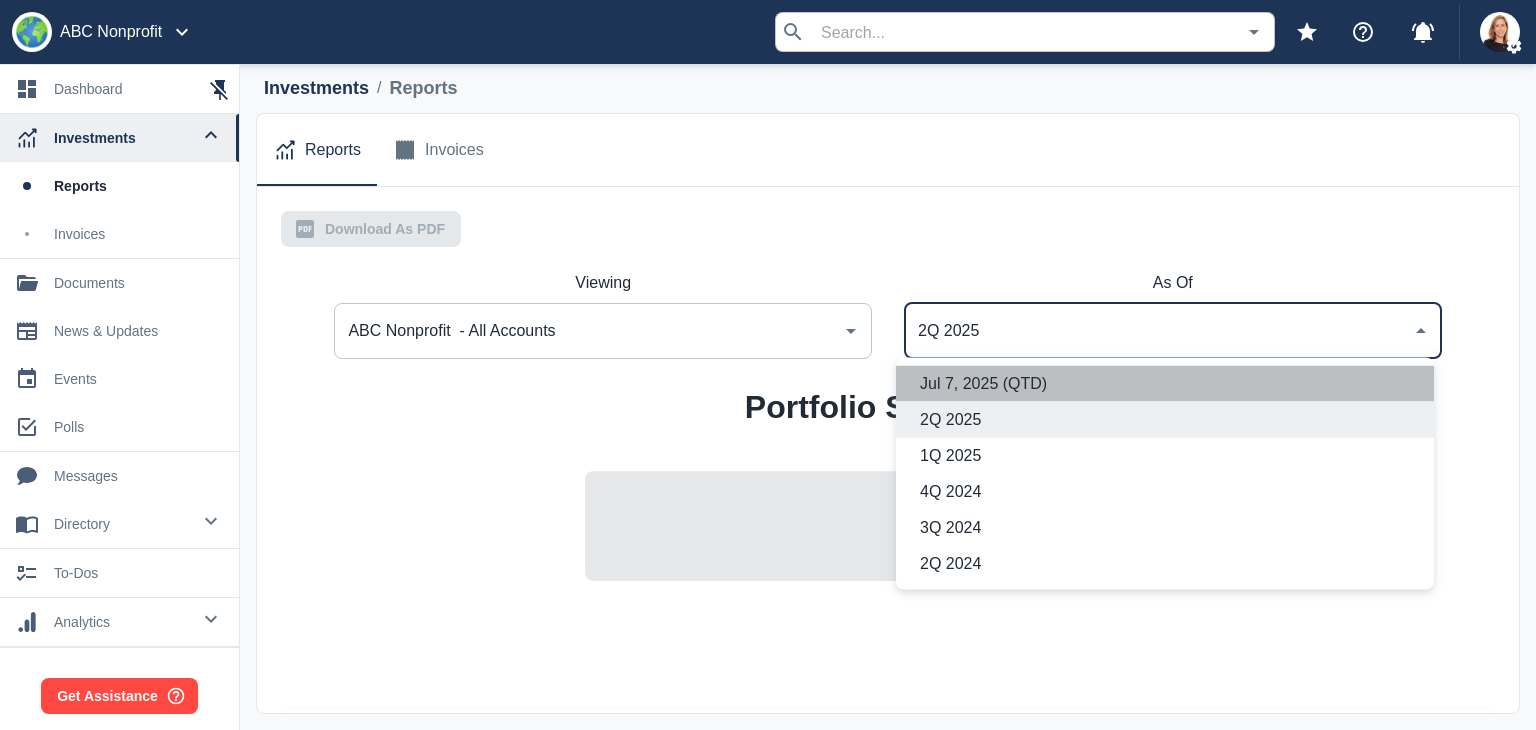 click on "Jul 7, 2025 (QTD)" at bounding box center [1169, 384] 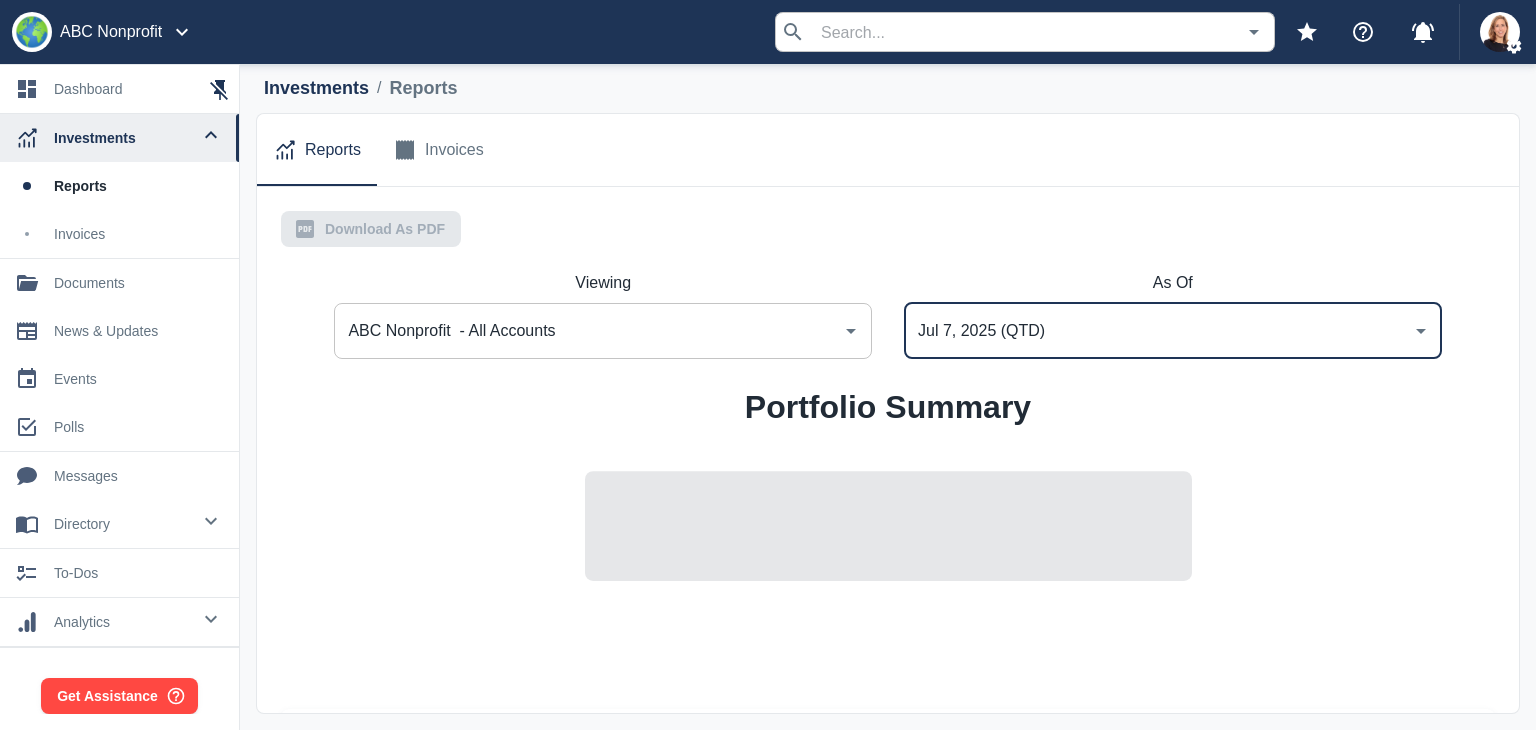 click on "Client Report [MONTH] [DAY], [YEAR] Market Commentary Stocks: Bonds: ABC Nonprofit 123 Main [CITY], [STATE] 53717 ABC Nonprofit - All Accounts Summary Portfolio Summary Detailed LBI - Donor Designated LT (2813) Summary Portfolio Summary Portfolio Account Opened [MONTH] [DAY], [YEAR] Performance is annualized for periods of one year or greater. Portfolio Allocations as of [MONTH] [DAY], [YEAR] Detailed Historical Performance LBI - Board Designated Opportunity Fund (6777) Summary Portfolio Summary Portfolio Performance Account Opened [MONTH] [DAY], [YEAR] Performance is annualized for periods of one year or greater. Portfolio Allocations as of [MONTH] [DAY], [YEAR] Detailed Historical Performance LBI - Board Designated LT (7182) Summary Portfolio Summary Portfolio Performance Account Opened [MONTH] [DAY], [YEAR] Performance is annualized for periods of one year or greater. Portfolio Allocations as of [MONTH] [DAY], [YEAR] Detailed Historical Performance Download As PDF" at bounding box center [888, 229] 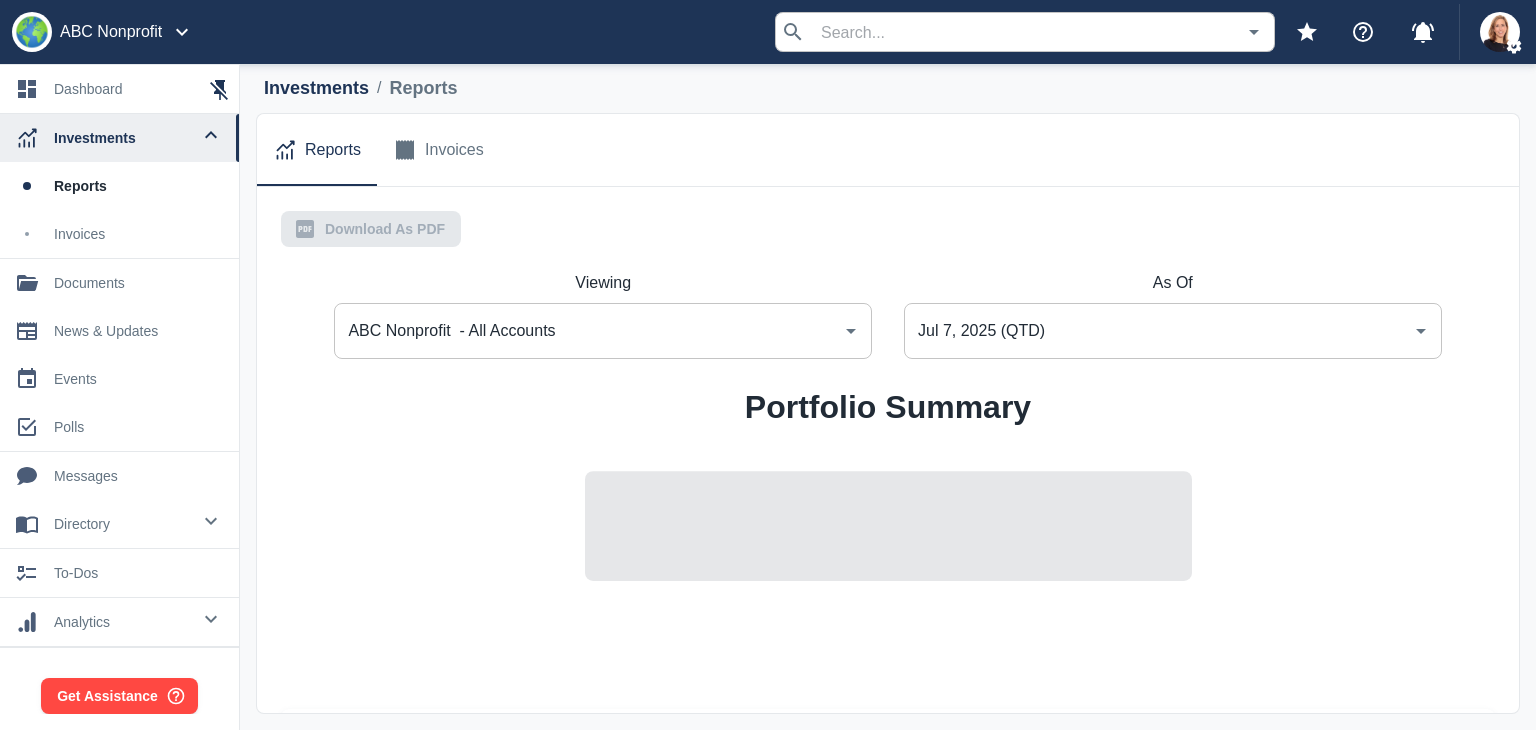 click on "ABC Nonprofit  - All Accounts" at bounding box center [588, 331] 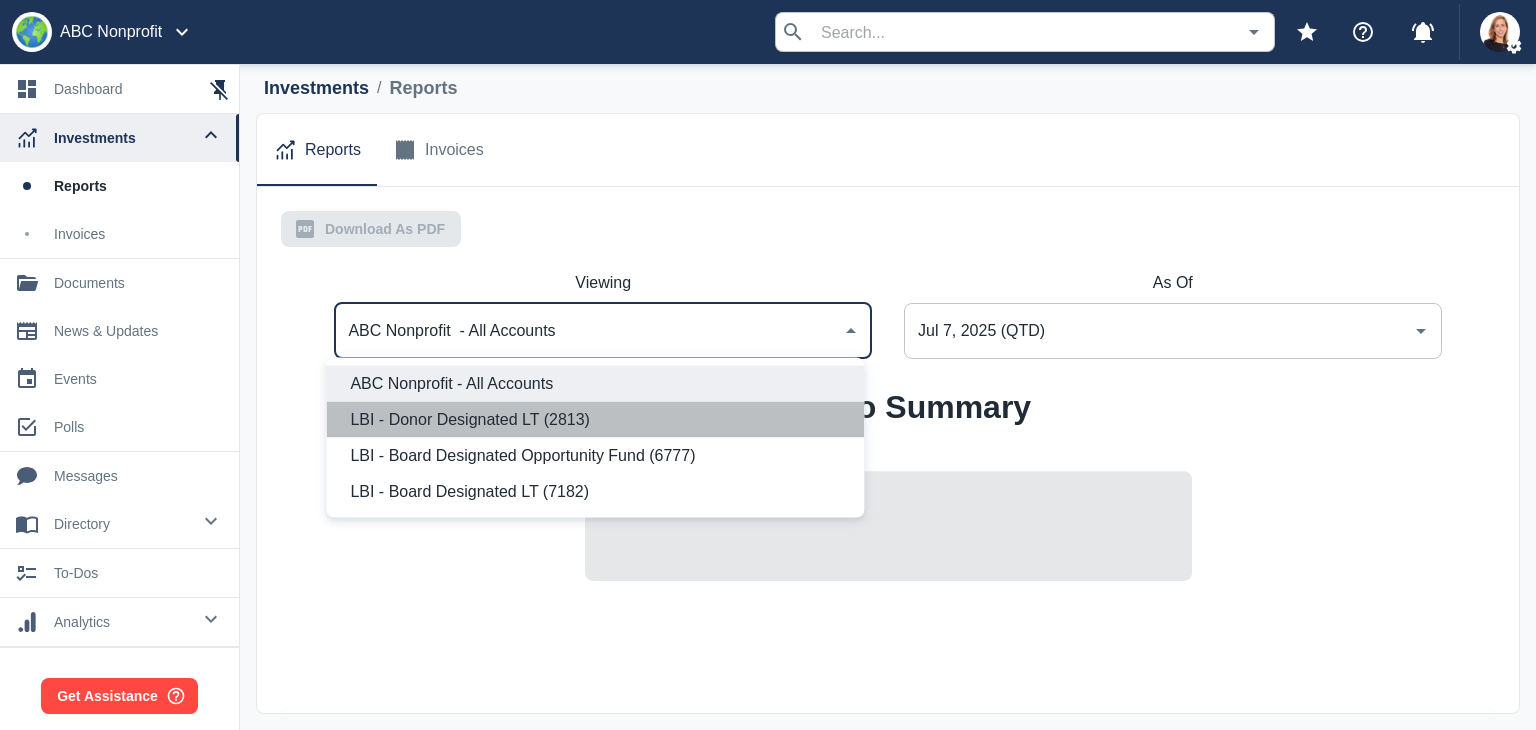 click on "LBI - Donor Designated LT (2813)" at bounding box center (599, 420) 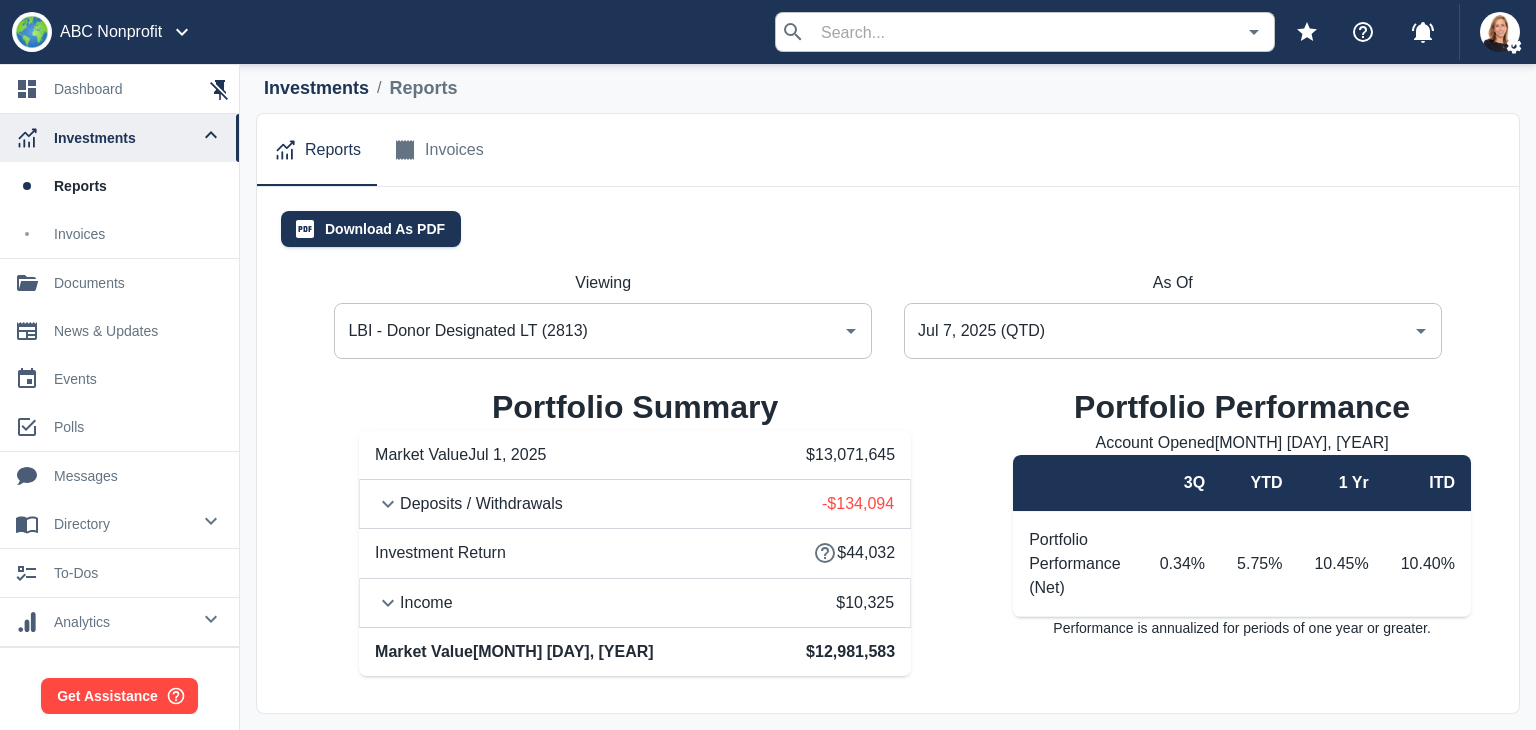 click on "Jul 7, 2025 (QTD)" at bounding box center (1158, 331) 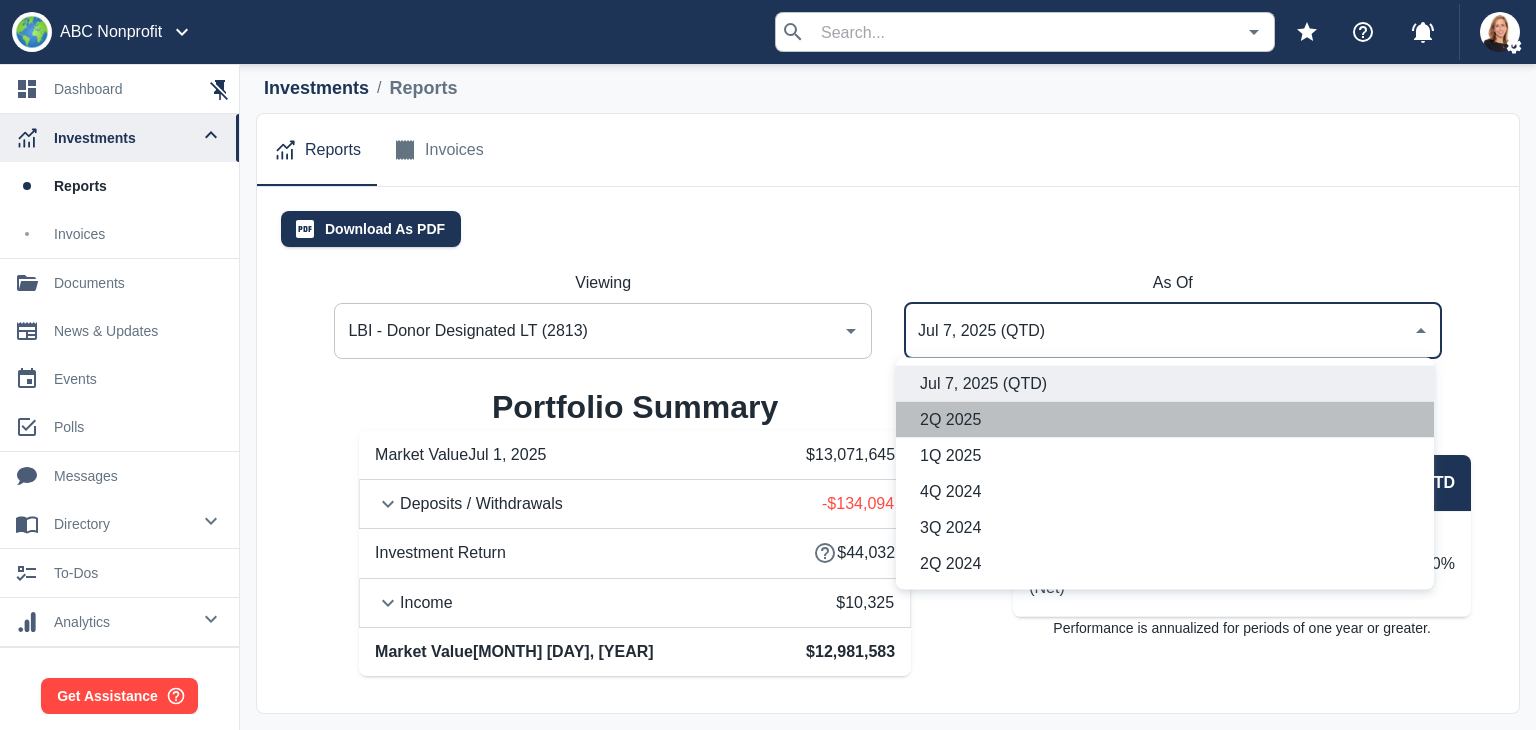 click on "2Q 2025" at bounding box center [1169, 420] 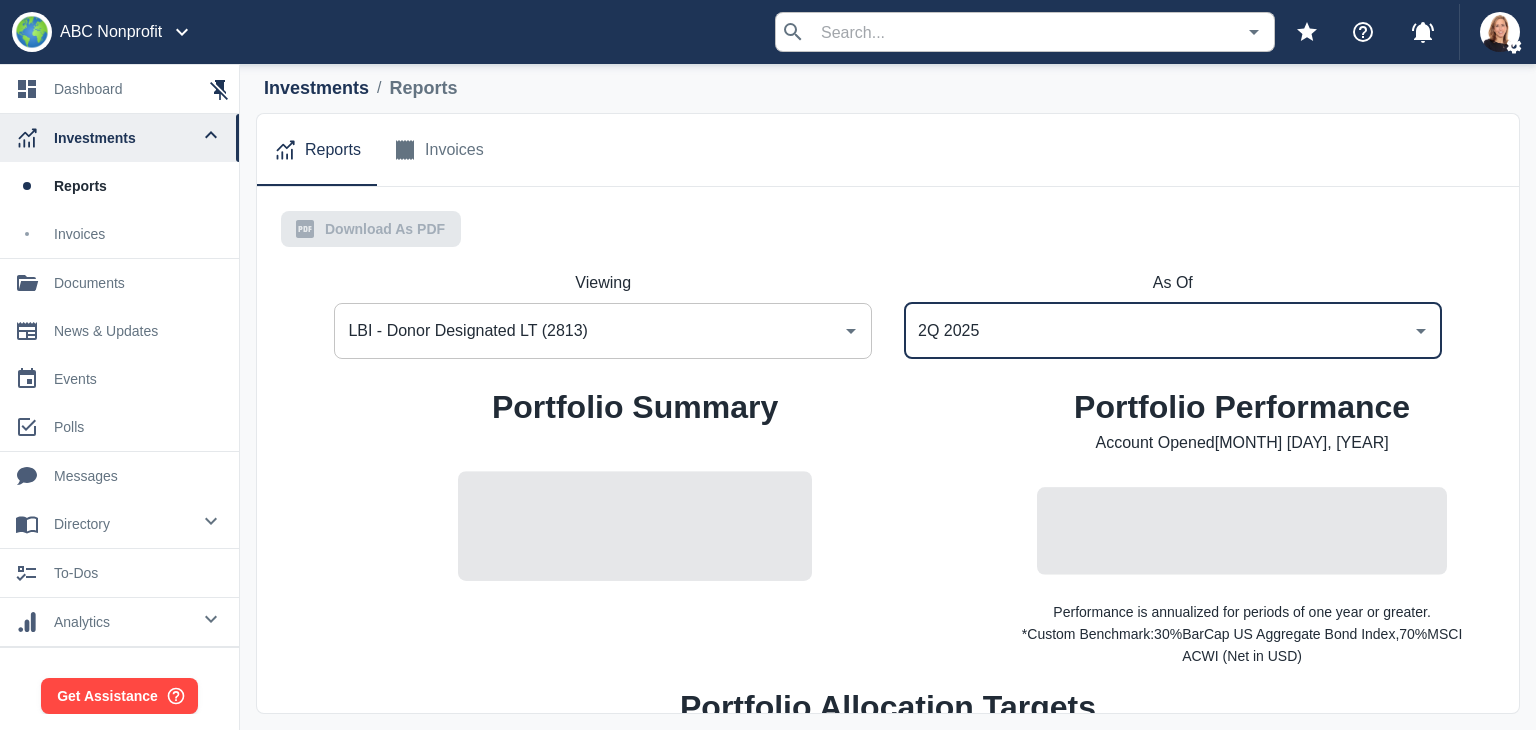 click on "2Q 2025" at bounding box center (1158, 331) 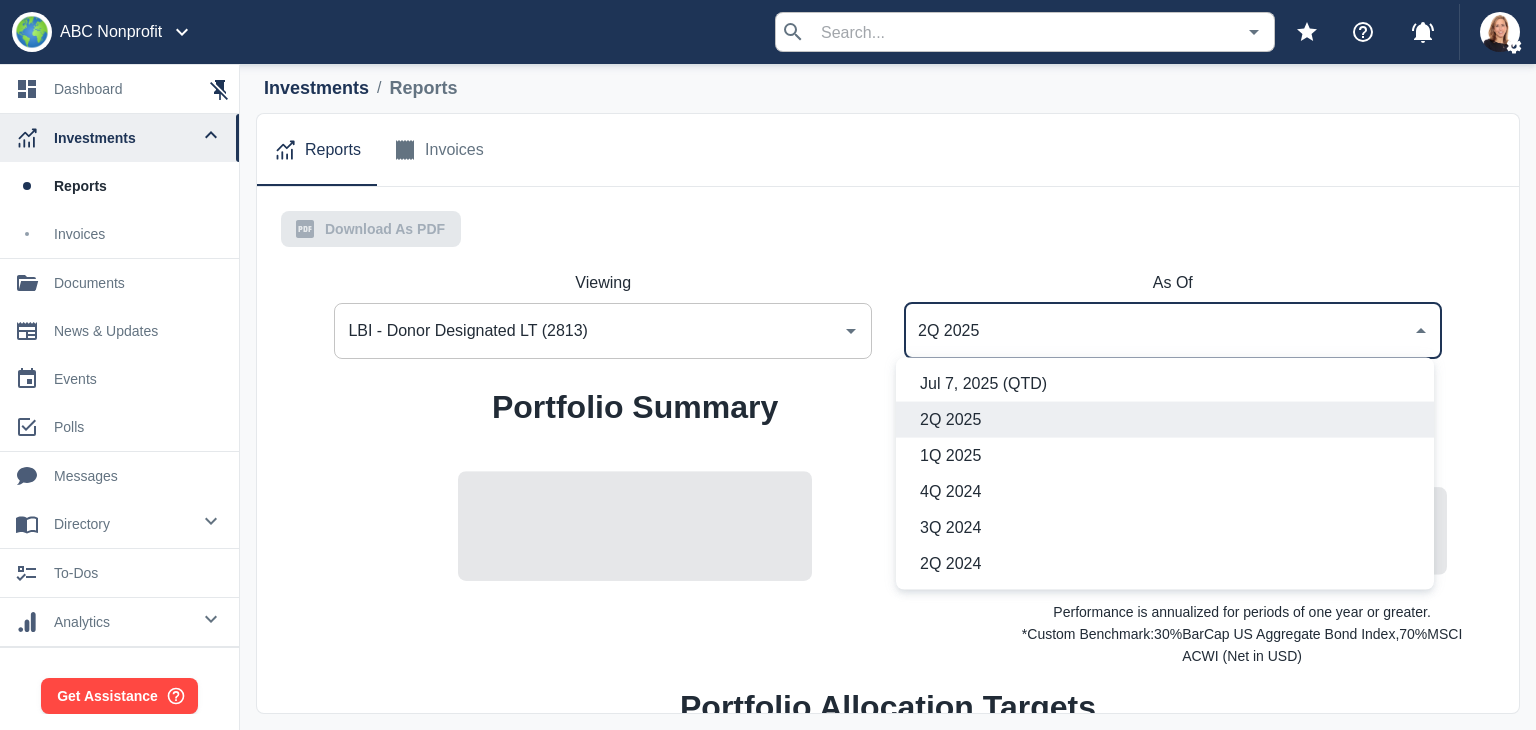 click on "1Q 2025" at bounding box center (1169, 456) 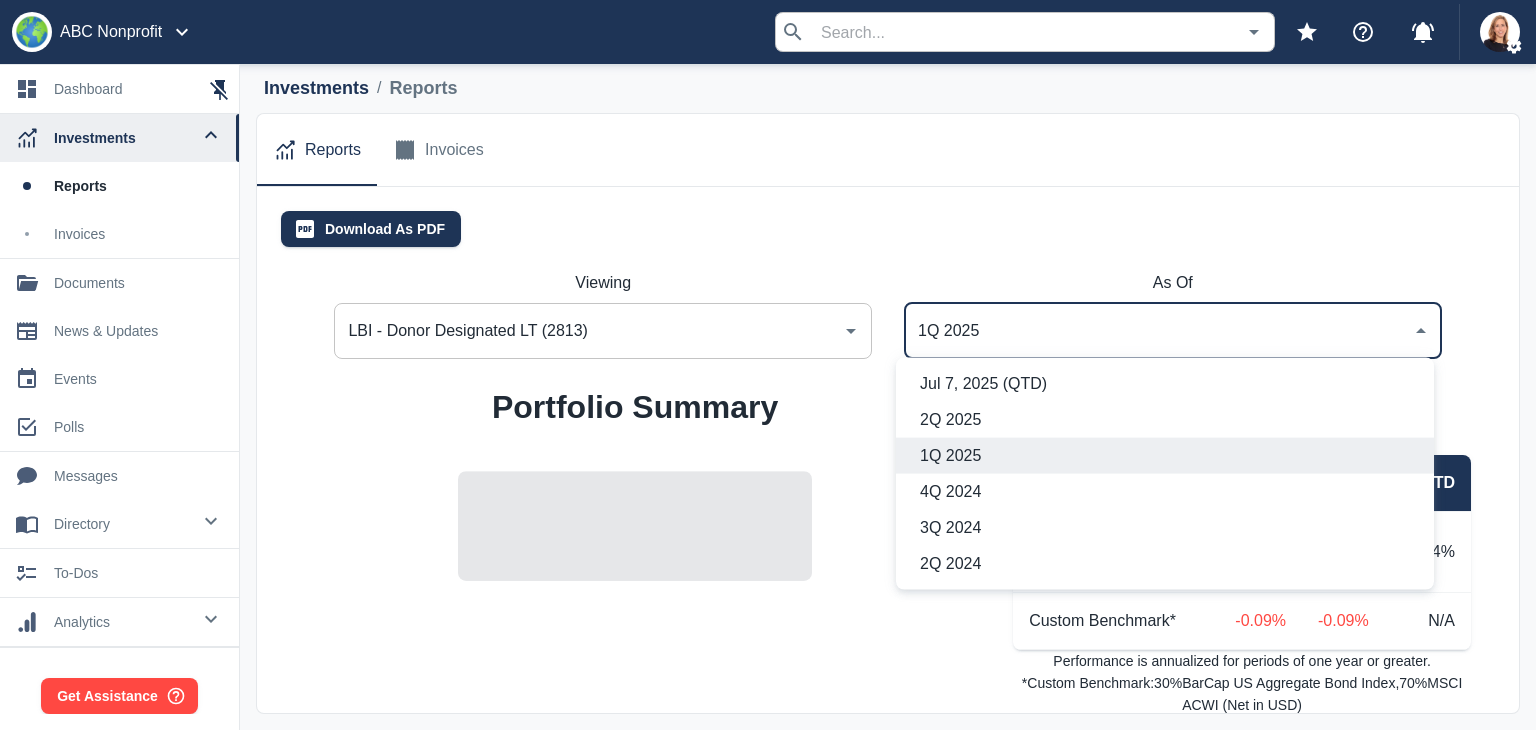 click on "1Q 2025" at bounding box center (1158, 331) 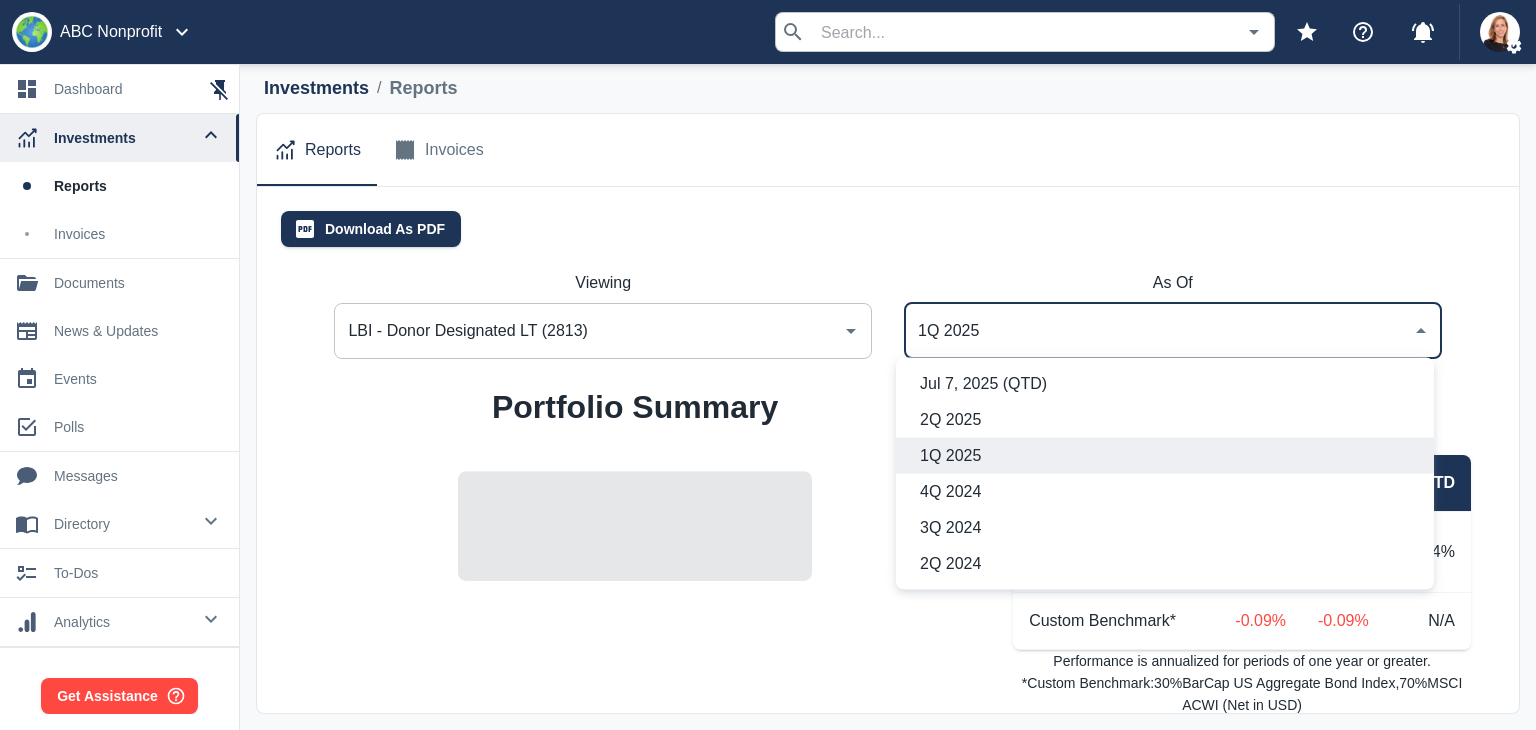 click on "2Q 2025" at bounding box center (1169, 420) 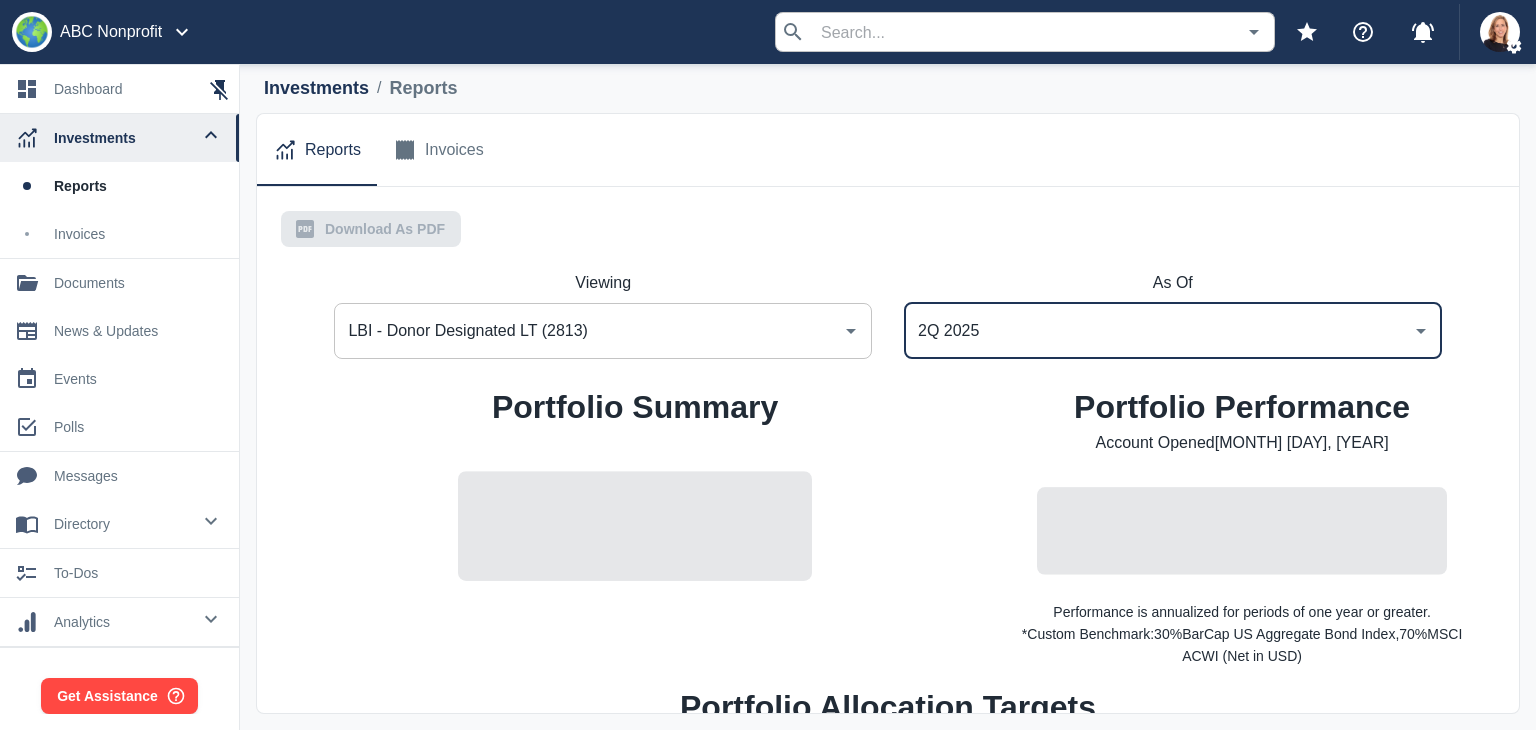 click on "2Q 2025" at bounding box center [1158, 331] 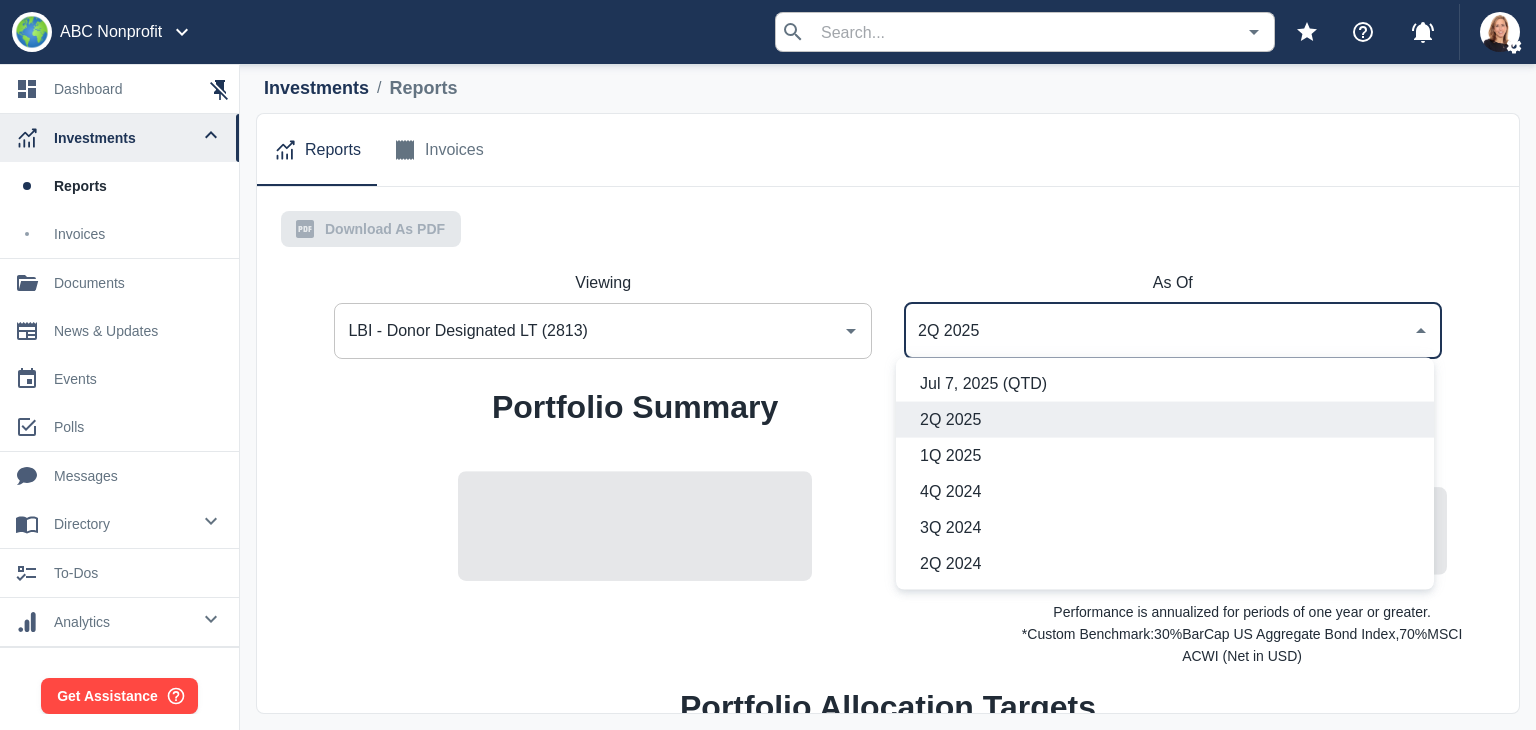 click on "Jul 7, 2025 (QTD)" at bounding box center [1169, 384] 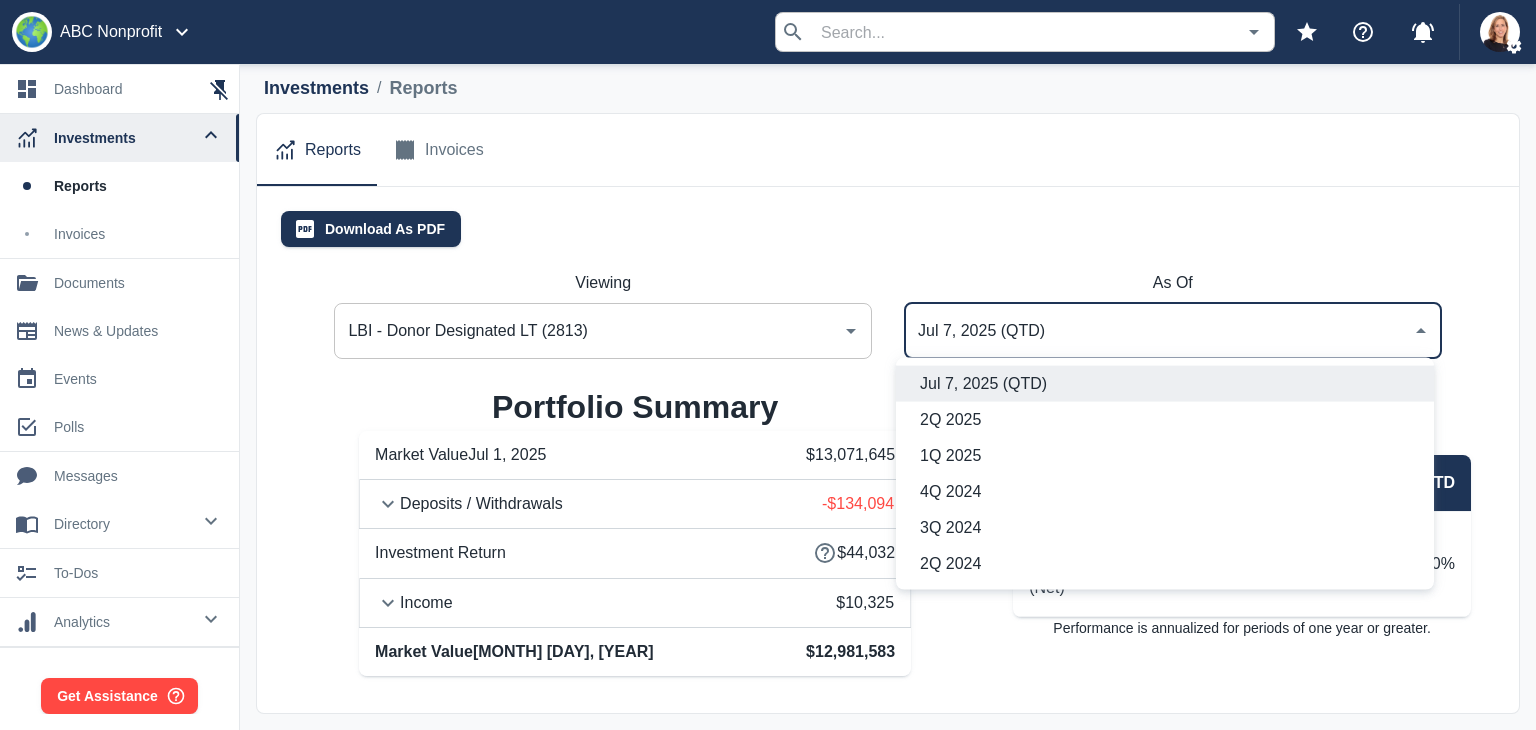 click on "Jul 7, 2025 (QTD)" at bounding box center [1158, 331] 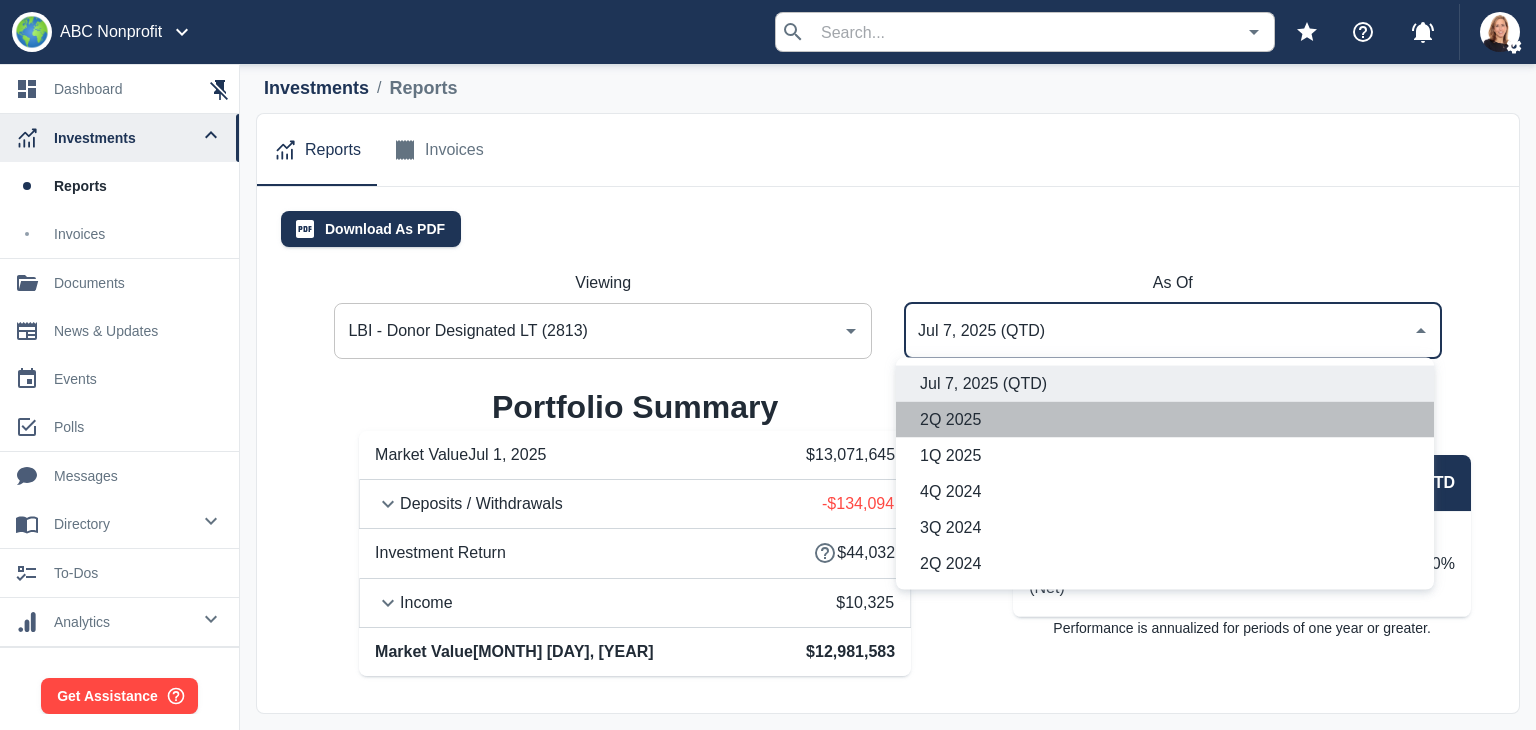click on "2Q 2025" at bounding box center (1169, 420) 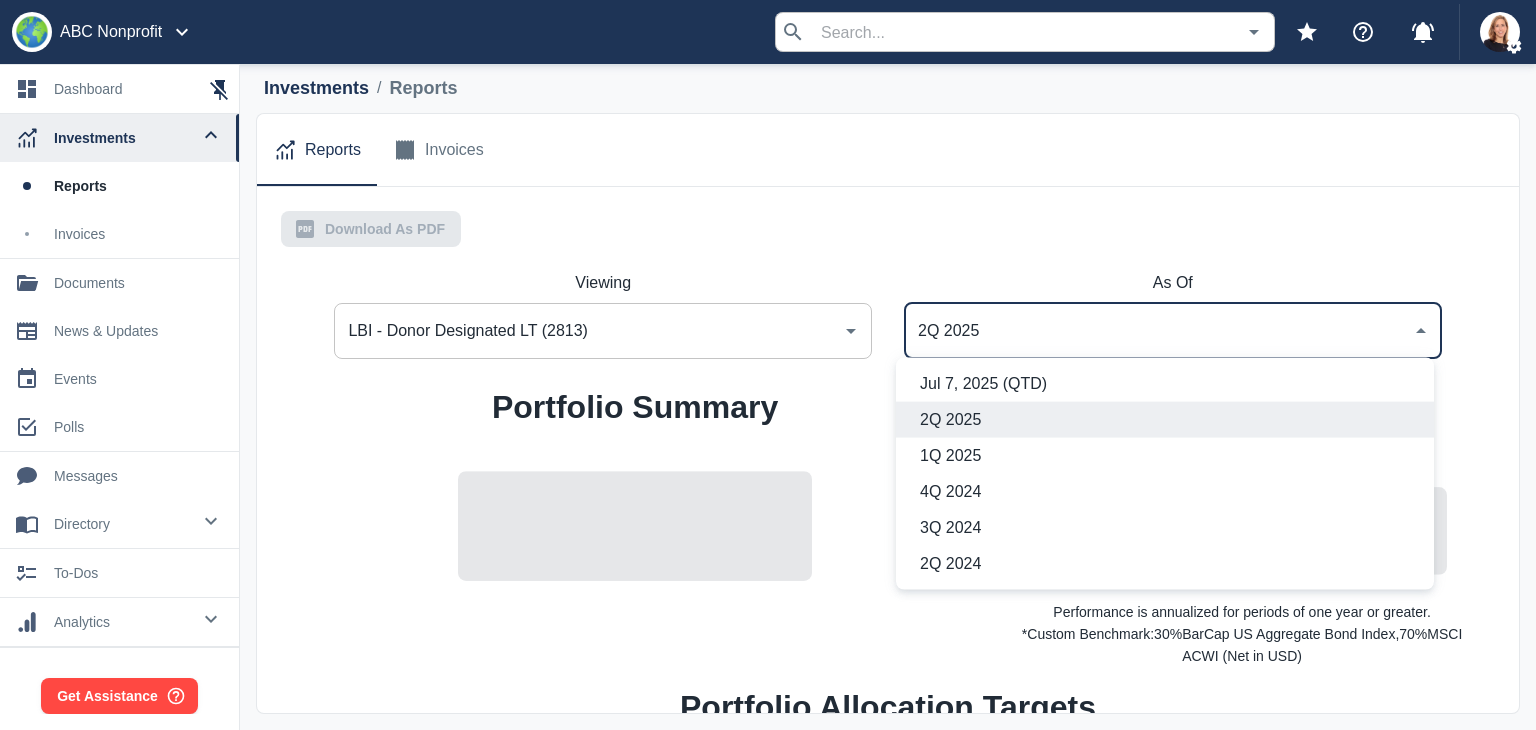 click on "2Q 2025" at bounding box center (1158, 331) 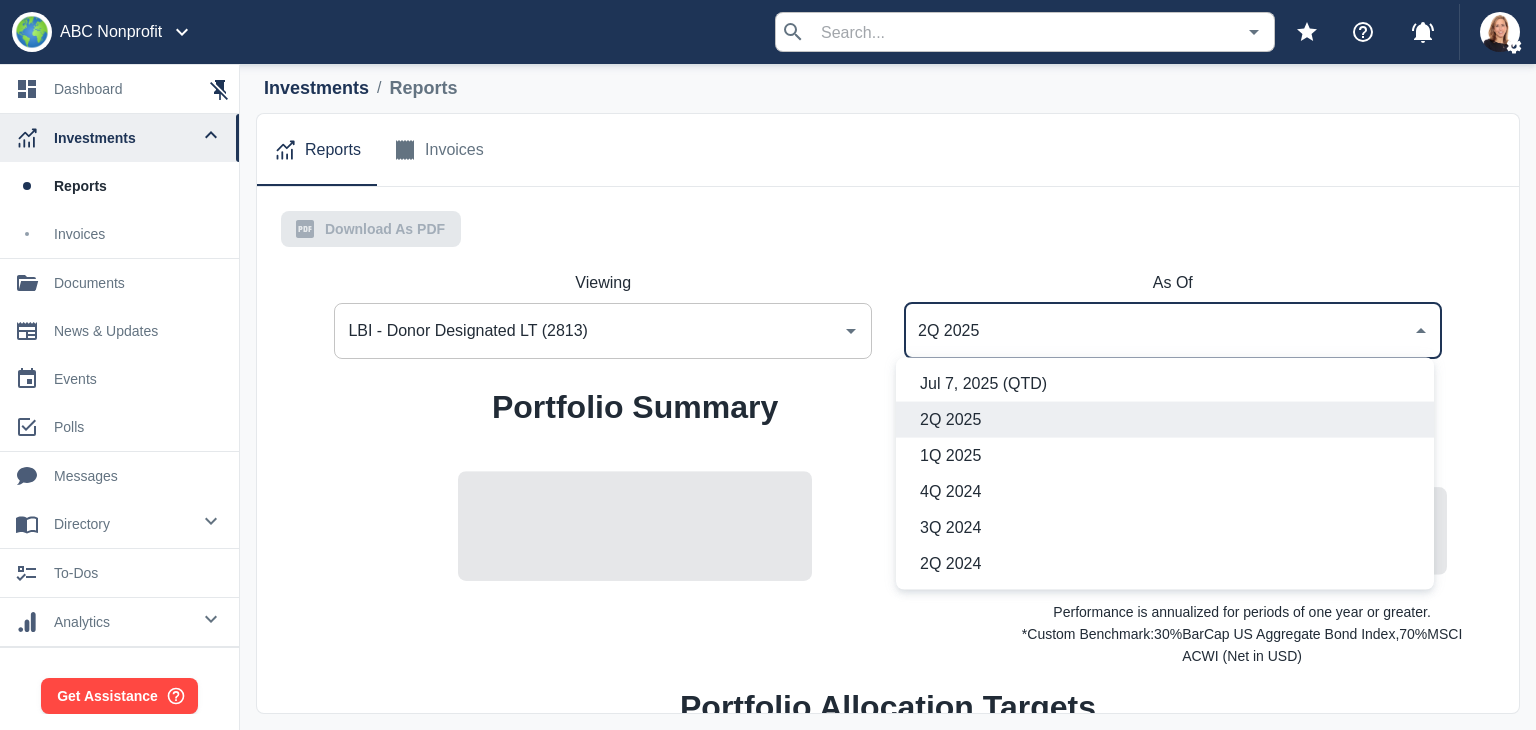 click on "1Q 2025" at bounding box center (1169, 456) 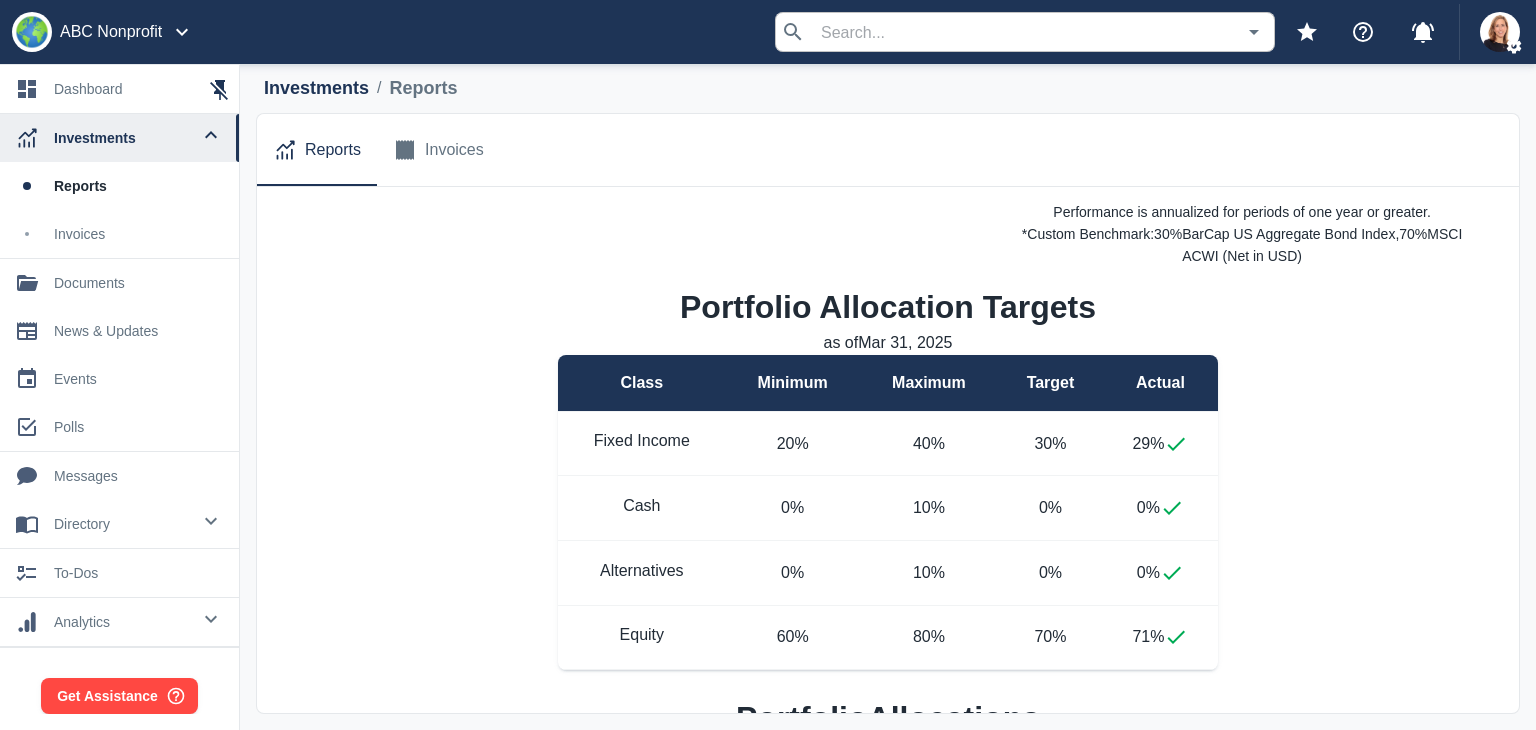 scroll, scrollTop: 0, scrollLeft: 0, axis: both 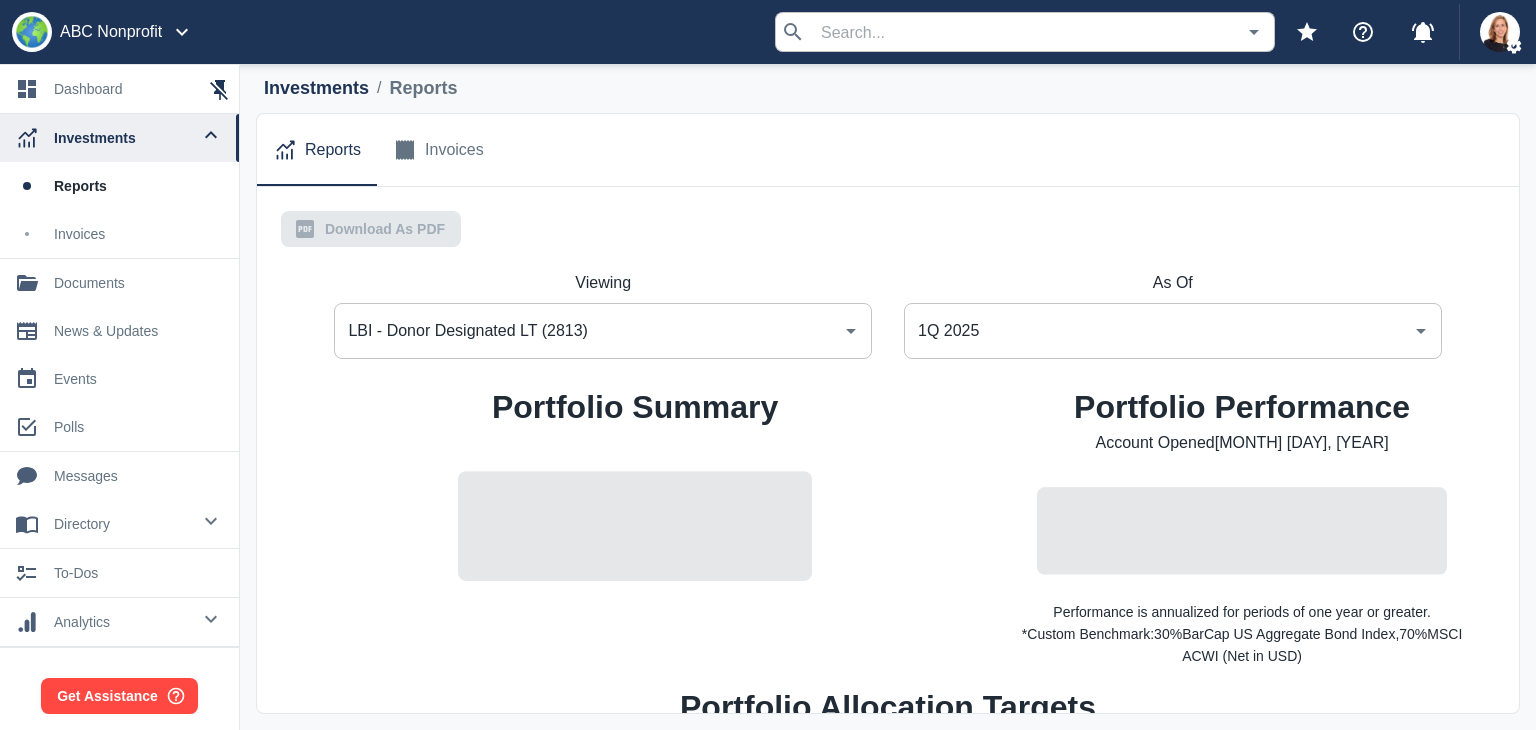 click on "1Q 2025" at bounding box center (1158, 331) 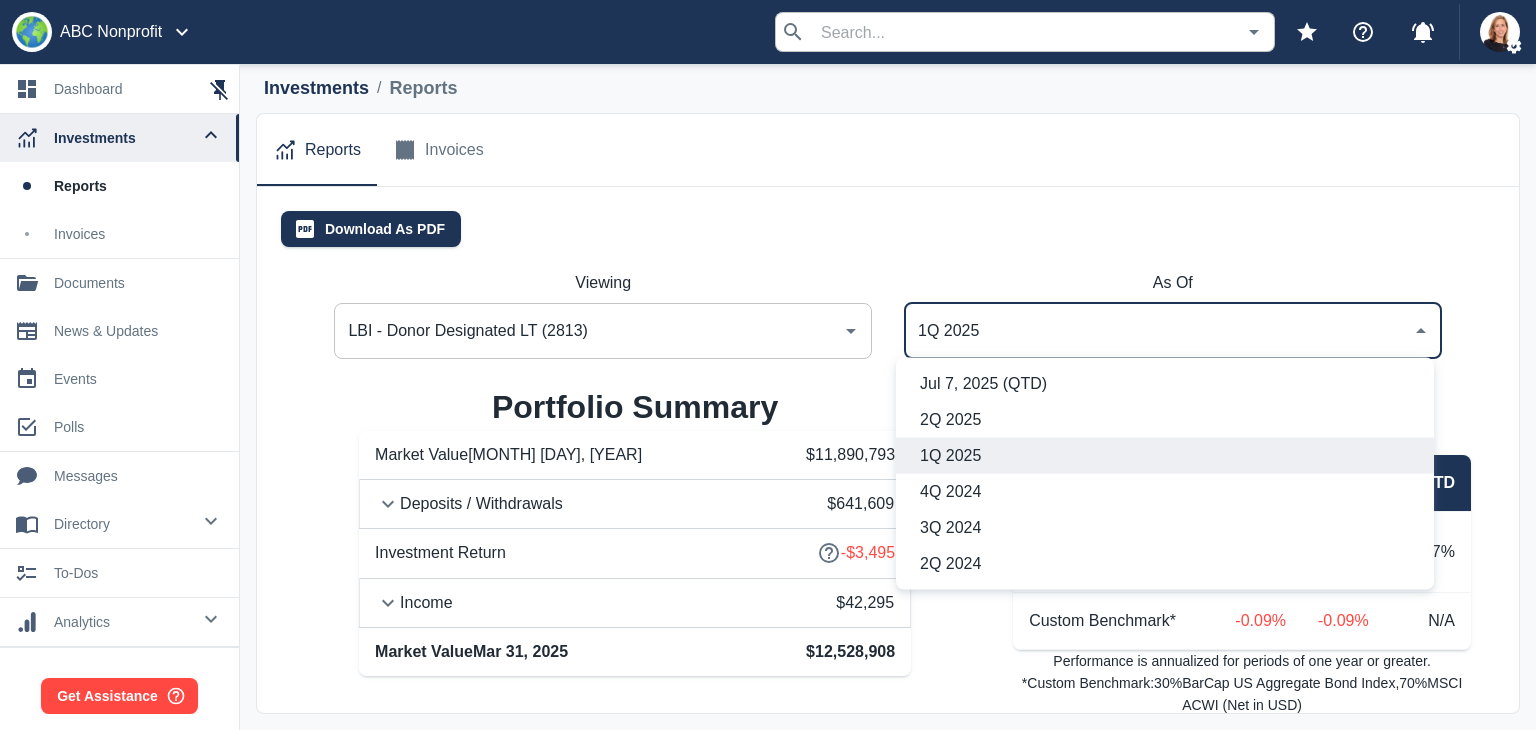 click on "As Of  1Q 2025 ​" at bounding box center (1173, 315) 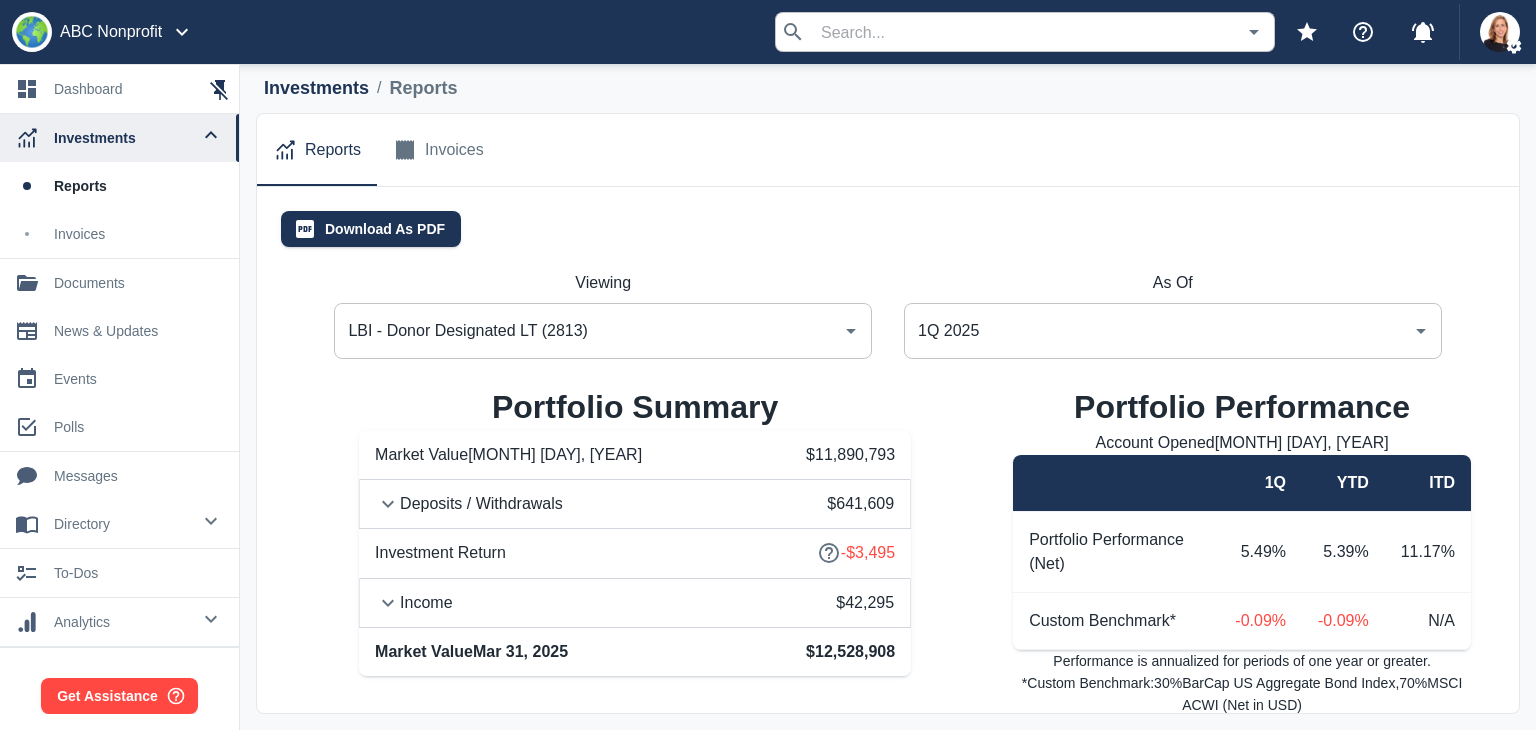 click on "1Q 2025" at bounding box center [1158, 331] 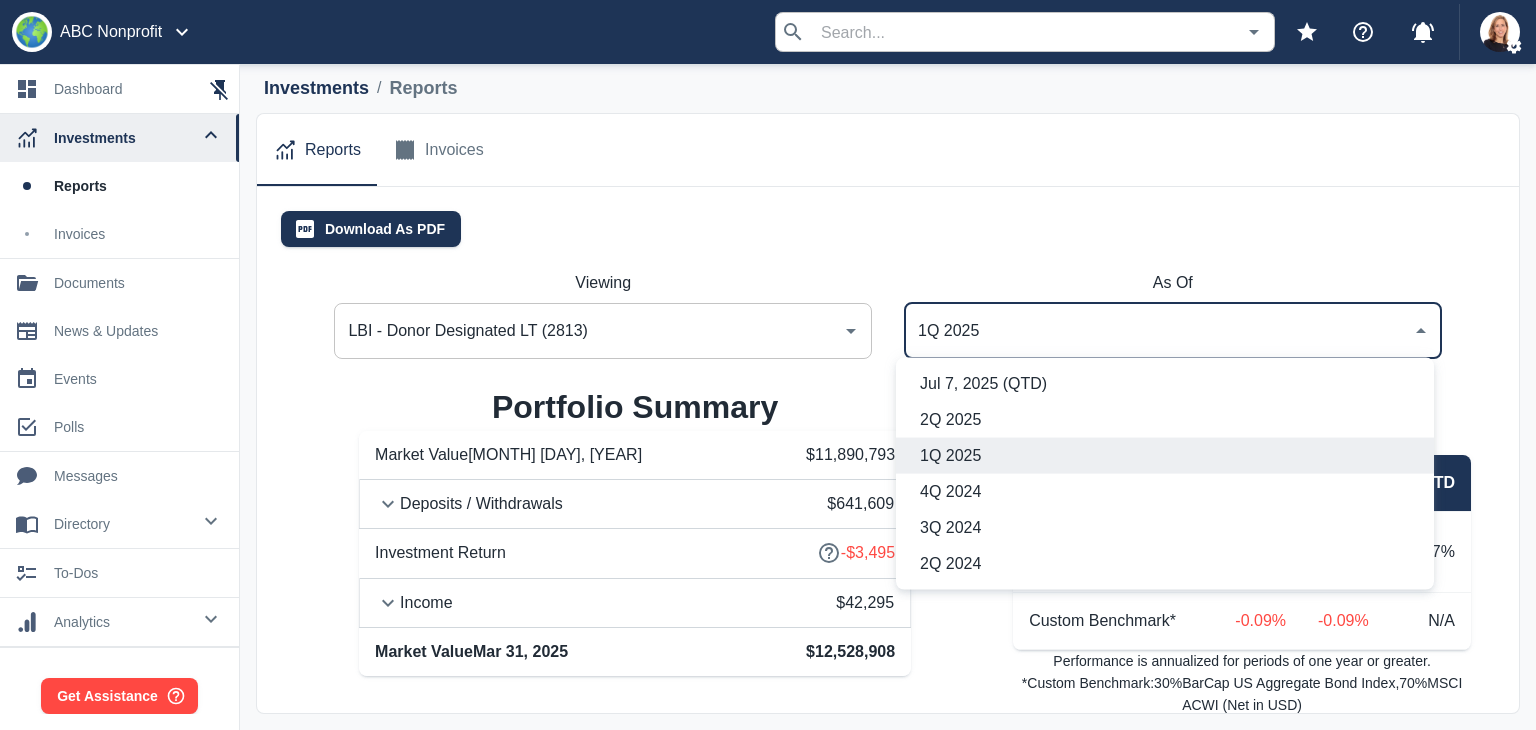 click on "2Q 2025" at bounding box center [1169, 420] 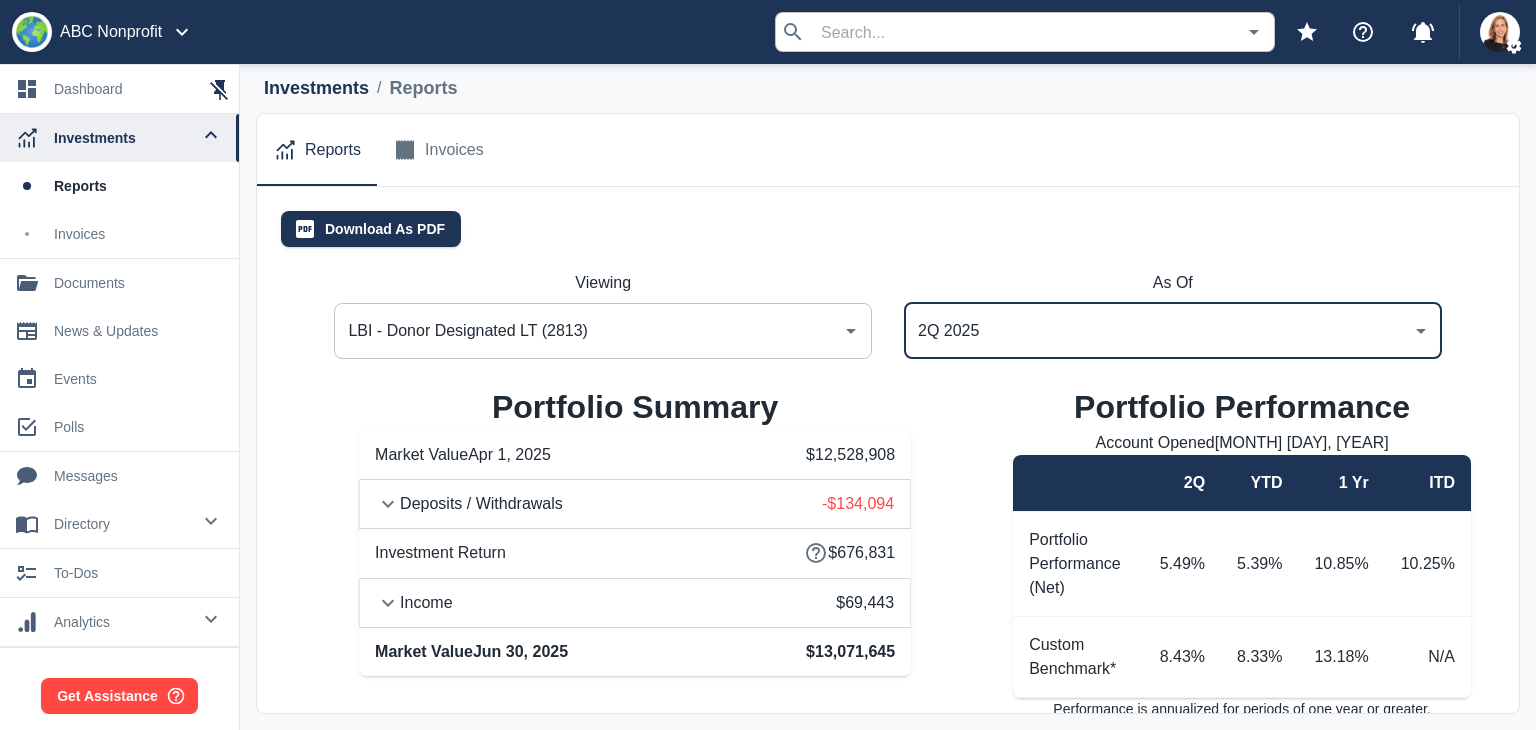 click on "2Q 2025" at bounding box center [1158, 331] 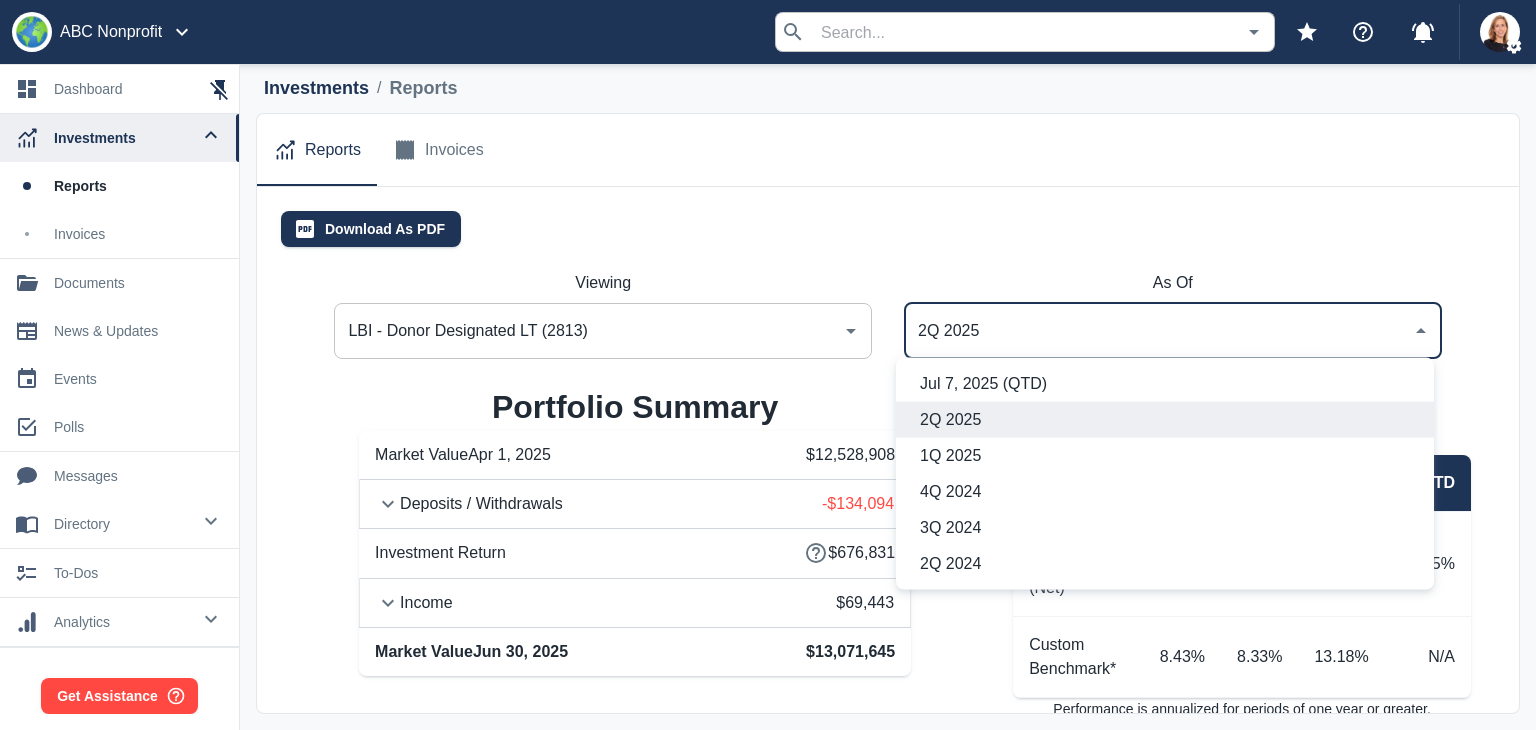 click on "1Q 2025" at bounding box center [1169, 456] 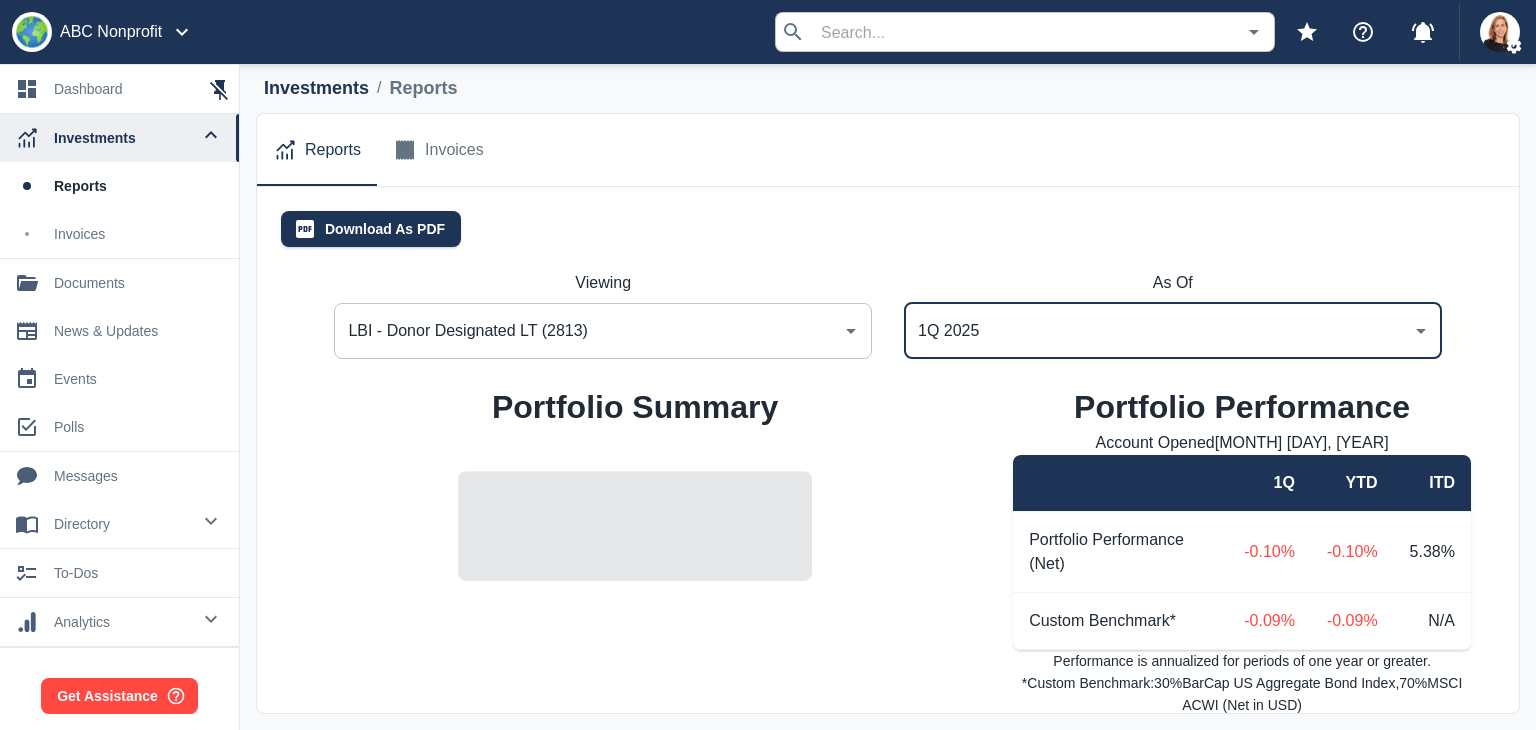 click on "LBI - Donor Designated LT (2813)" at bounding box center (588, 331) 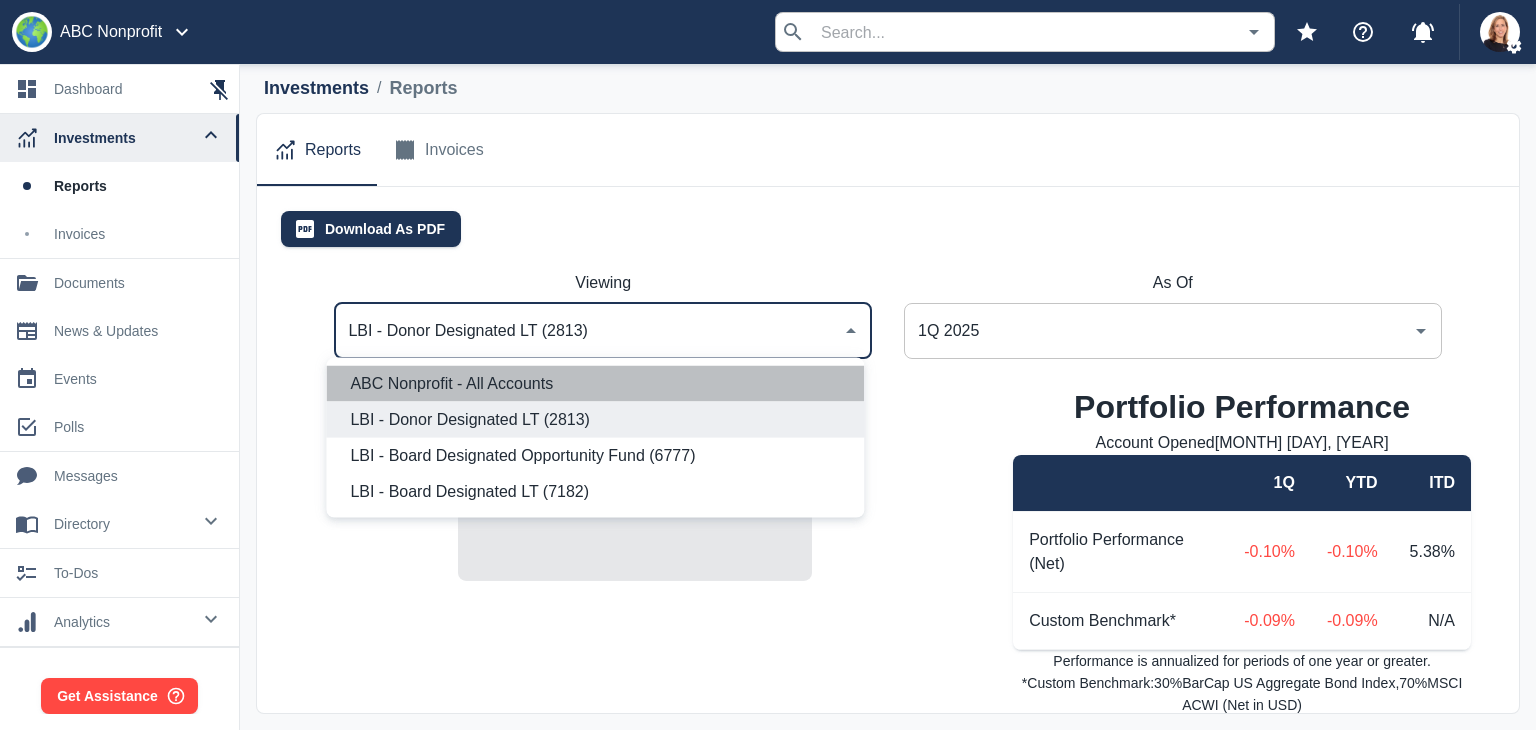 click on "ABC Nonprofit  - All Accounts" at bounding box center [599, 384] 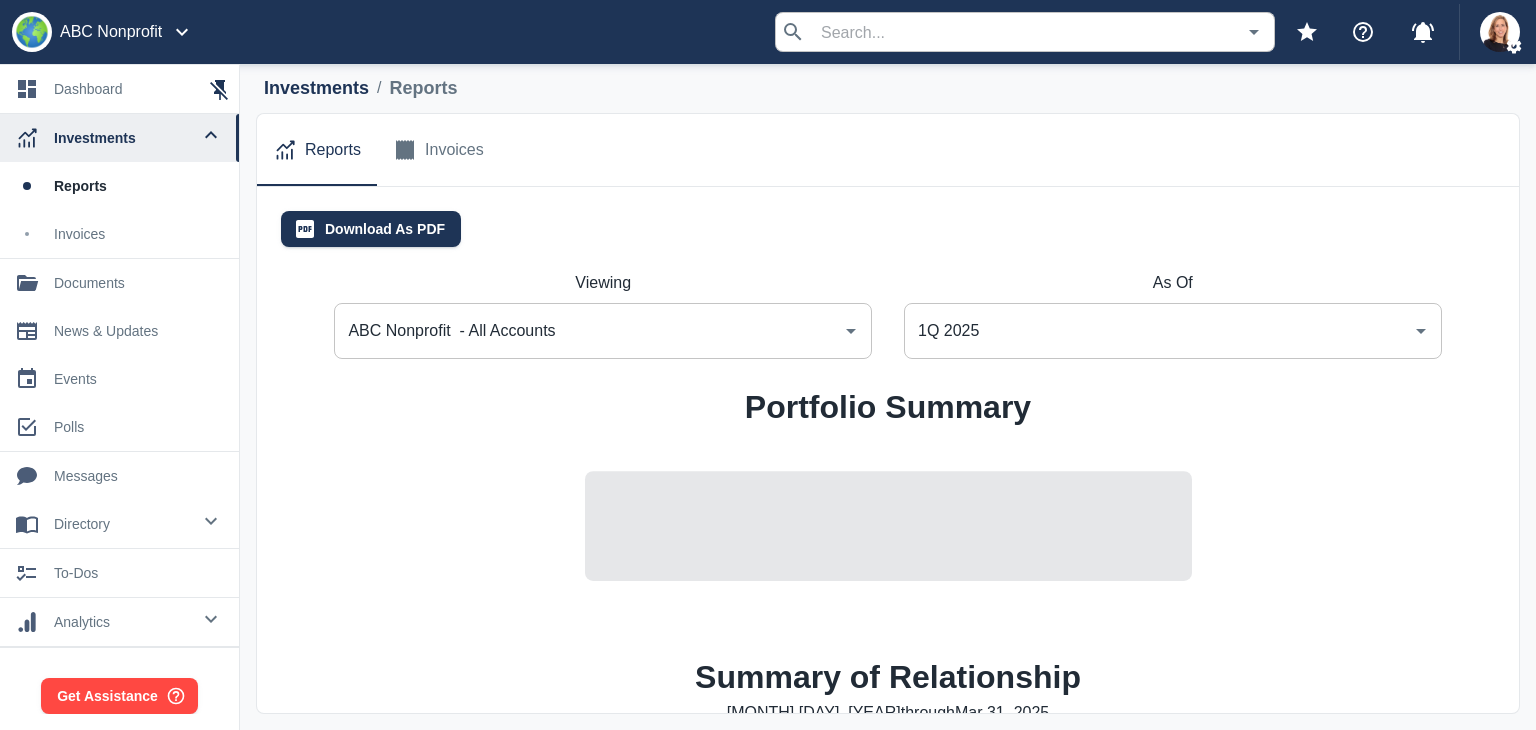click on "1Q 2025" at bounding box center [1158, 331] 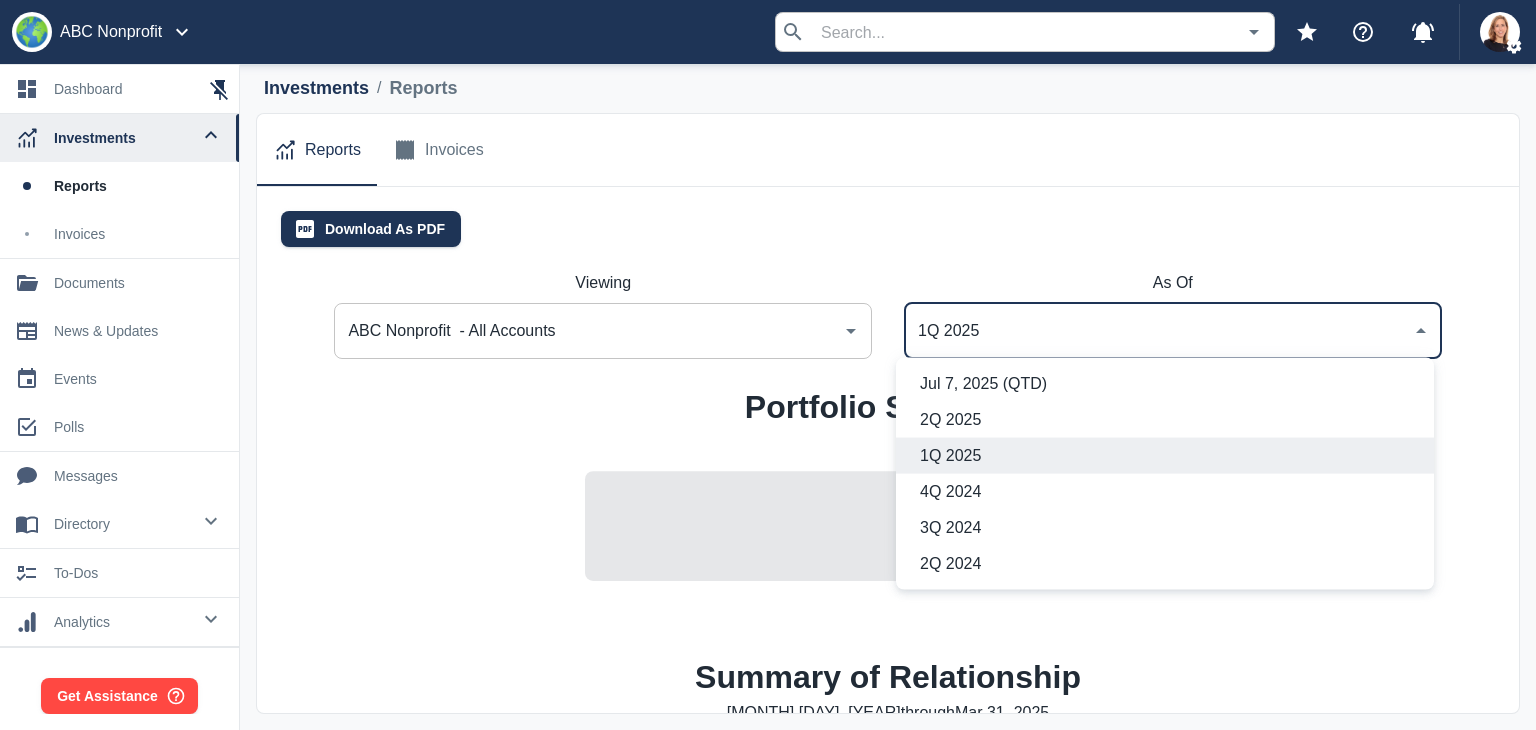 click on "Jul 7, 2025 (QTD)" at bounding box center [1169, 384] 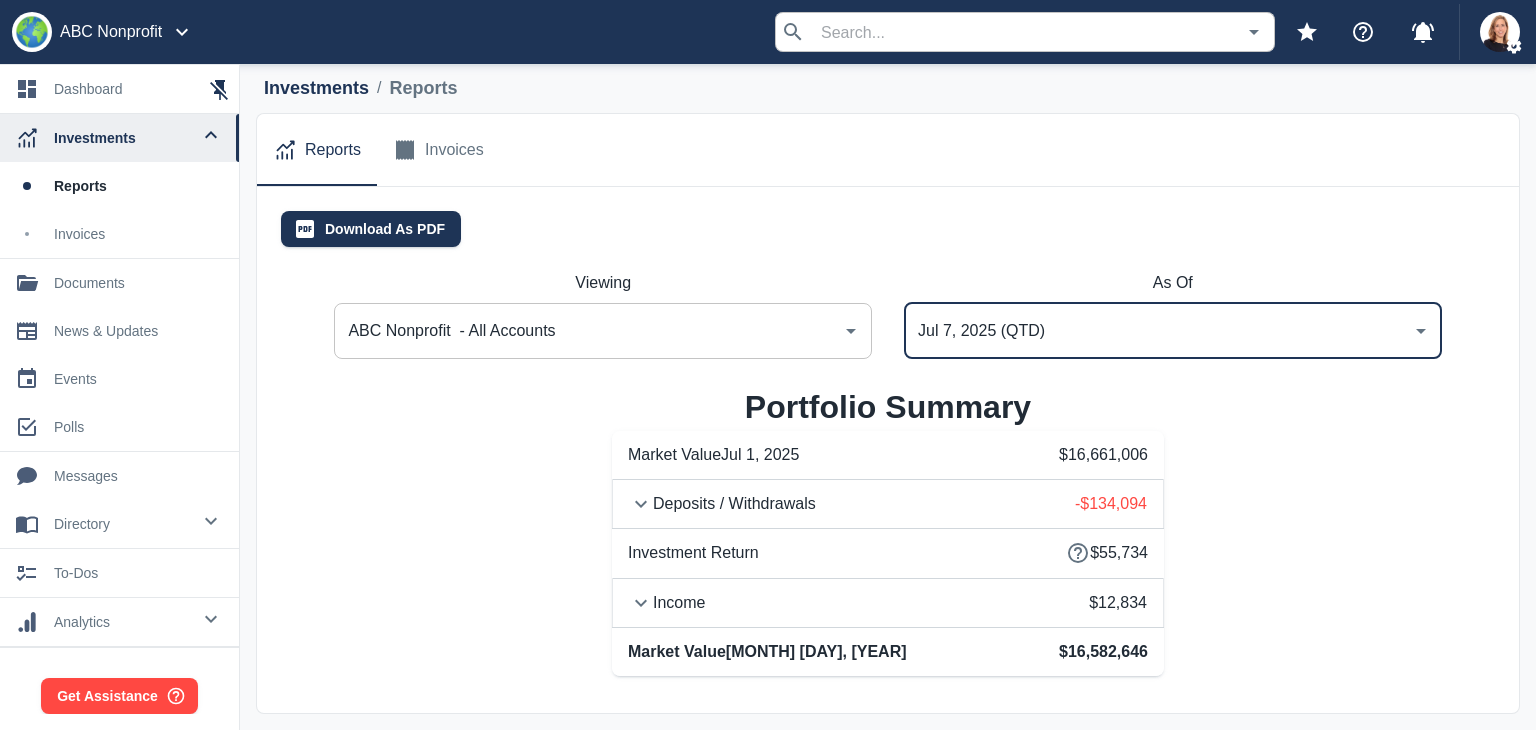 click on "[MONTH] [DAY], [YEAR] (QTD) ​" at bounding box center (1173, 331) 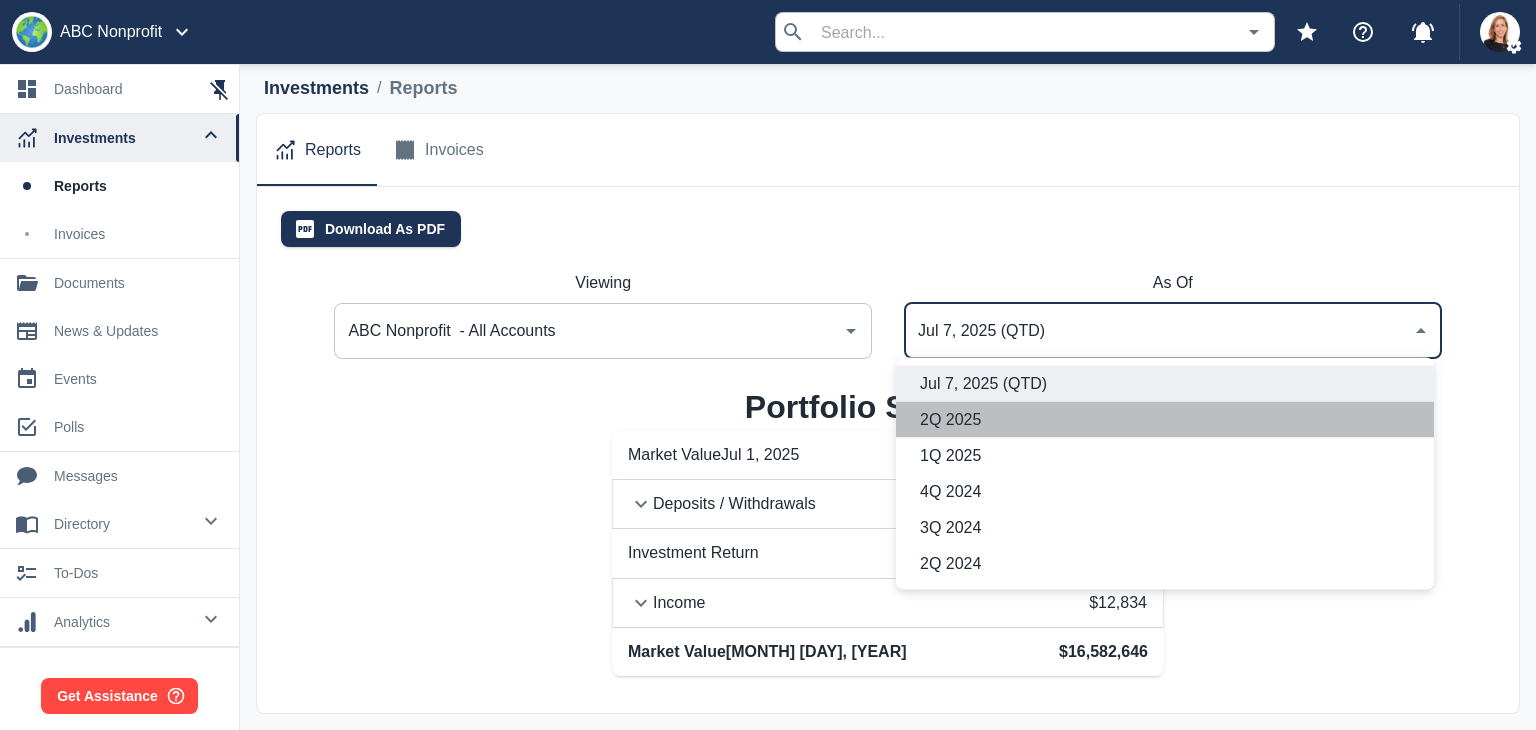 click on "2Q 2025" at bounding box center [1169, 420] 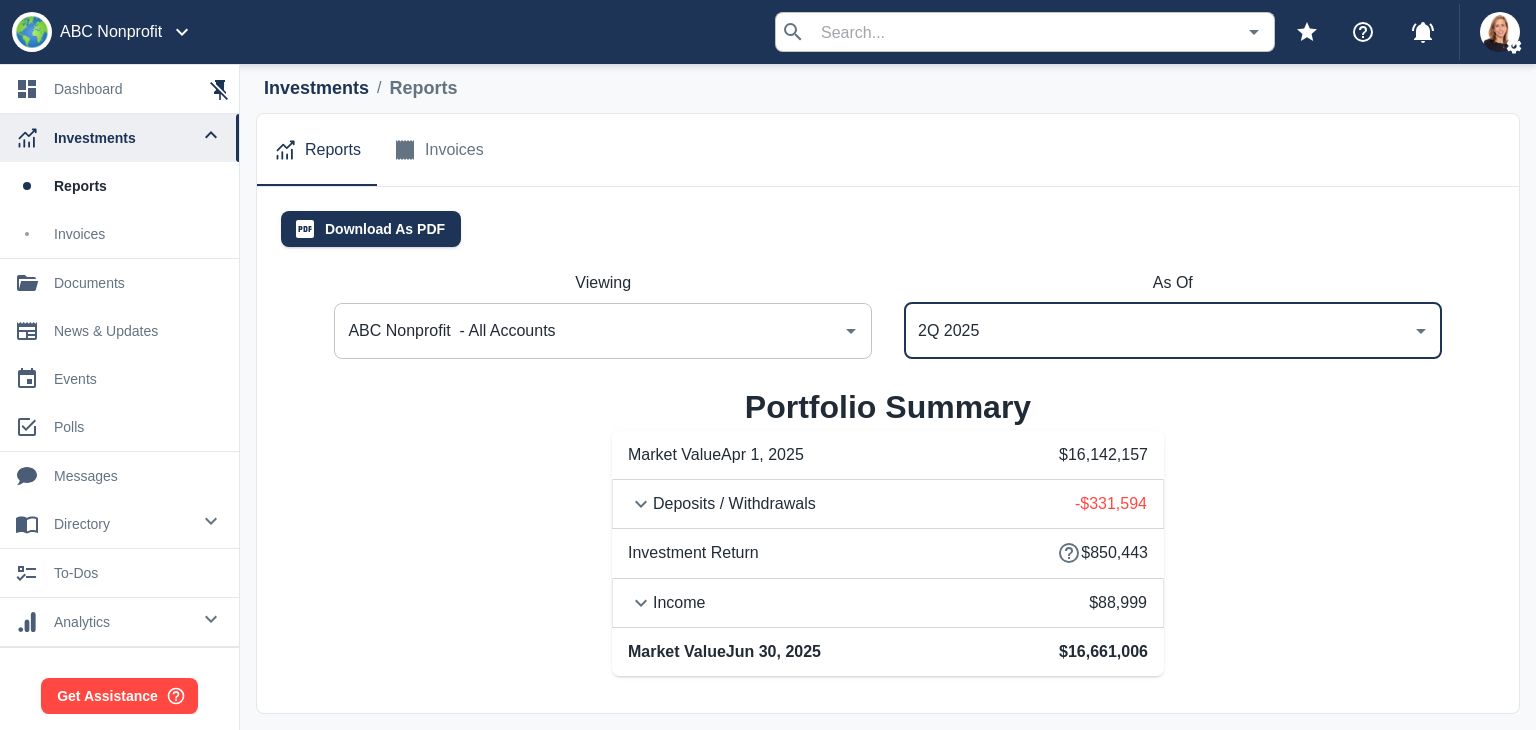 click on "2Q [YEAR] ​" at bounding box center (1173, 331) 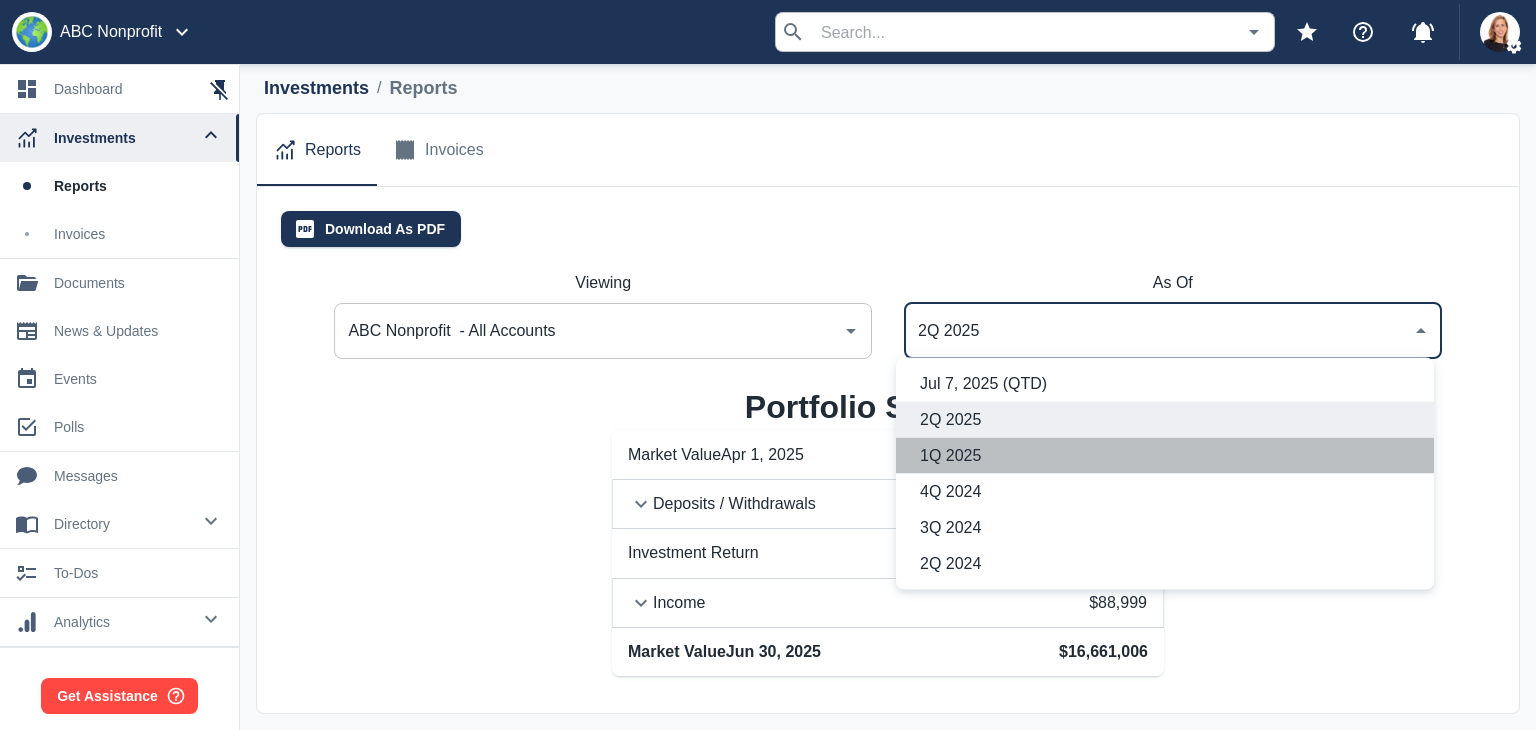 click on "1Q 2025" at bounding box center [1169, 456] 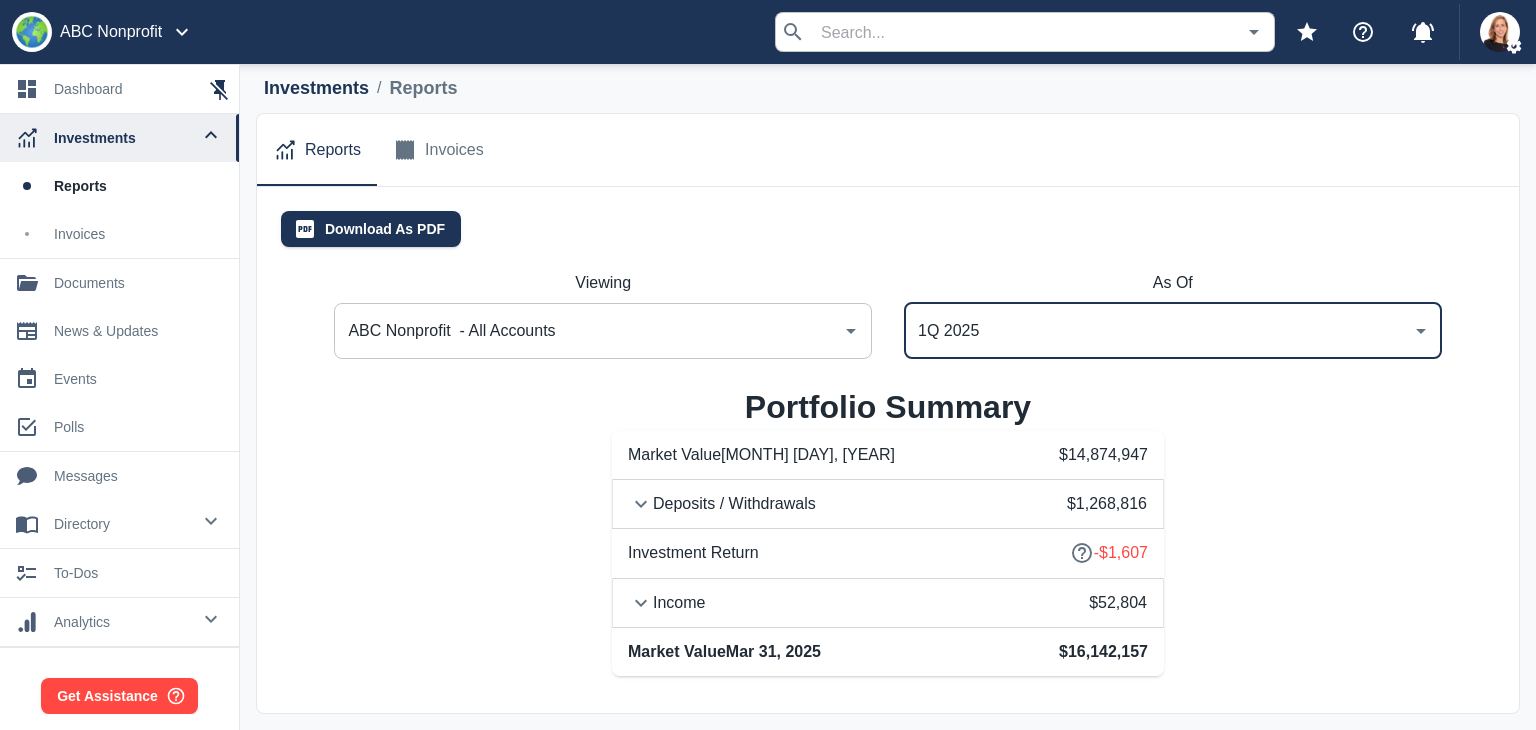 click on "ABC Nonprofit  - All Accounts" at bounding box center (588, 331) 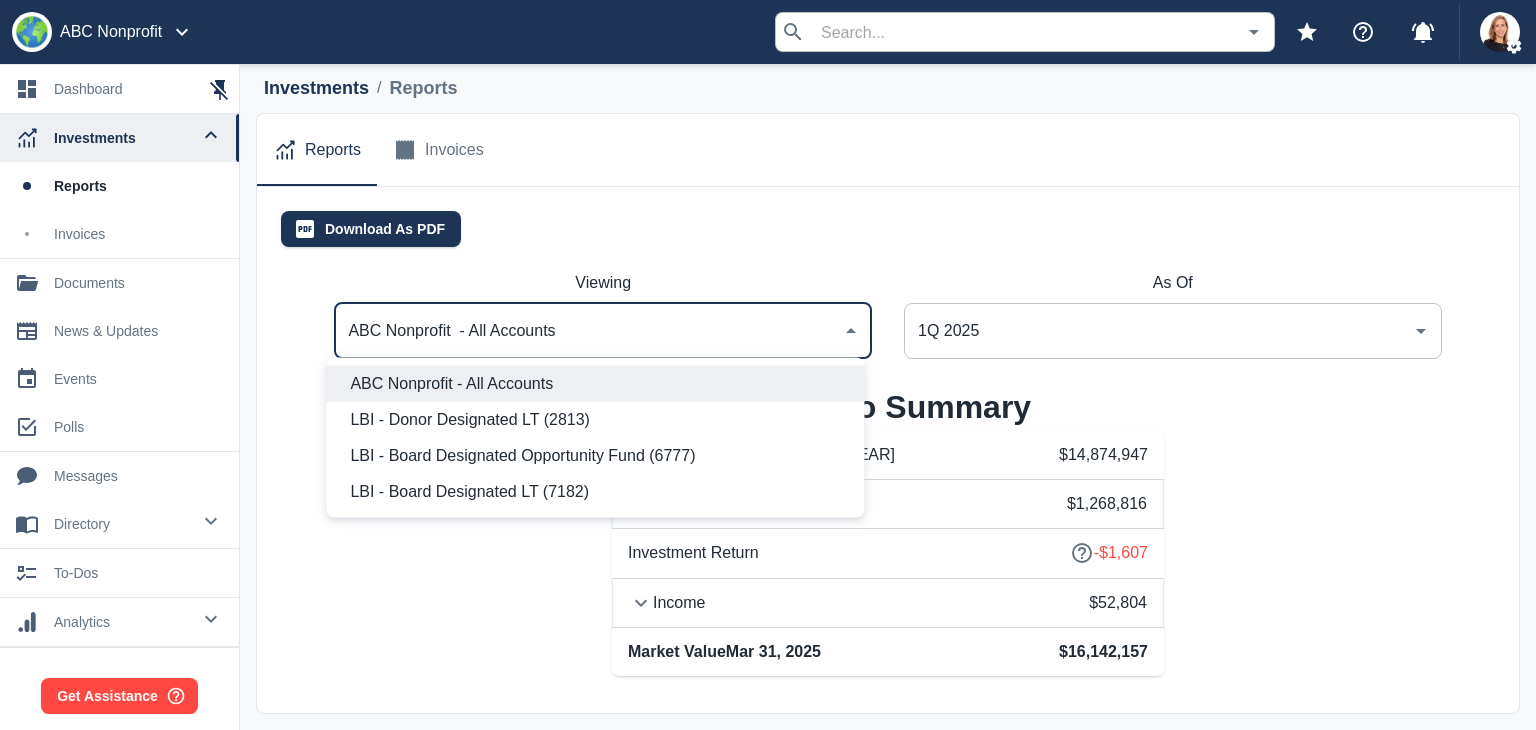 click on "LBI - Donor Designated LT (2813)" at bounding box center [599, 420] 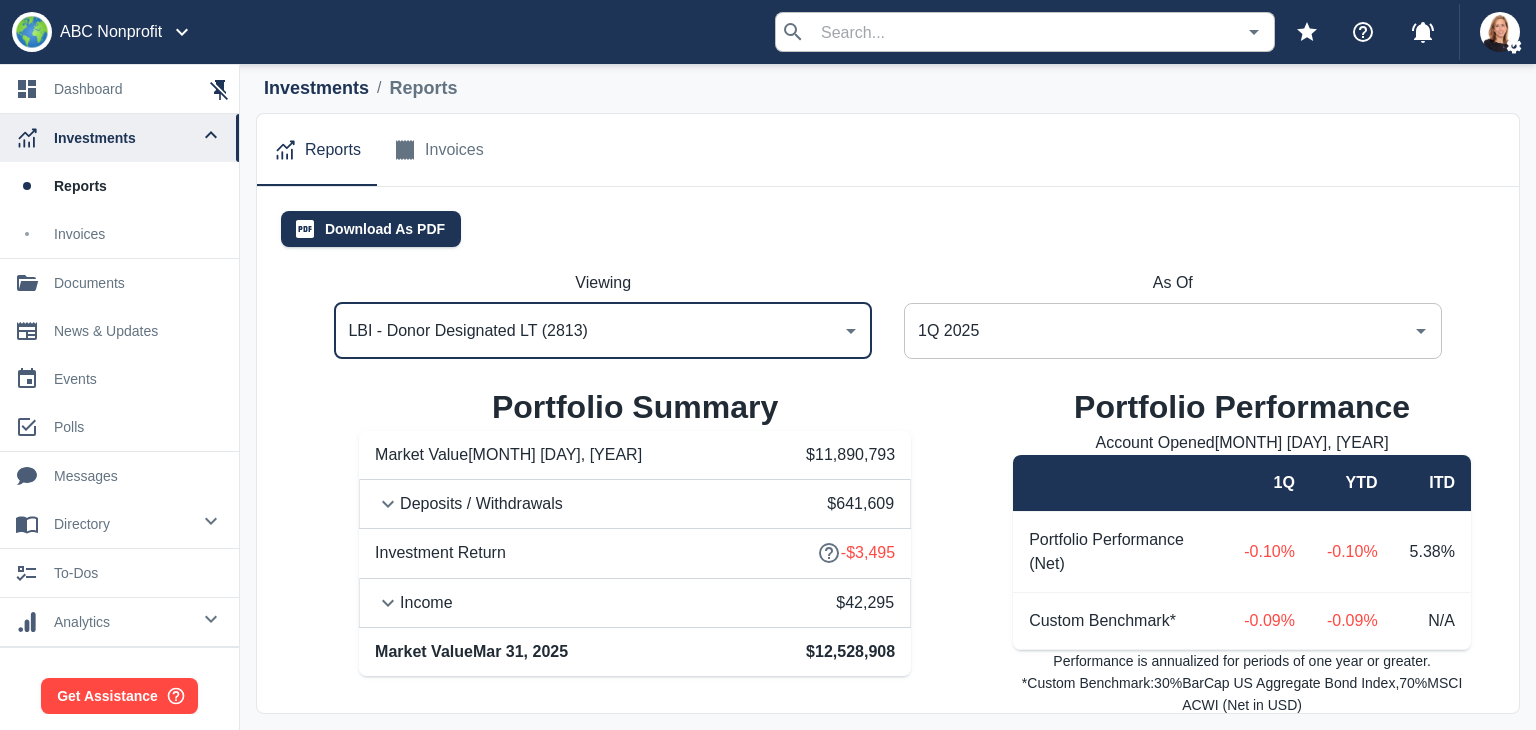 click on "LBI - Donor Designated LT (2813)" at bounding box center [588, 331] 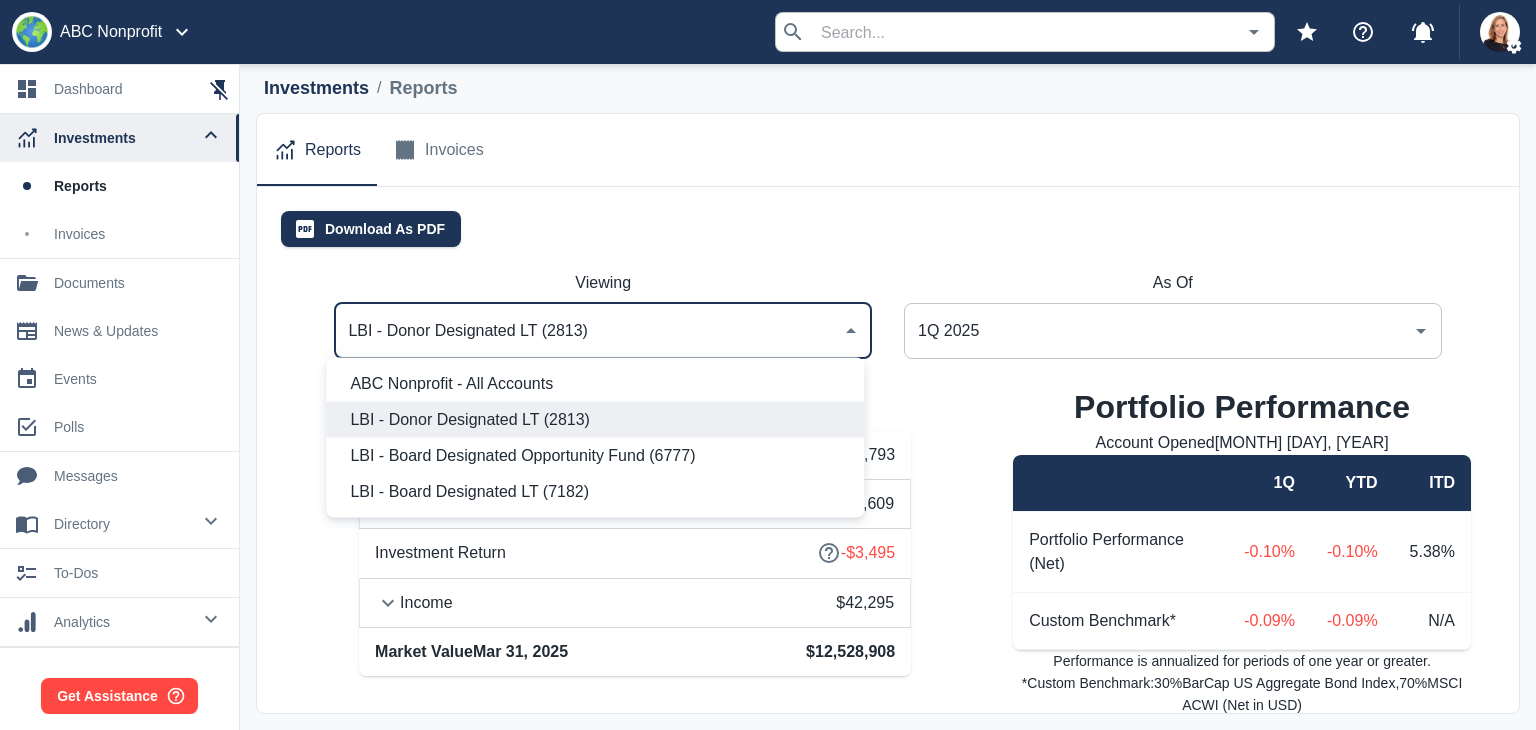 click on "LBI - Donor Designated LT (2813)" at bounding box center (595, 420) 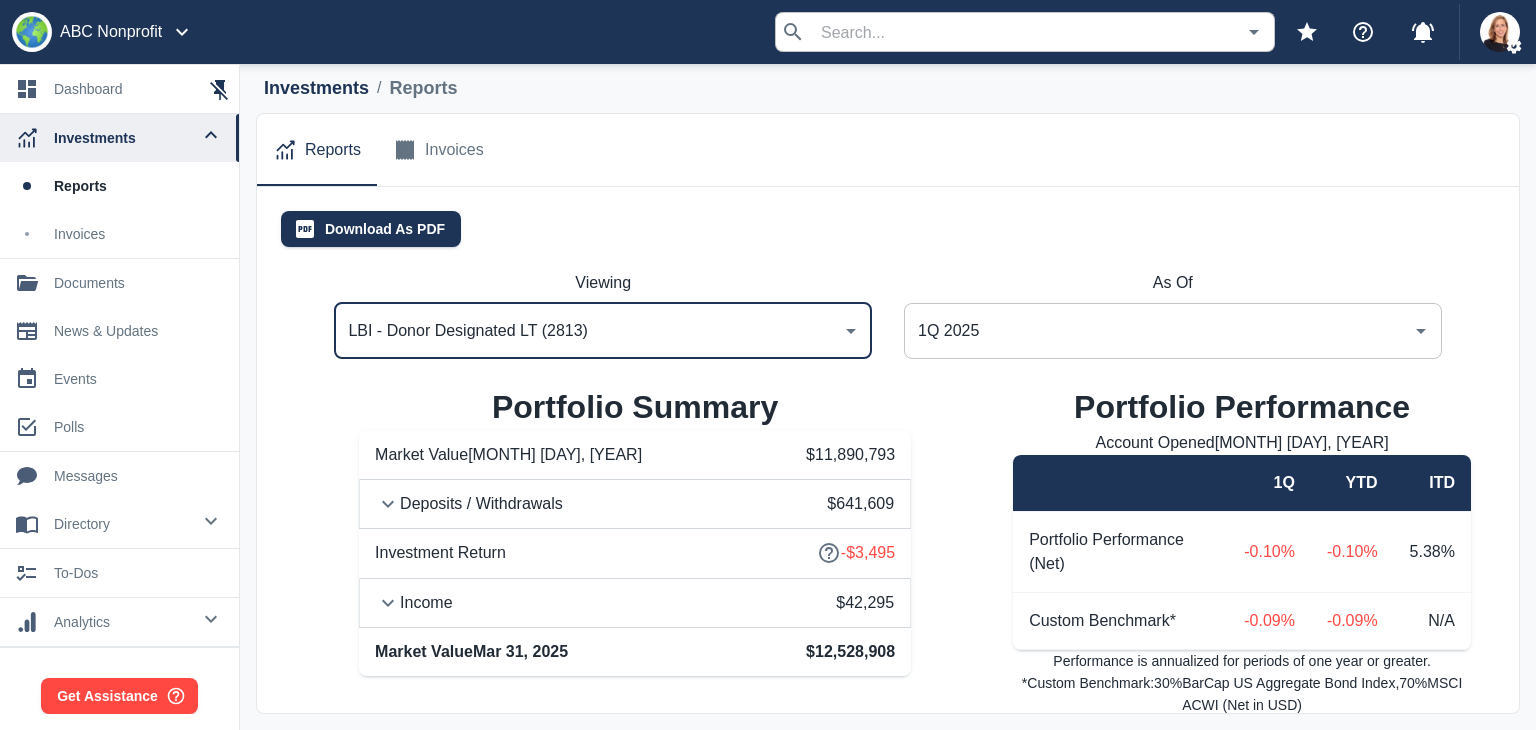 click on "LBI - Donor Designated LT (2813)" at bounding box center (588, 331) 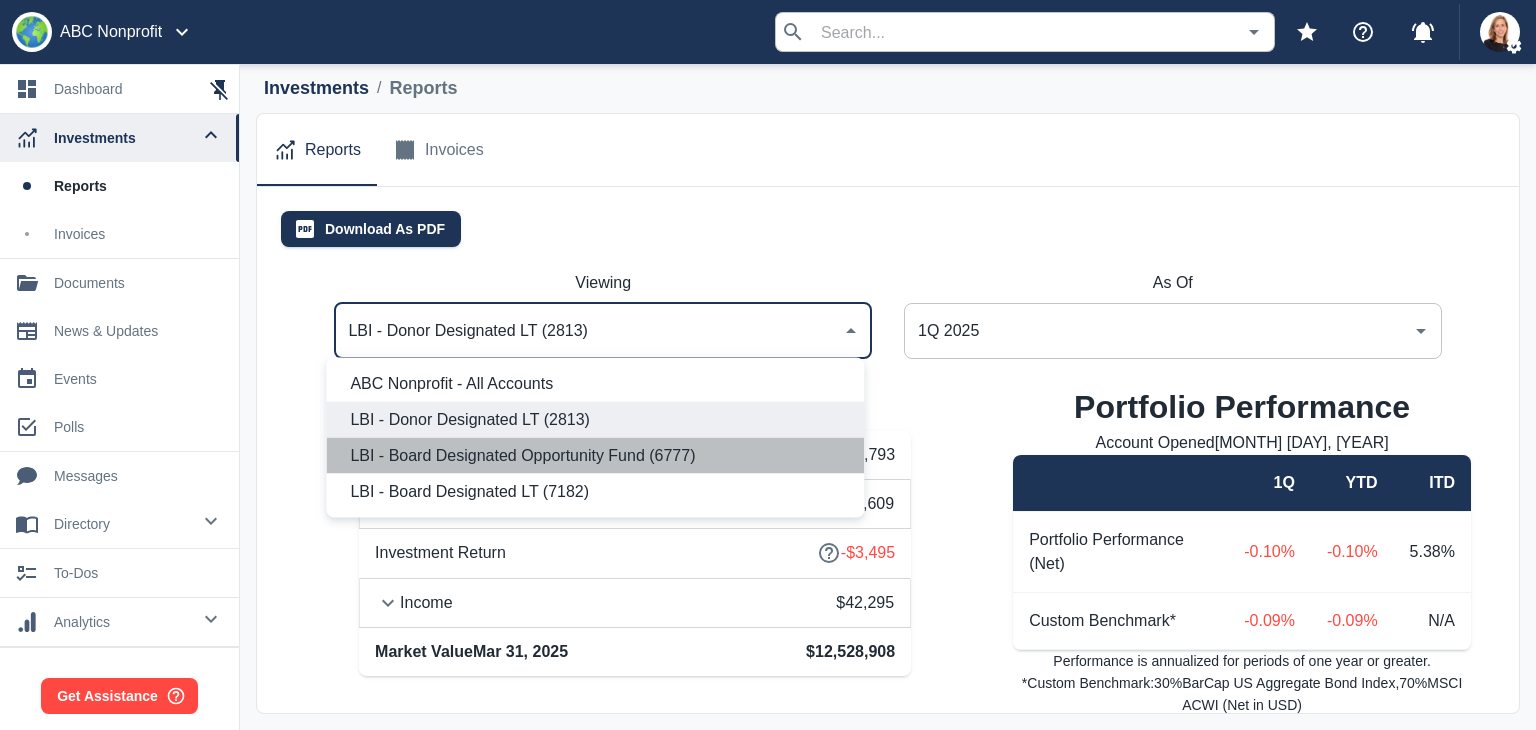 click on "LBI - Board Designated Opportunity Fund (6777)" at bounding box center (599, 456) 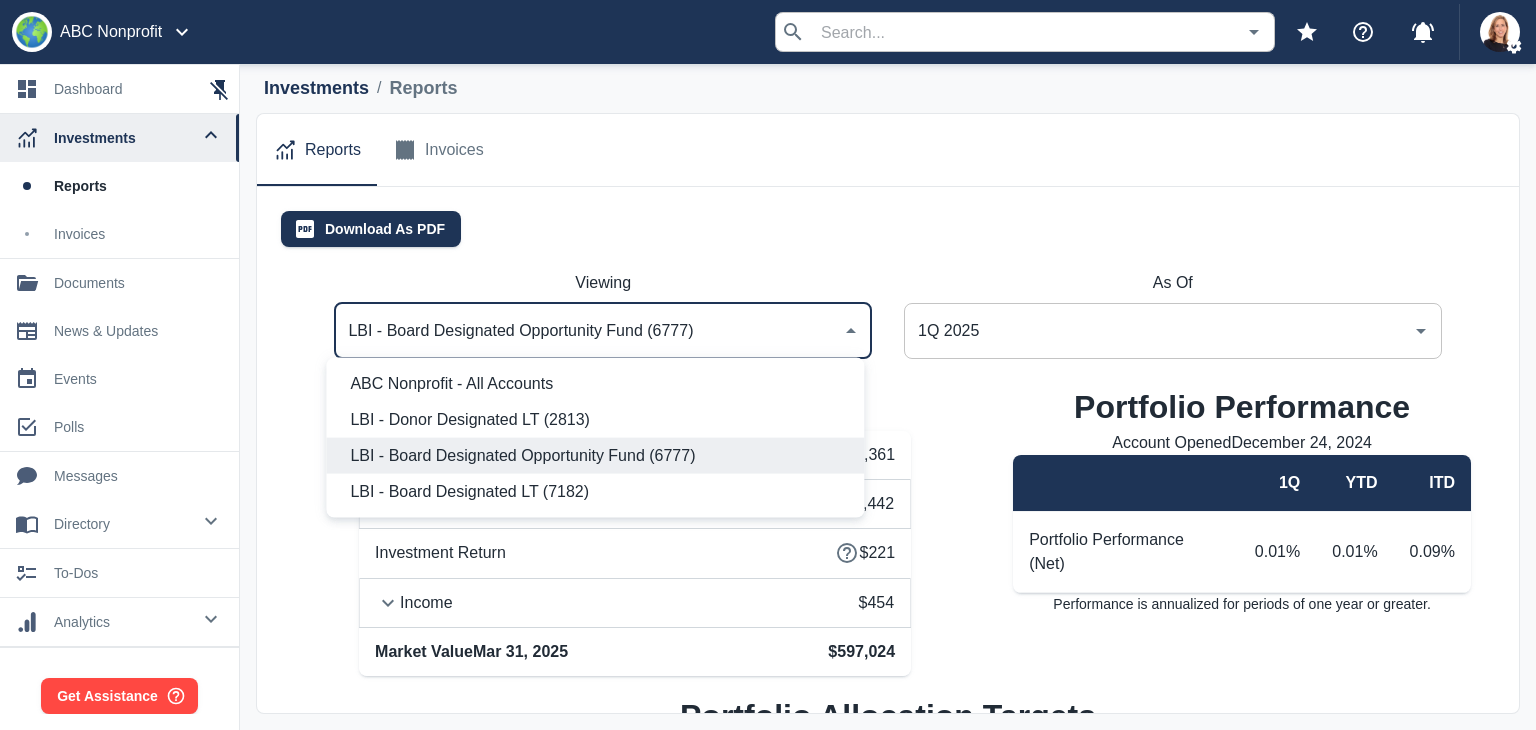 click on "LBI - Board Designated Opportunity Fund (6777)" at bounding box center [588, 331] 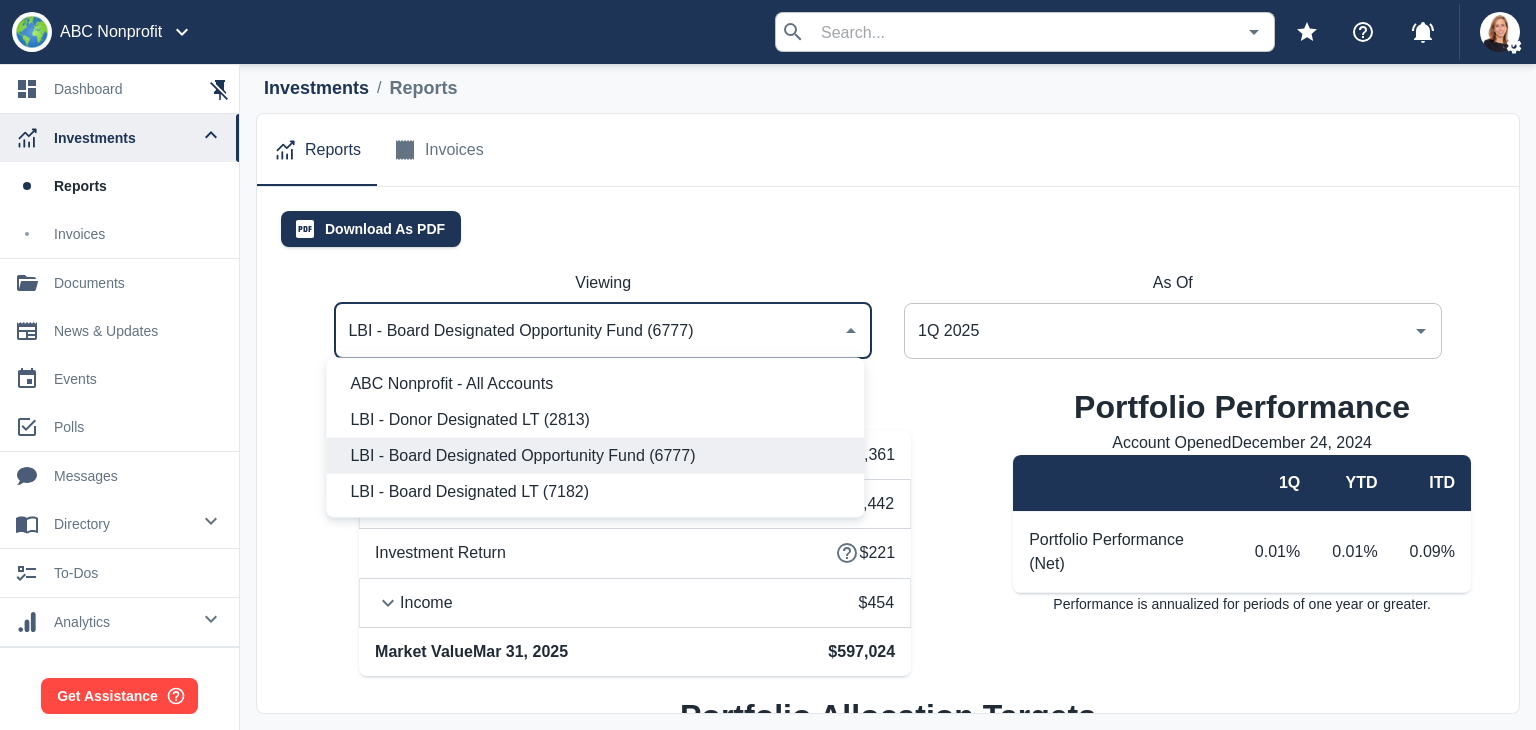 click on "LBI - Board Designated LT (7182)" at bounding box center (595, 492) 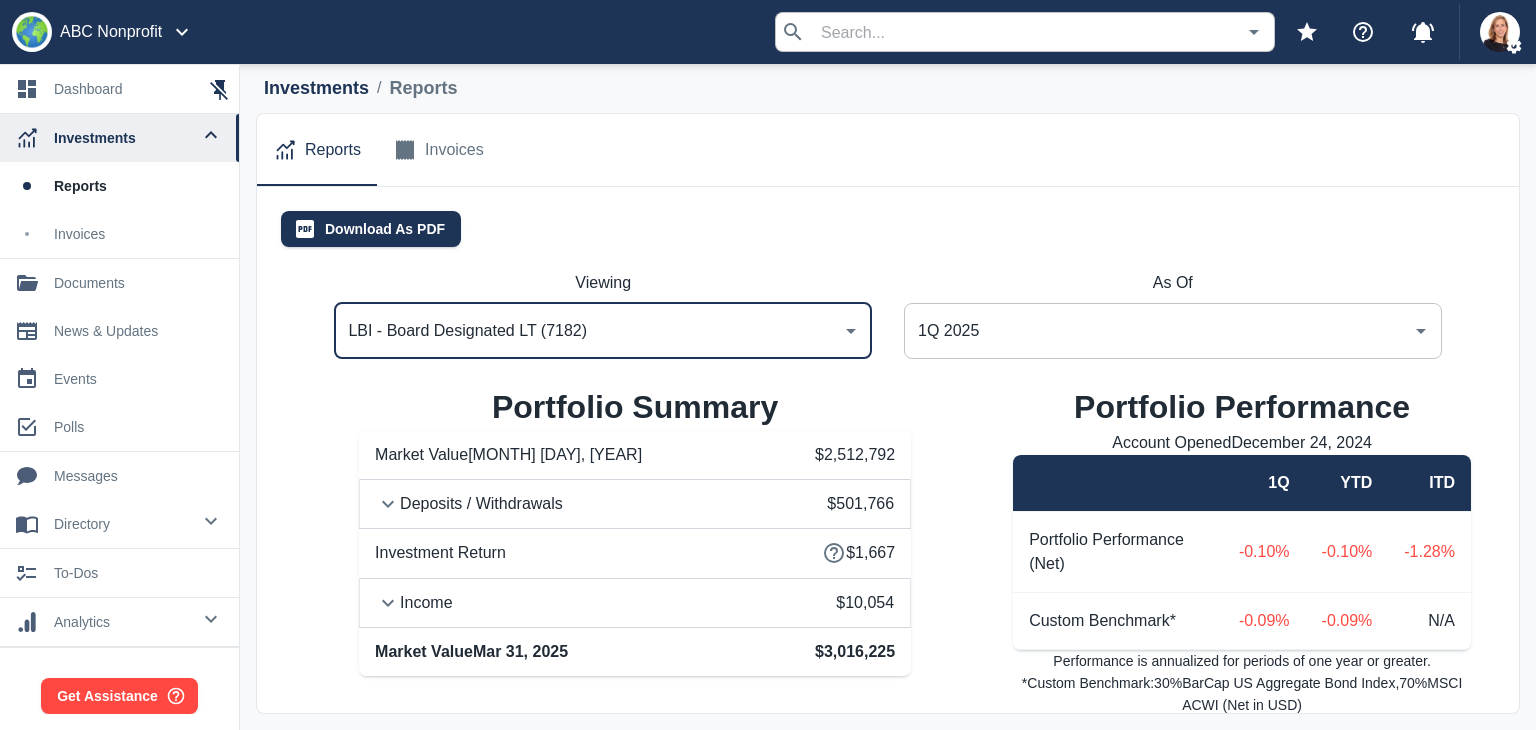 click on "LBI - Board Designated LT (7182)" at bounding box center [588, 331] 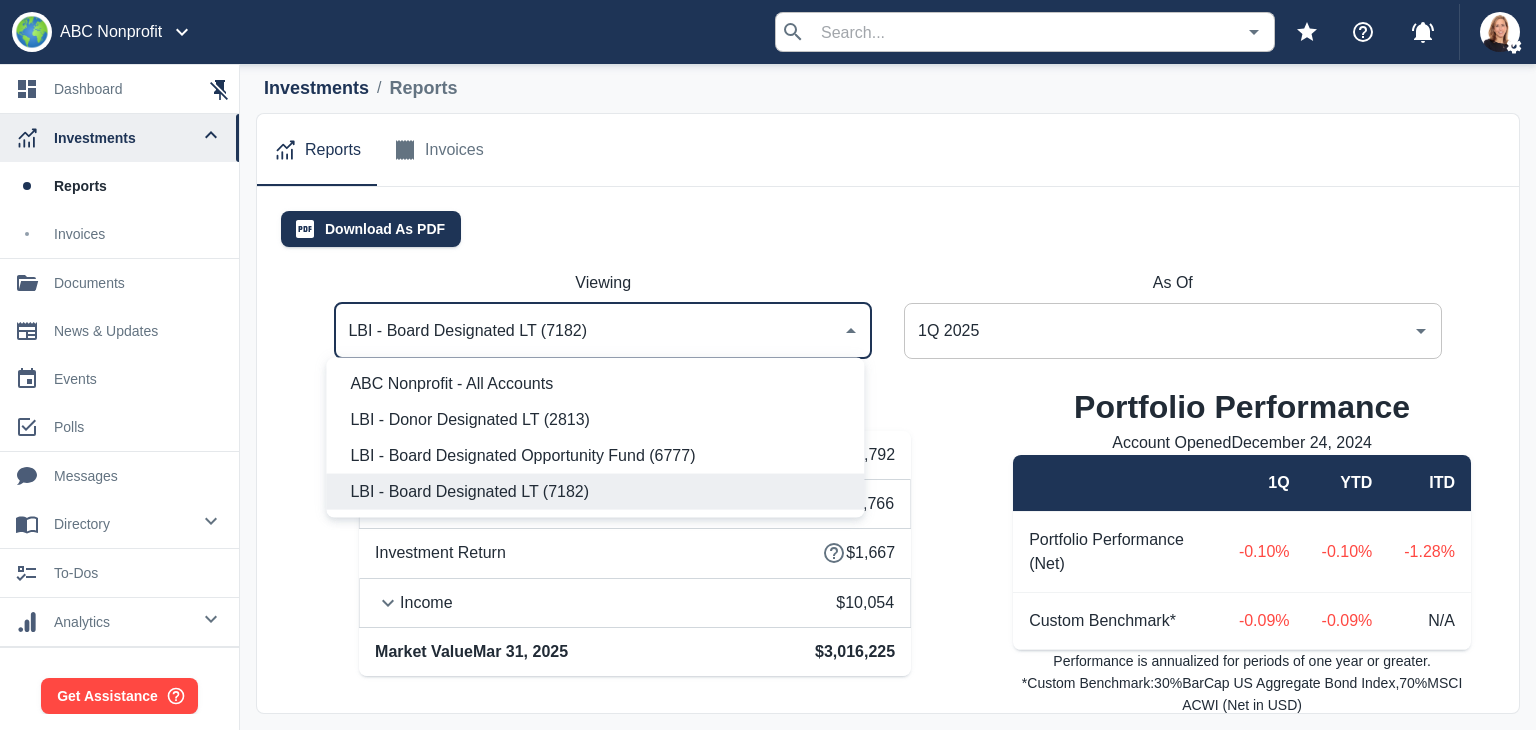 click on "LBI - Donor Designated LT (2813)" at bounding box center (599, 420) 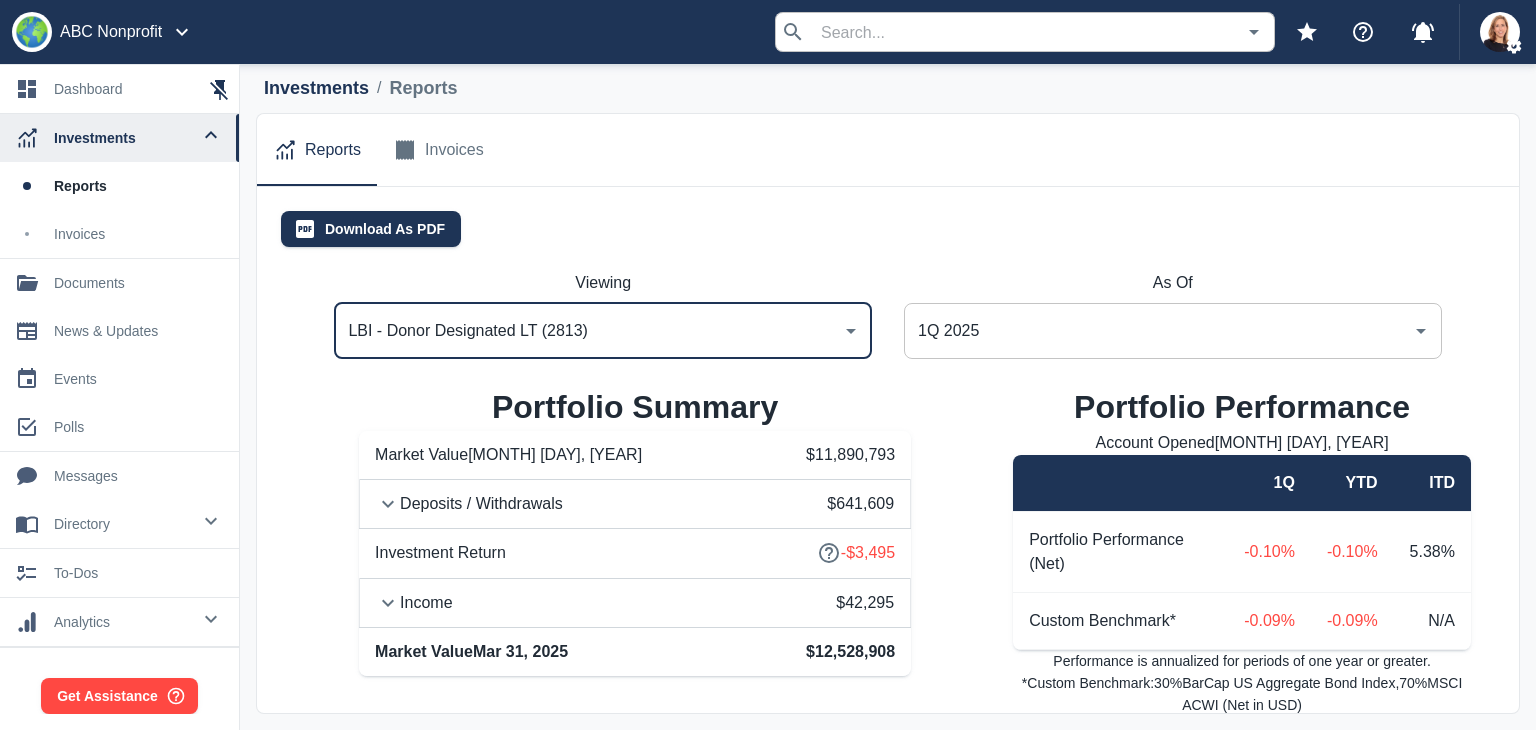 click on "1Q 2025" at bounding box center [1158, 331] 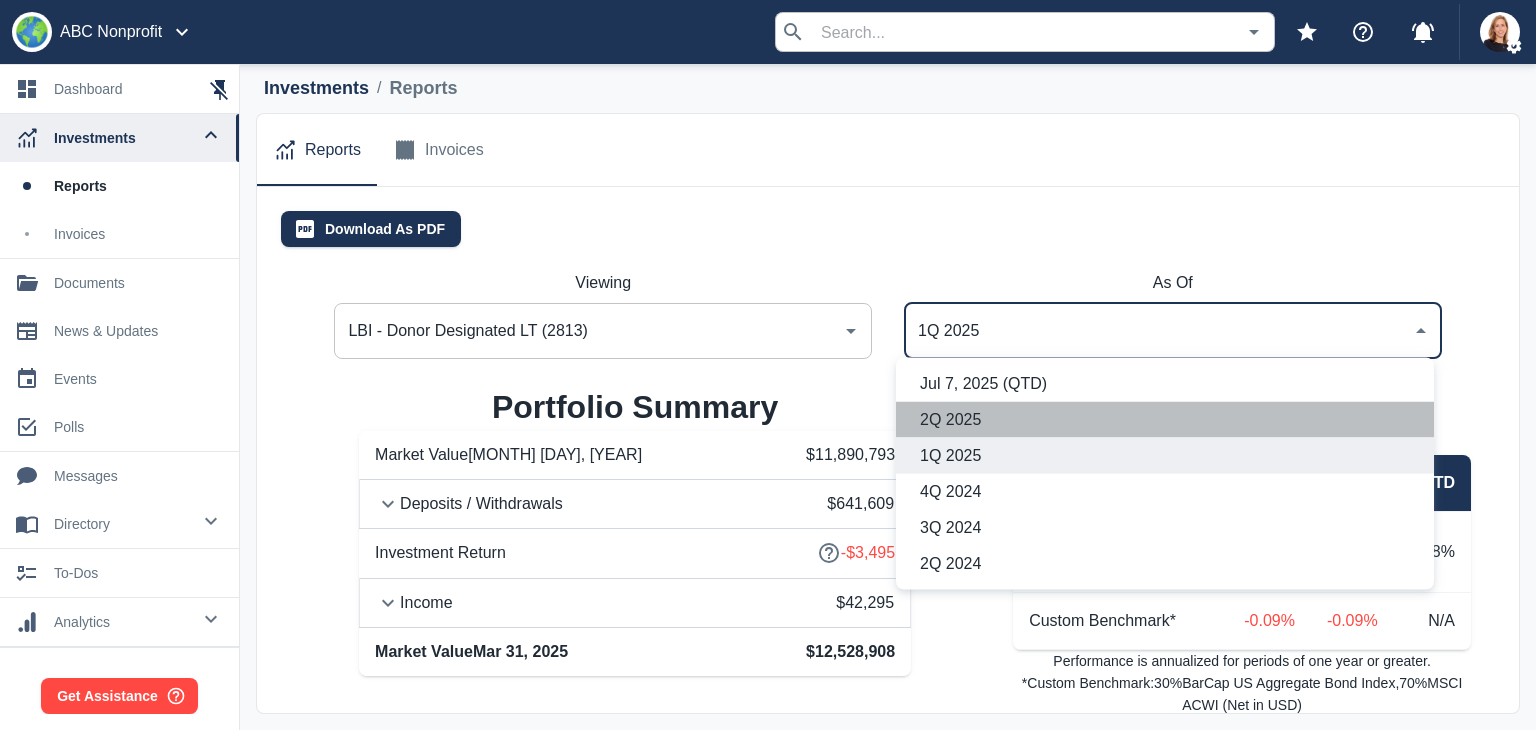 click on "2Q 2025" at bounding box center [1169, 420] 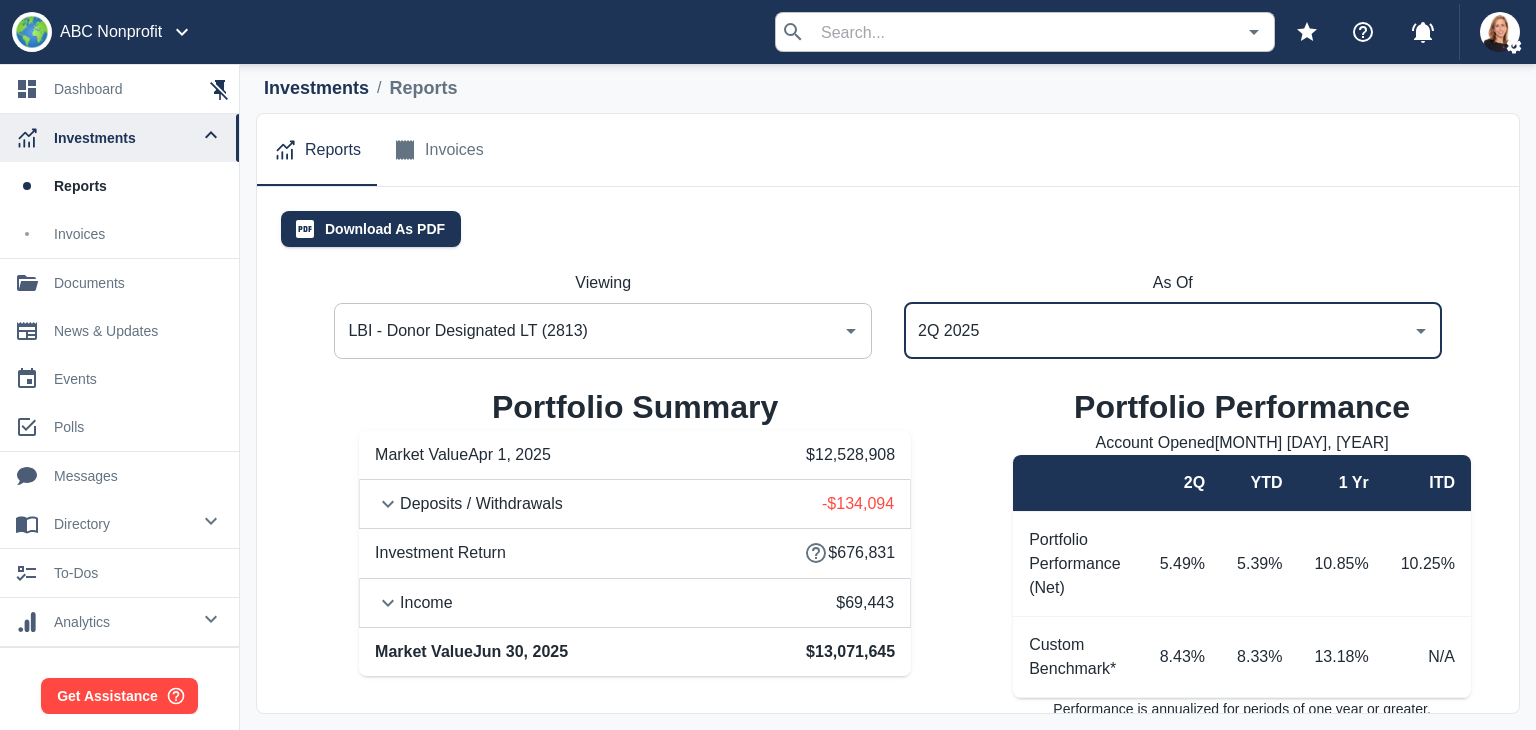 click on "2Q 2025" at bounding box center (1158, 331) 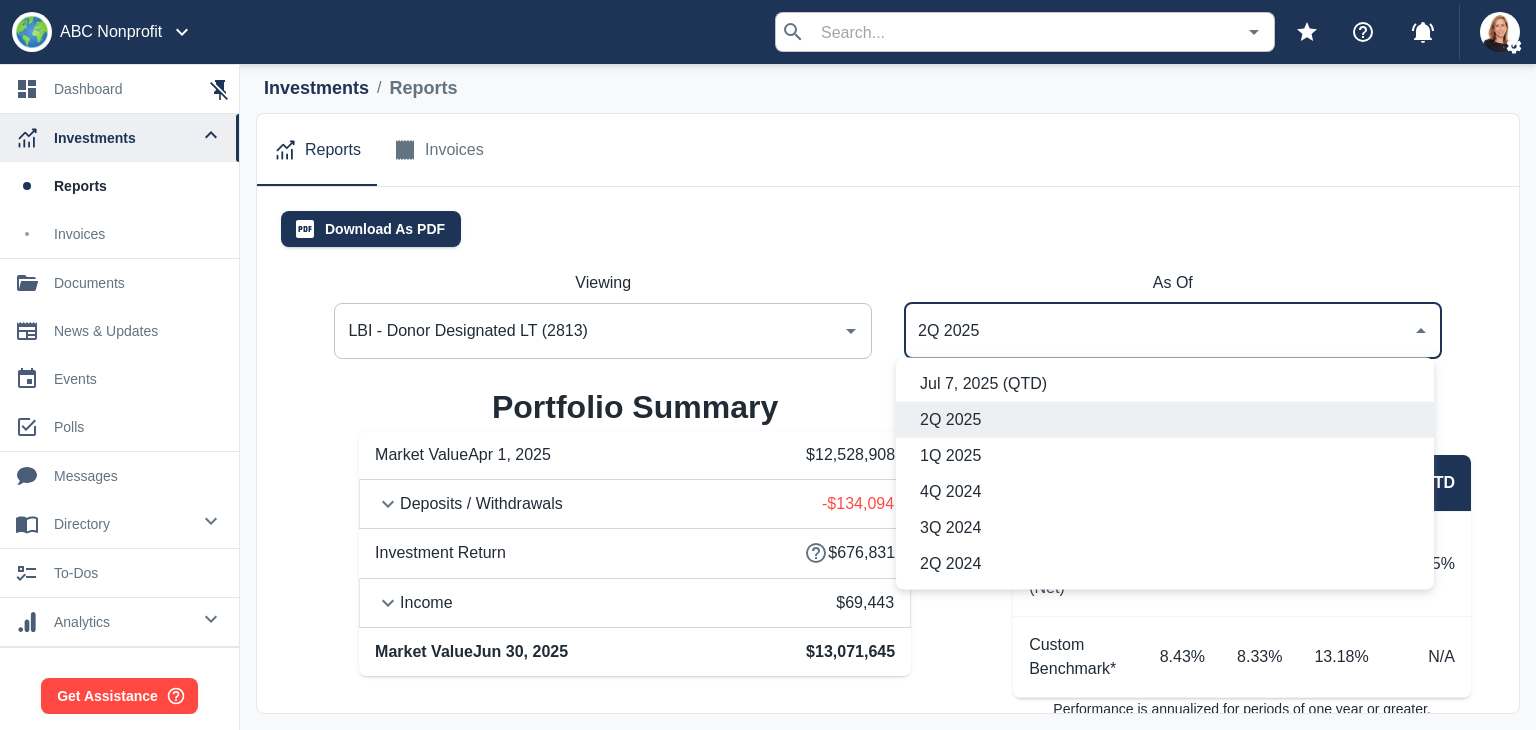 click on "Jul 7, 2025 (QTD)" at bounding box center [1165, 384] 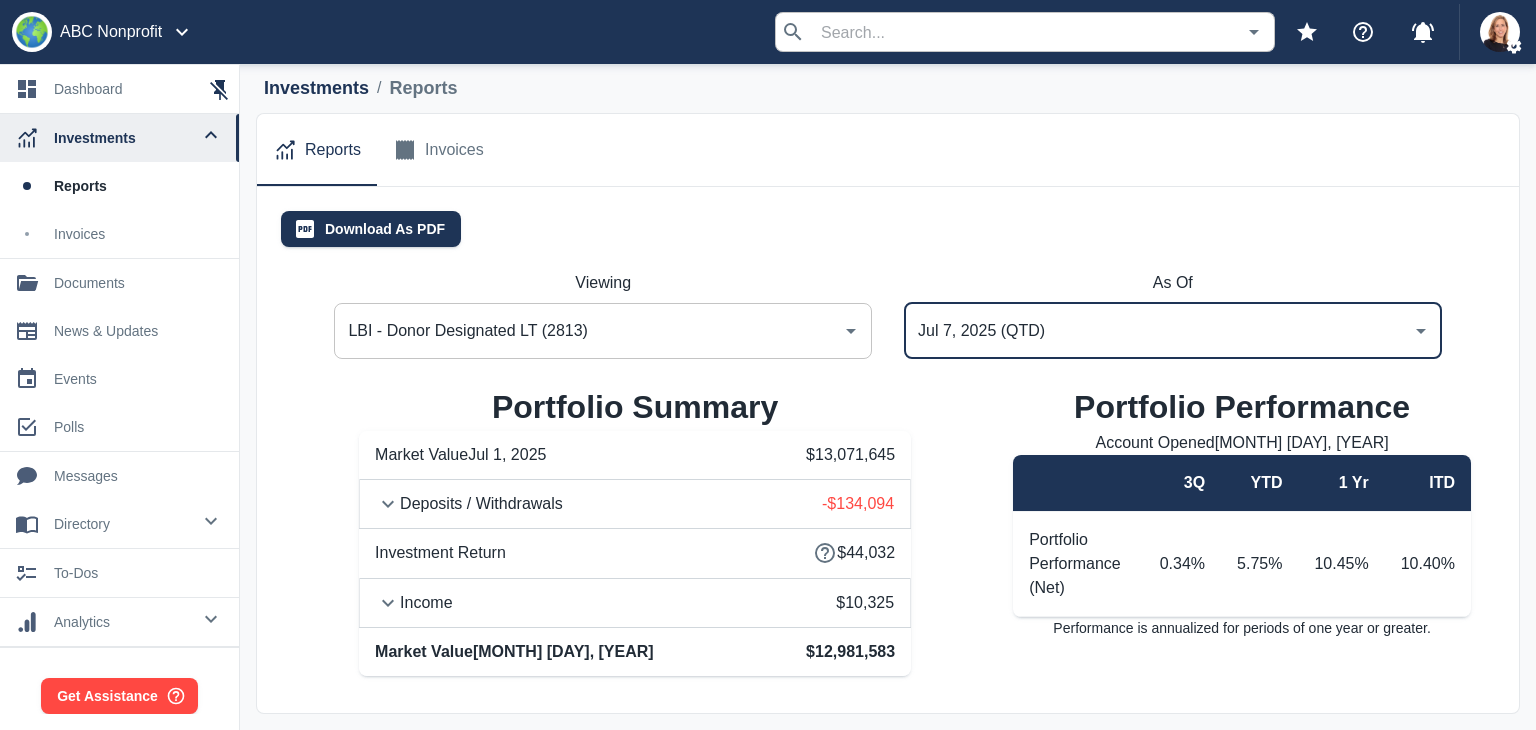 click on "Jul 7, 2025 (QTD)" at bounding box center (1158, 331) 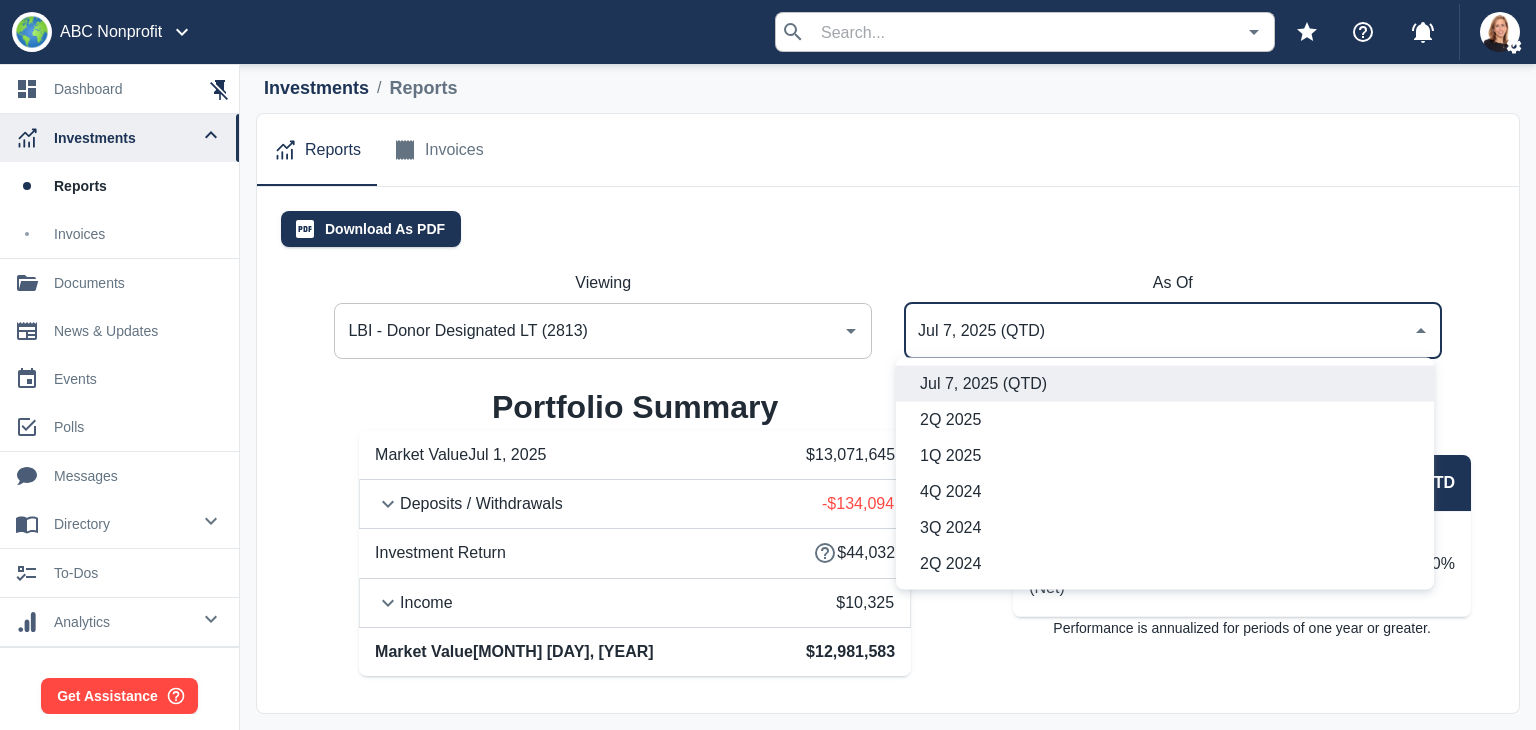 click on "1Q 2025" at bounding box center [1169, 456] 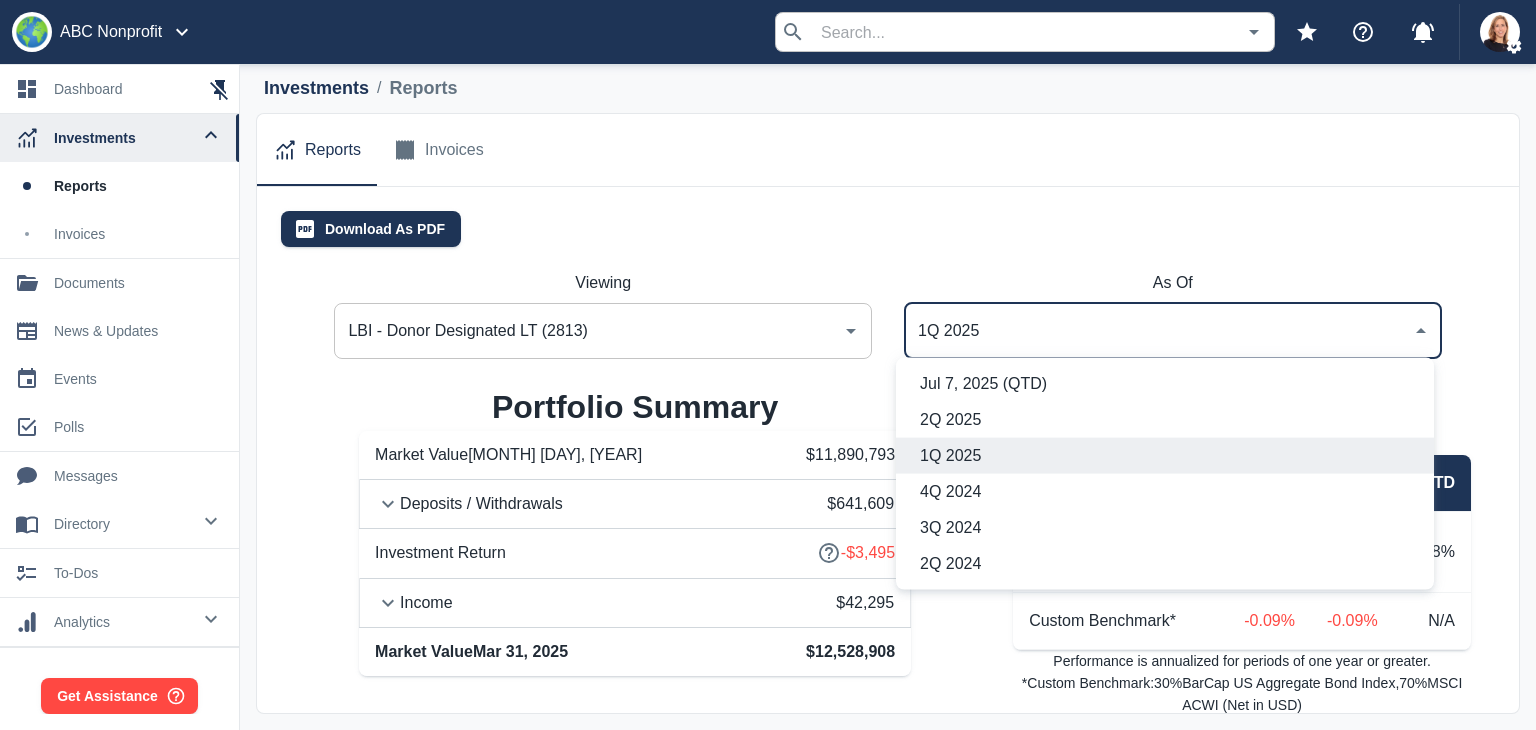 click on "1Q 2025" at bounding box center (1158, 331) 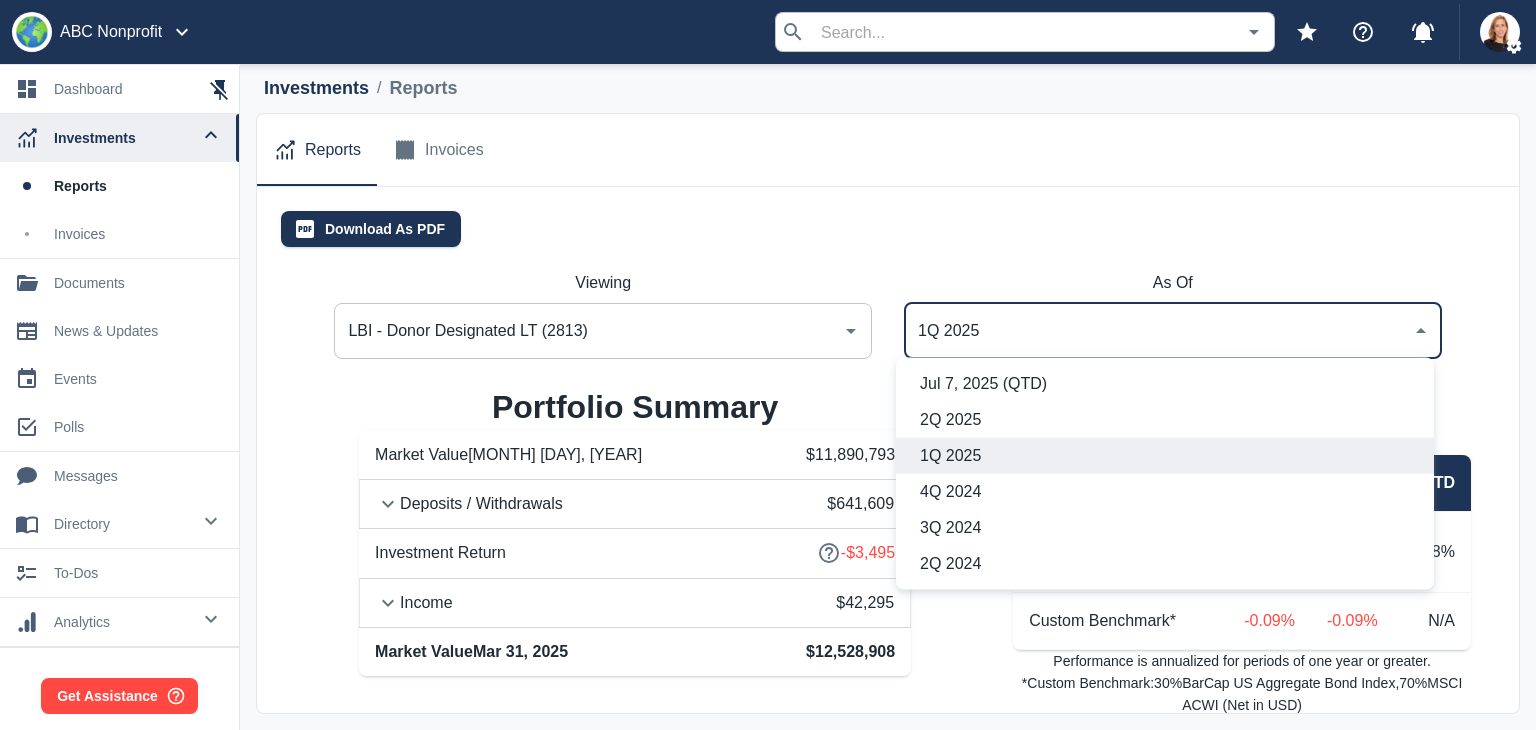 click on "2Q 2025" at bounding box center [1165, 420] 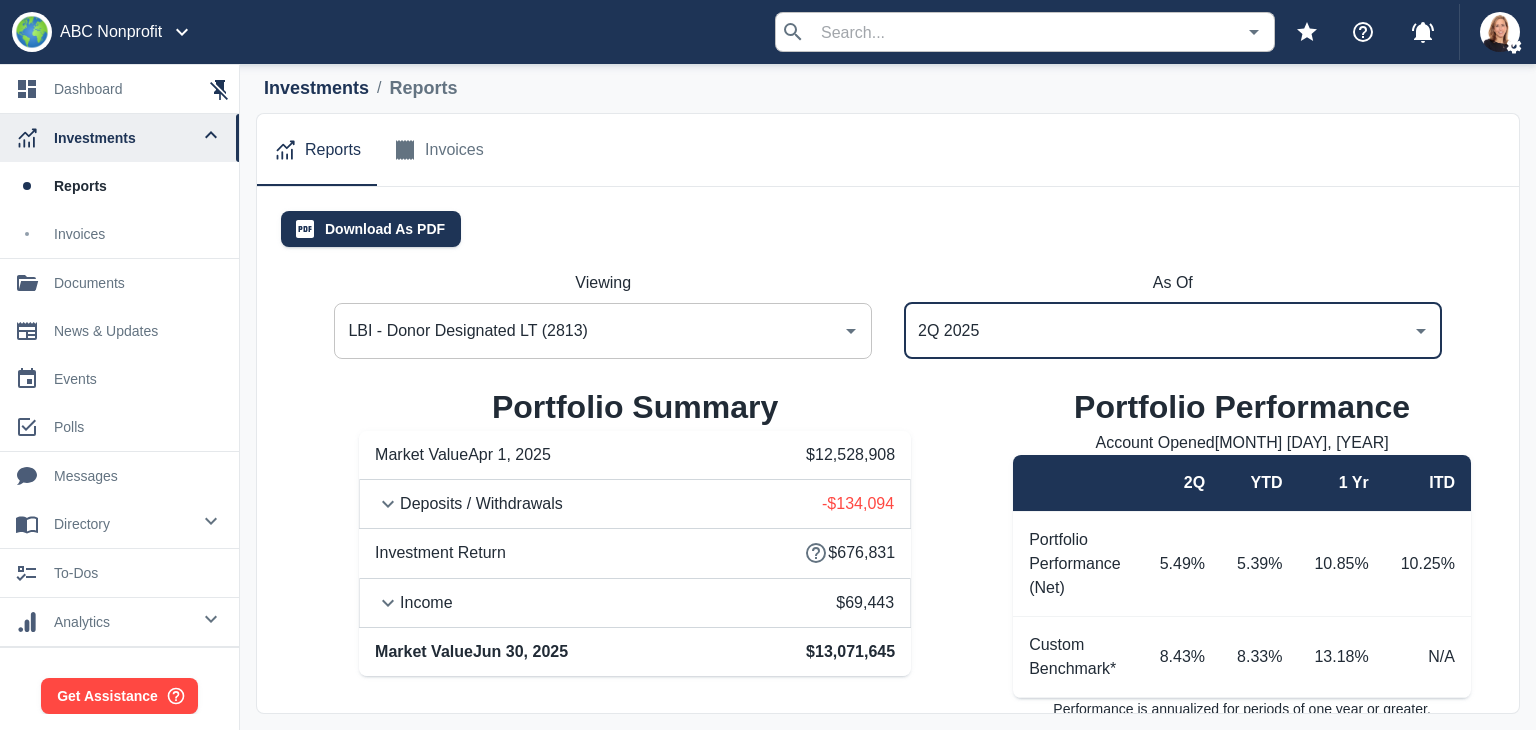 click on "2Q [YEAR] ​" at bounding box center (1173, 331) 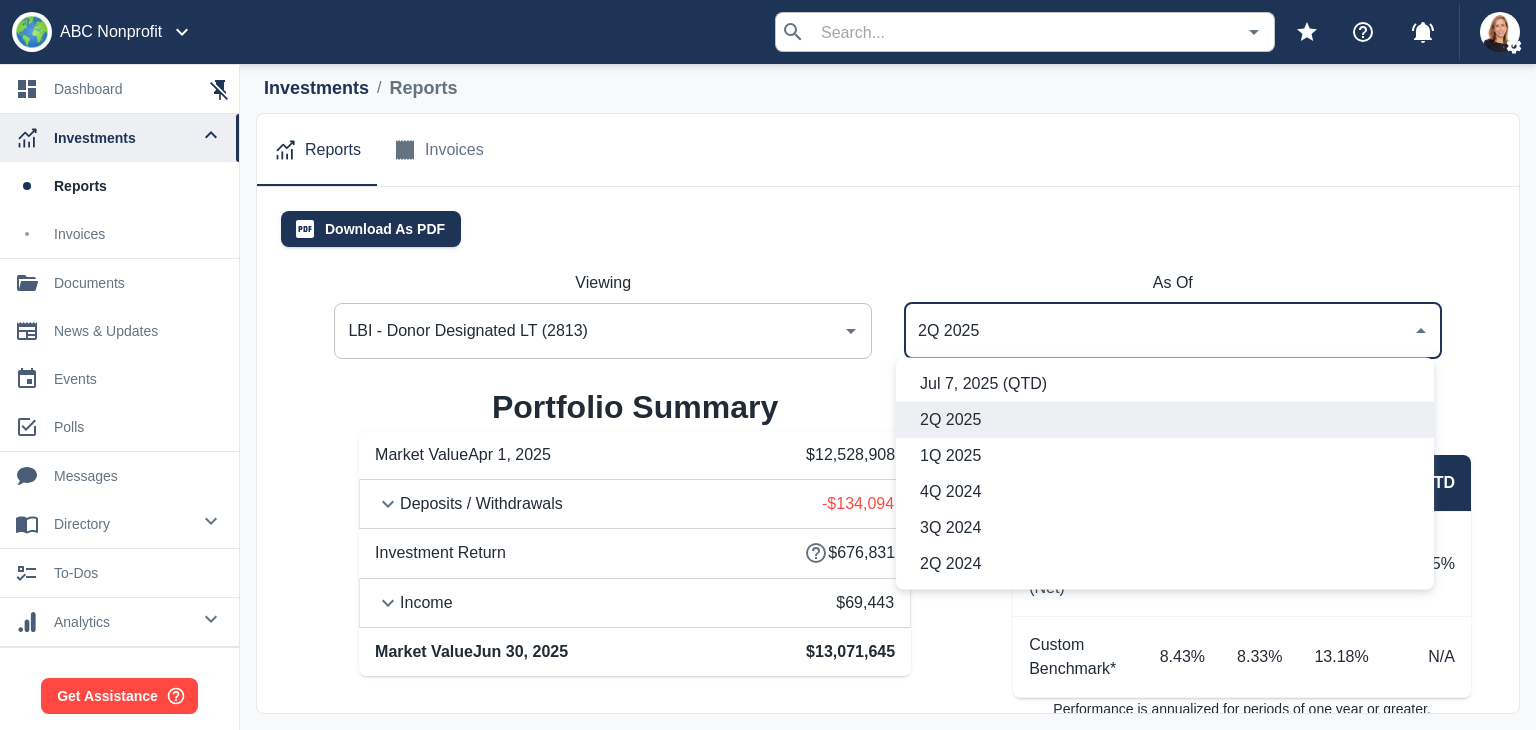click on "Jul 7, 2025 (QTD)" at bounding box center [1169, 384] 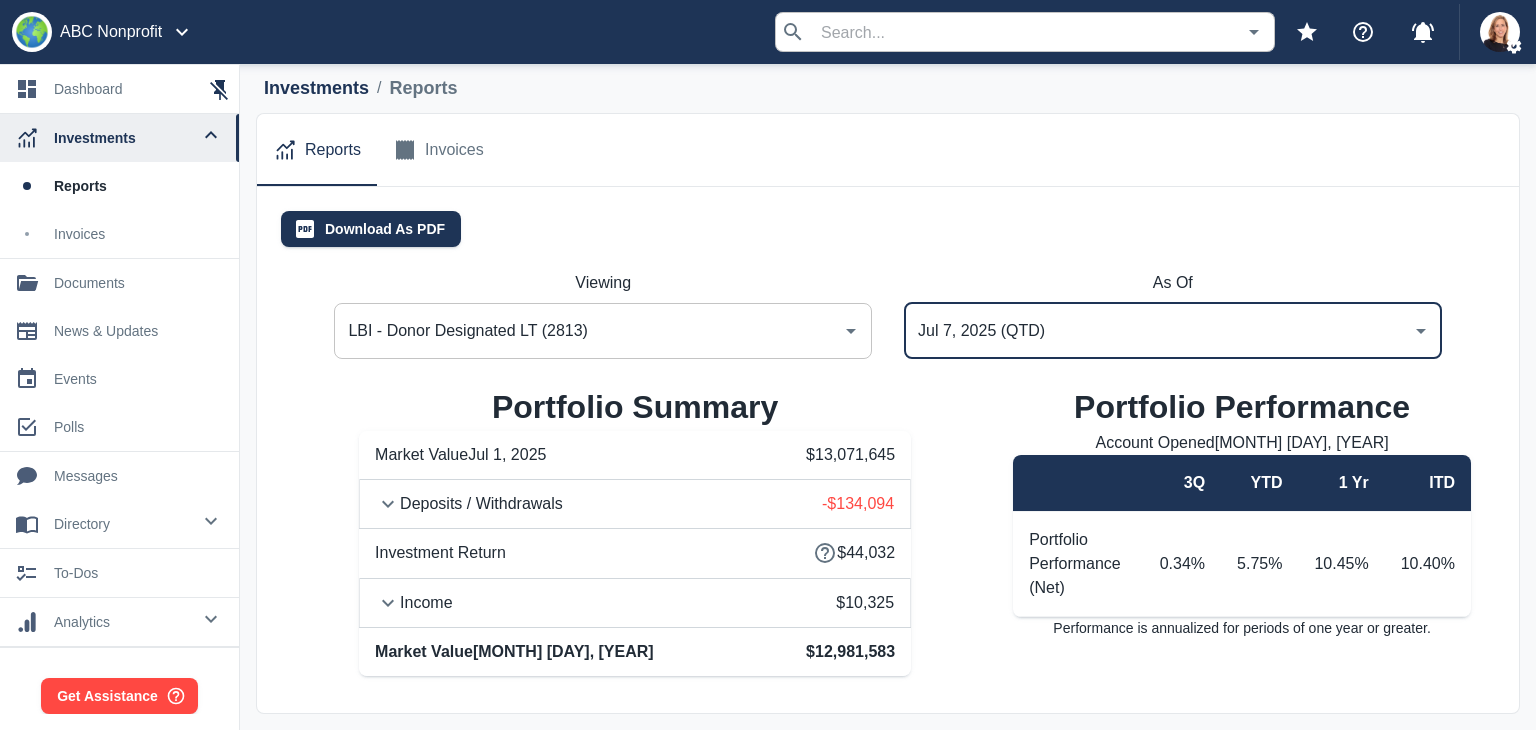 click on "LBI - Donor Designated LT (2813)" at bounding box center [588, 331] 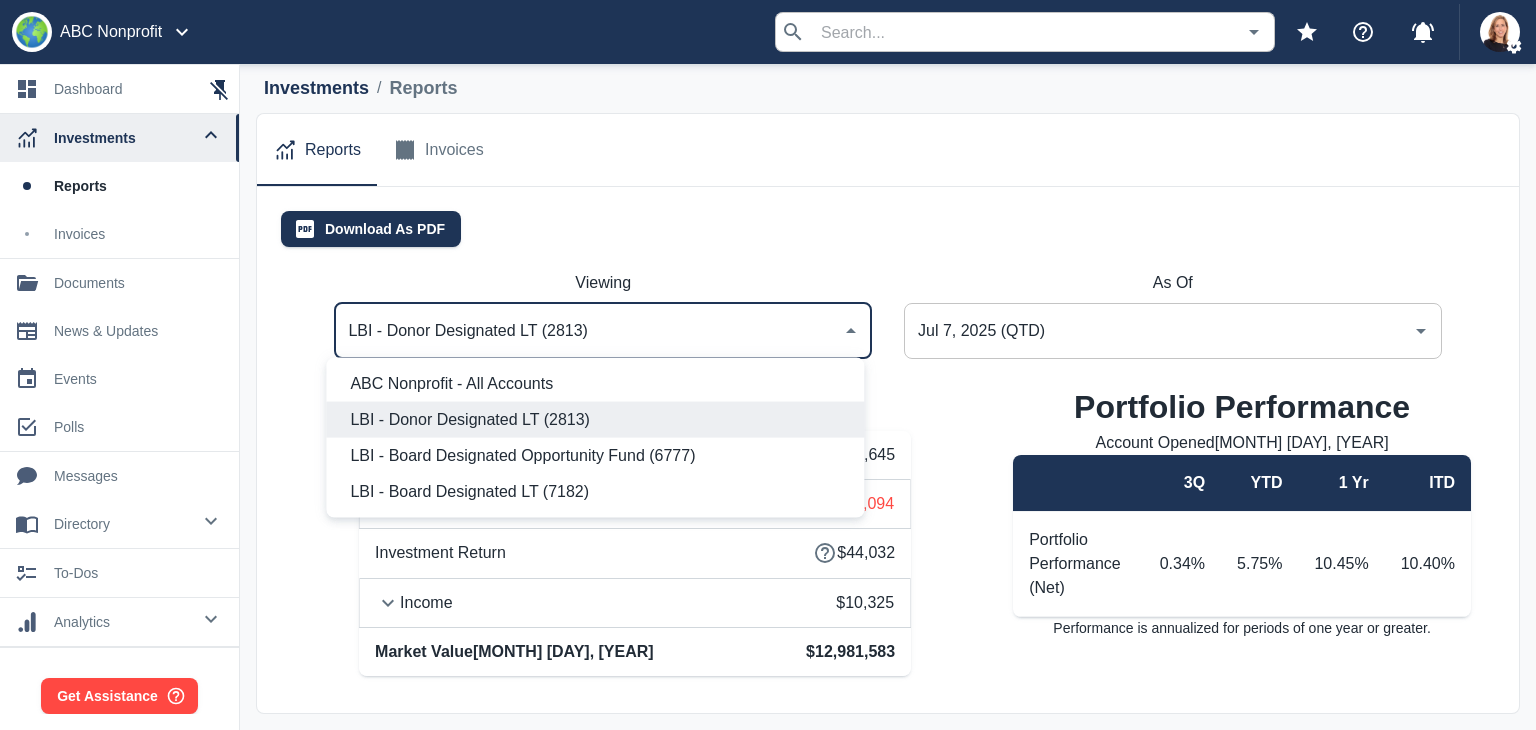 click on "ABC Nonprofit - All Accounts LBI - Donor Designated LT (2813) LBI - Board Designated Opportunity Fund (6777) LBI - Board Designated LT (7182)" at bounding box center [595, 438] 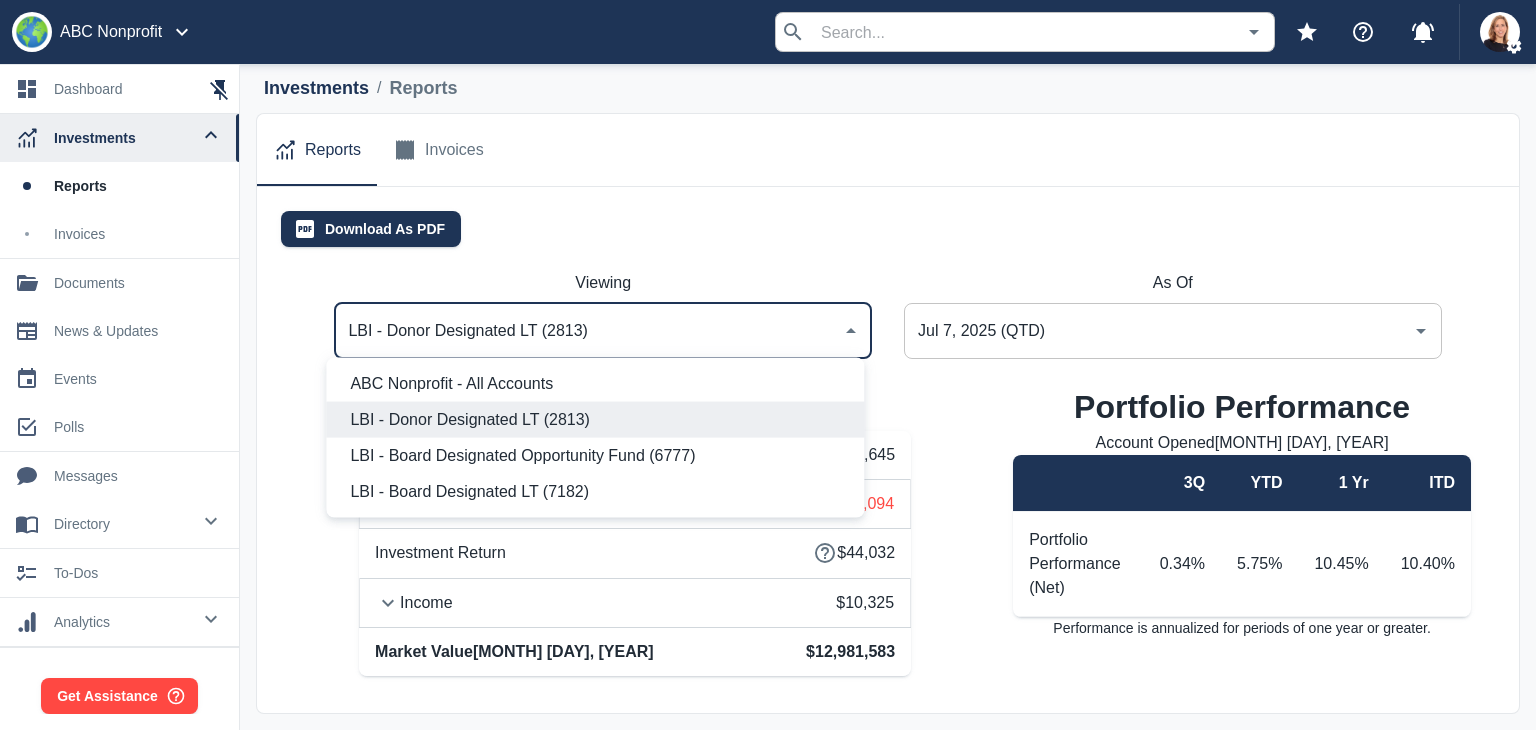 click on "ABC Nonprofit  - All Accounts" at bounding box center (599, 384) 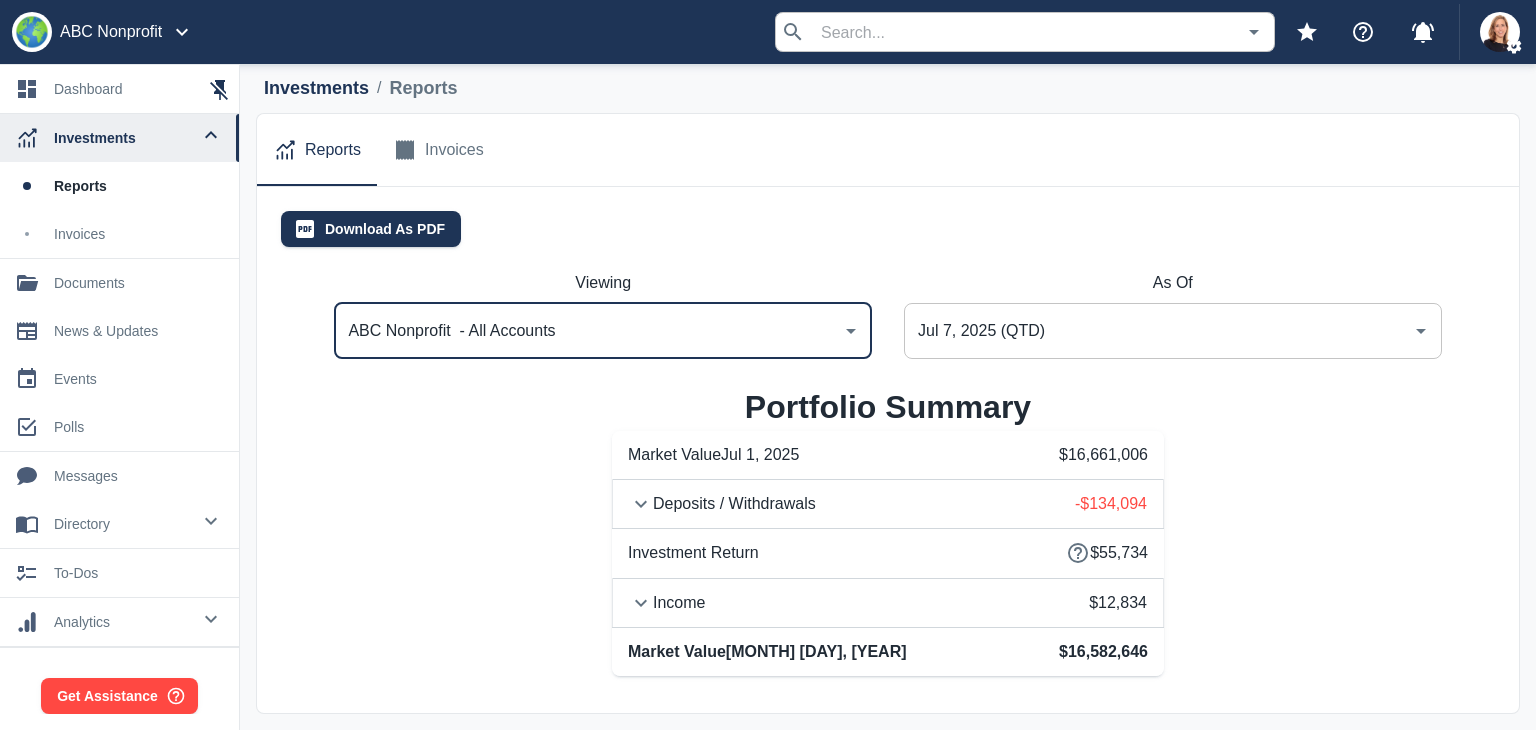 click on "Client Report [MONTH] [DAY], [YEAR] Market Commentary Stocks: Bonds: ABC Nonprofit 123 Main [CITY], [STATE] 53717 ABC Nonprofit - All Accounts Summary Portfolio Summary Market Value [MONTH] [DAY], [YEAR] $ 16,661,006 Deposits / Withdrawals -$134,094 Investment Return ** $55,734 Income $ 12,834 Market Value [MONTH] [DAY], [YEAR] $ 16,582,646 **Includes income and is net of fees Summary of Relationship [MONTH] [DAY], [YEAR] through [MONTH] [DAY], [YEAR] Name Starting Value Deposits / Withdrawals Income Investment Return Ending Value Period Performance YTD Since Inception LBI - Donor Designated LT (2813) $13,071,644.67 -$134,094.00 $10,324.56 $44,032.40 $12,981,583.07 0.34% 5.75% 10.40% LBI - Board Designated Opportunity Fund (6777) $408,730.68 $0.00 $0.00 $864.28 $409,594.96 0.21% 2.62% 2.44% LBI - Board Designated LT (7182) $3,180,630.23 $0.00 $2,509.24 $10,837.41 $3,191,467.64 0.34% 5.70% 4.03% Performance is net of fees and annualized for periods of one year or greater. Detailed LBI - Donor Designated LT (2813) Summary Portfolio Summary $ ** $ $" at bounding box center [888, 229] 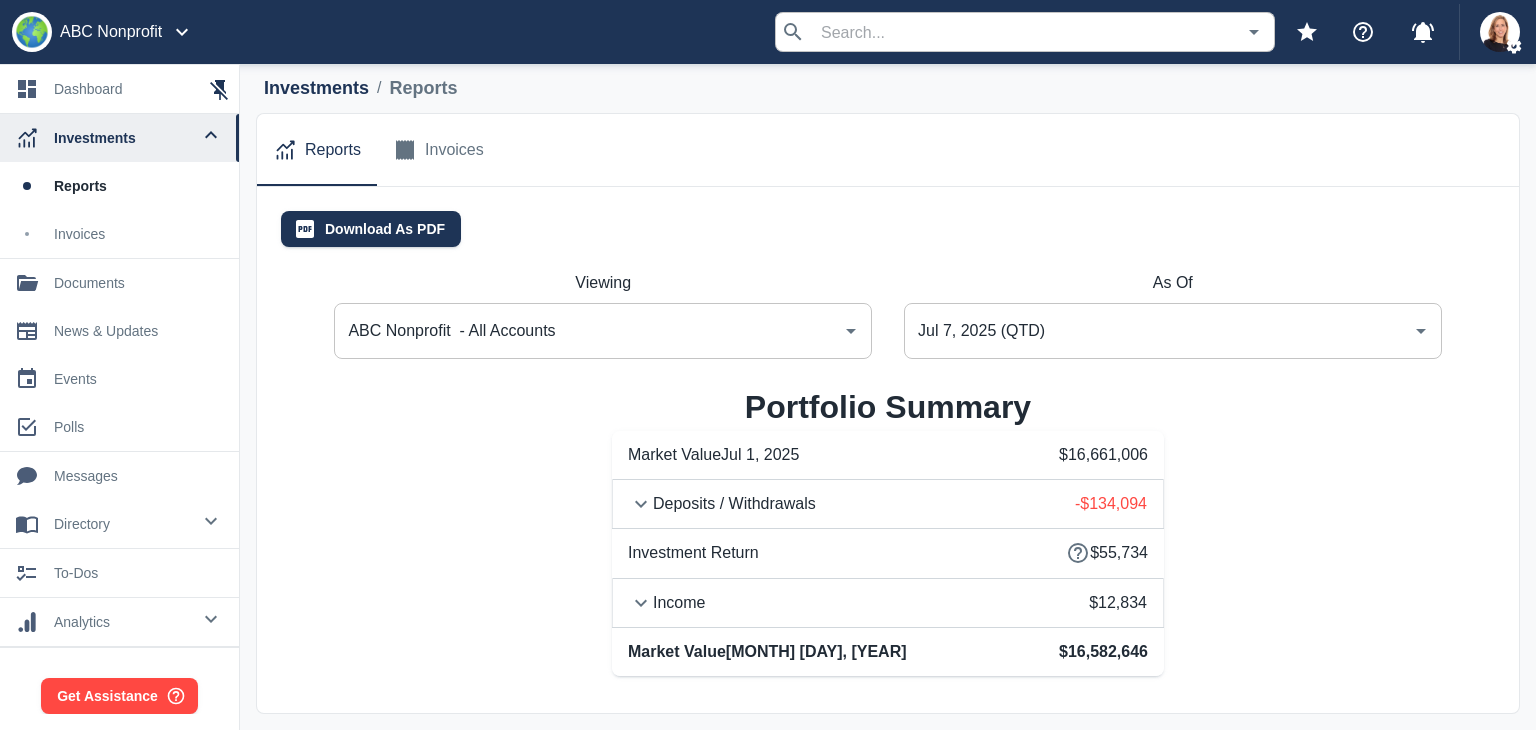 click on "Jul 7, 2025 (QTD)" at bounding box center (1158, 331) 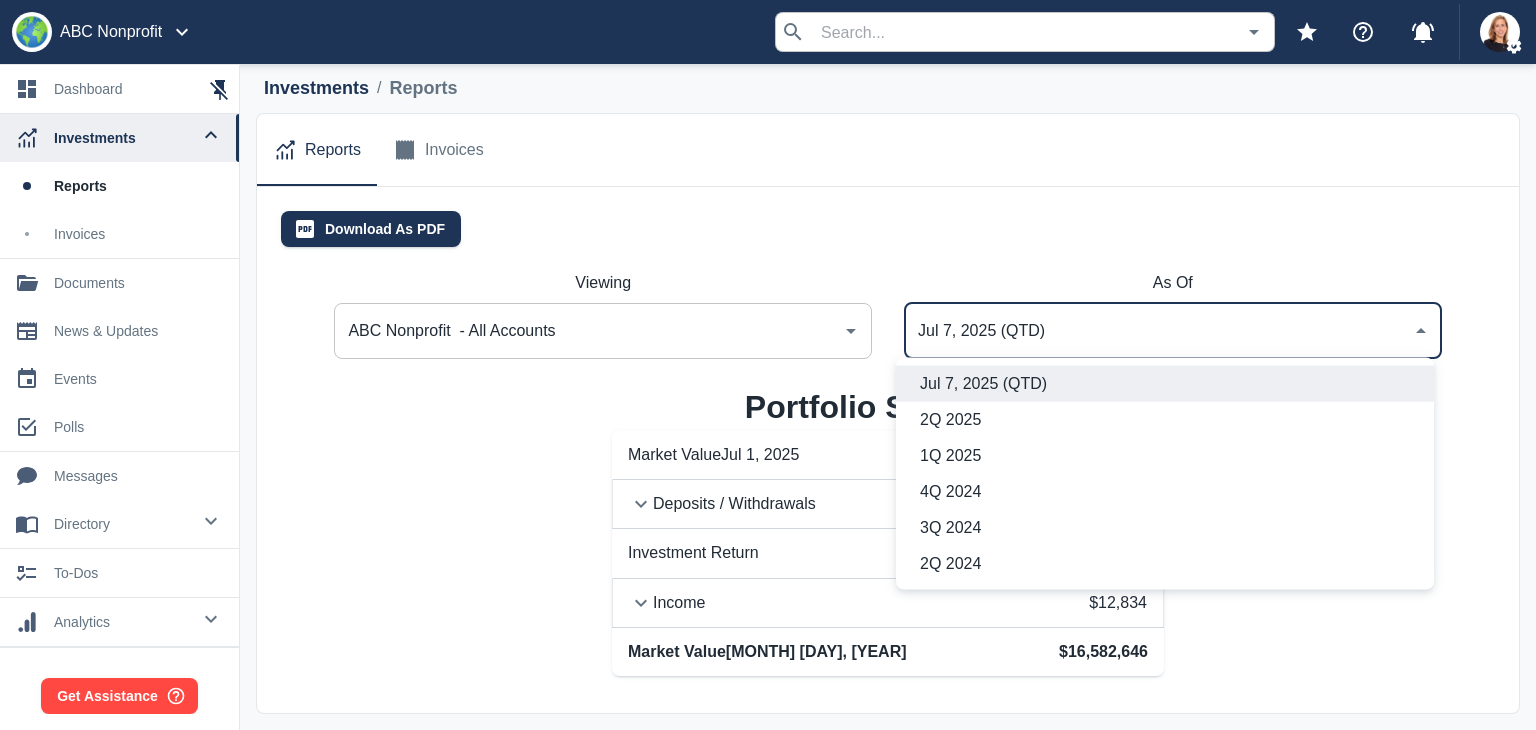 click on "2Q 2025" at bounding box center [1169, 420] 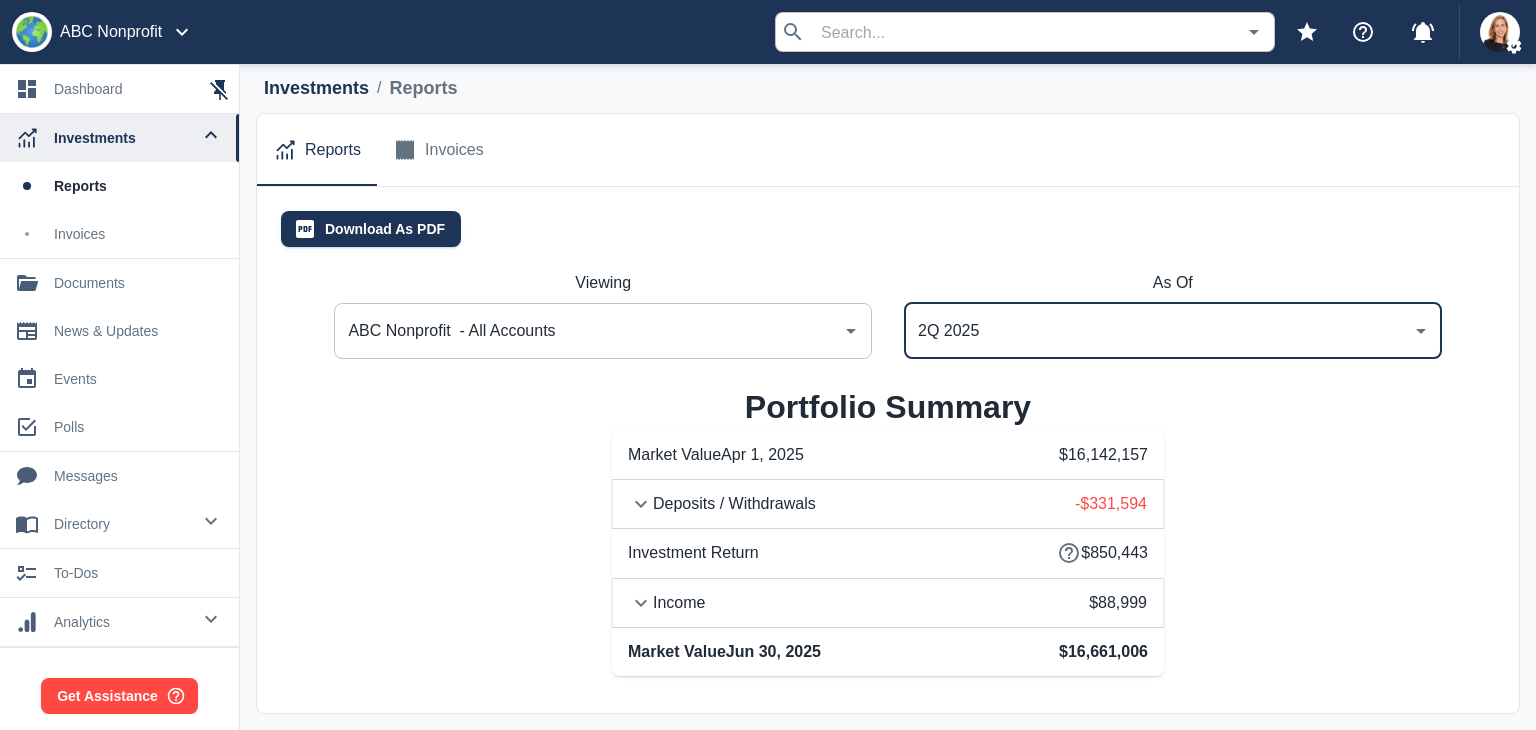 click on "ABC Nonprofit  - All Accounts" at bounding box center (588, 331) 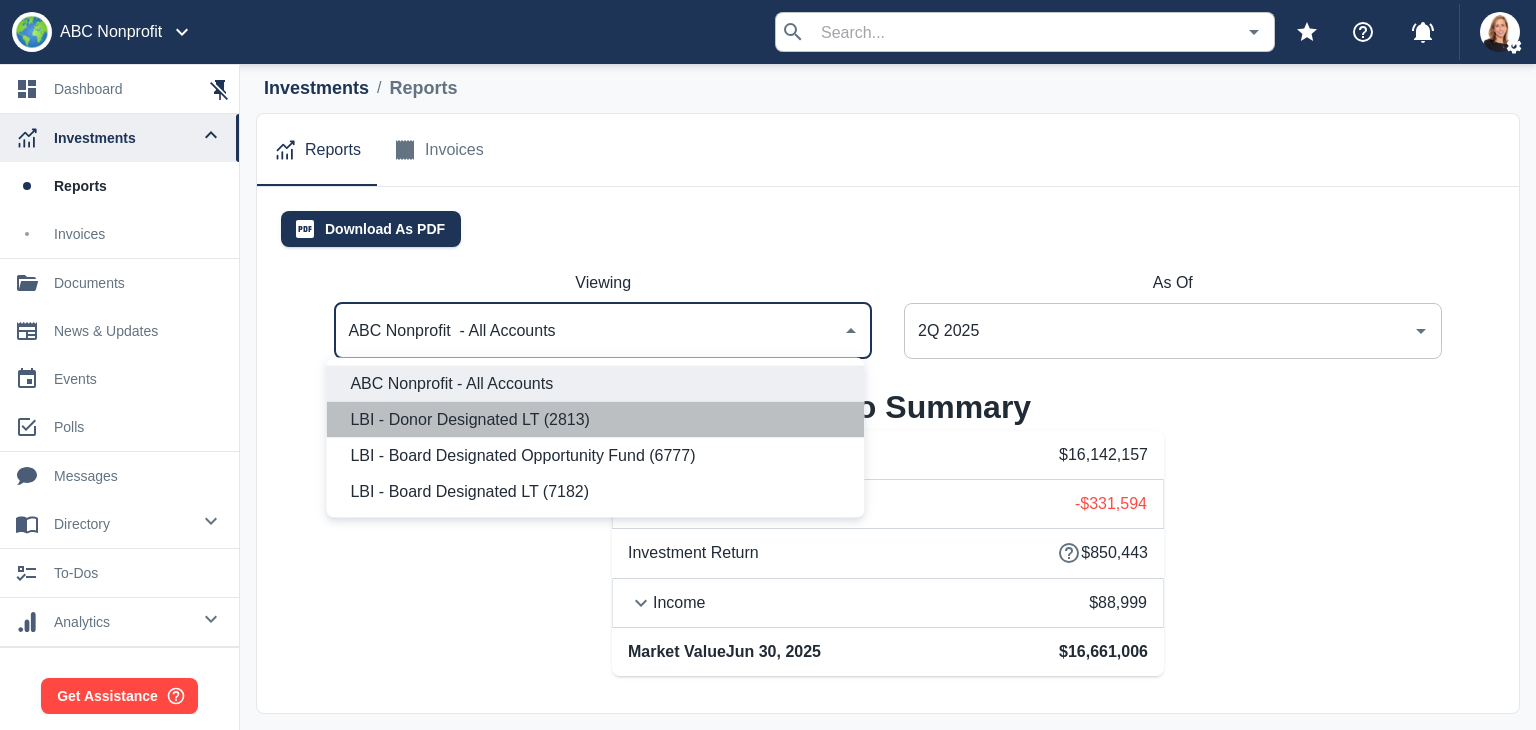 click on "LBI - Donor Designated LT (2813)" at bounding box center [599, 420] 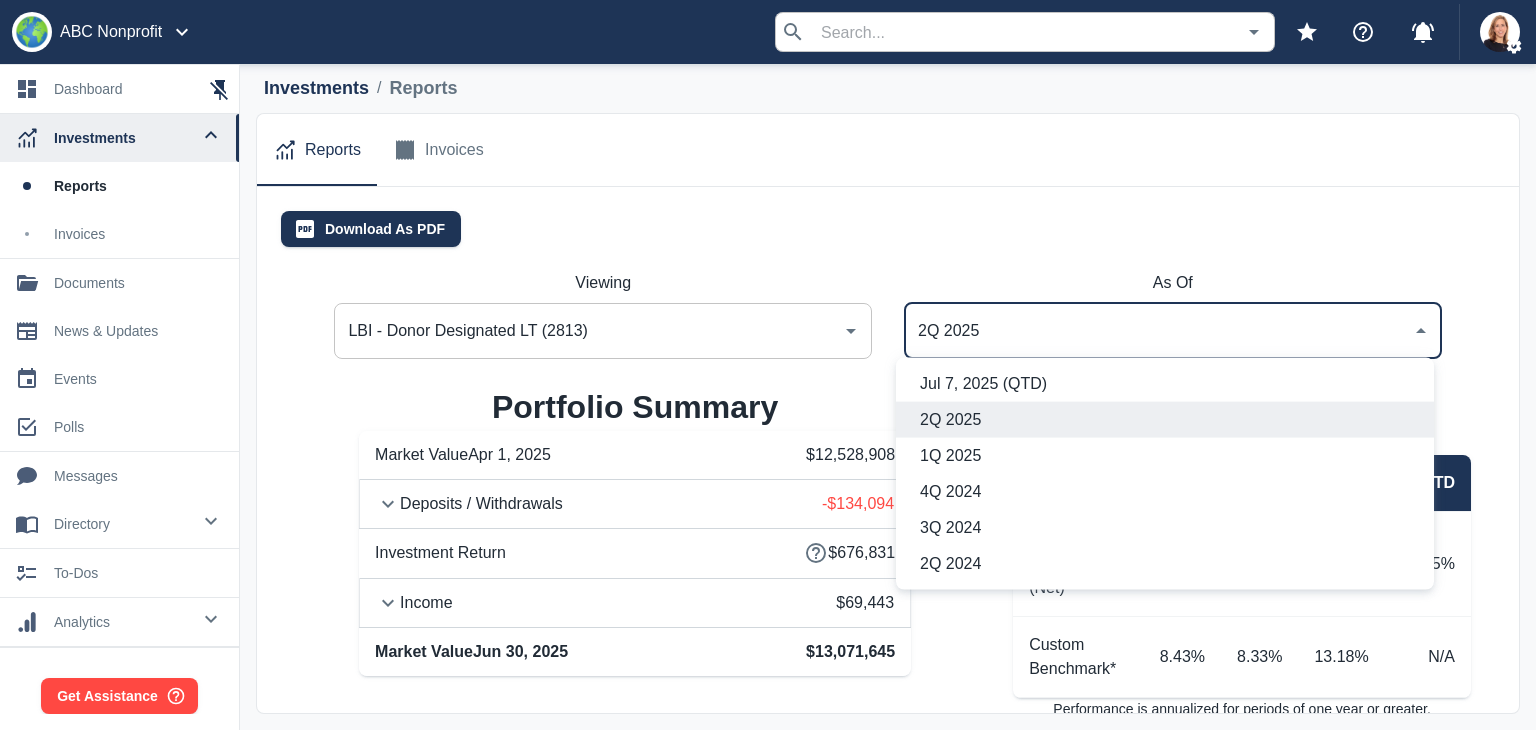 click on "2Q 2025" at bounding box center [1158, 331] 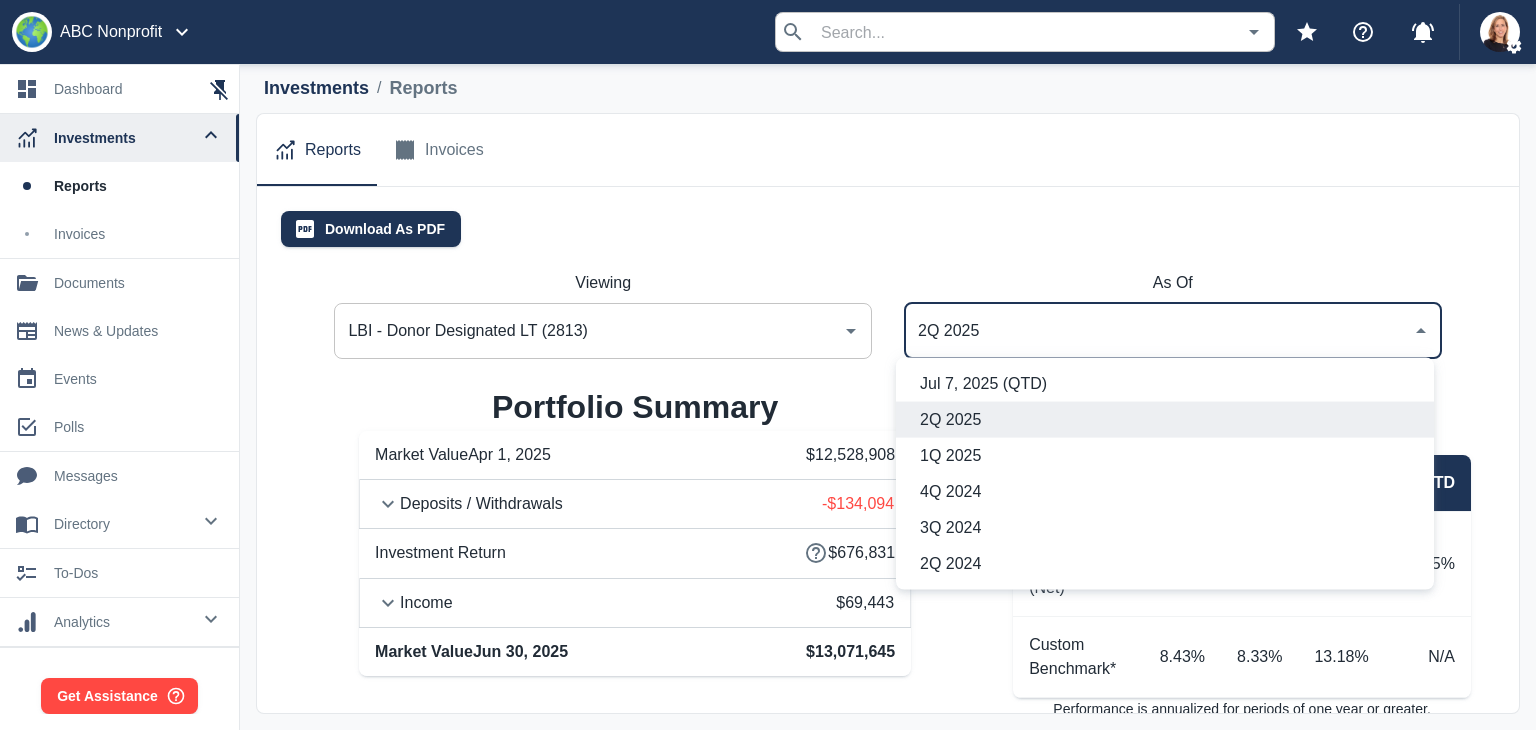 click on "1Q 2025" at bounding box center [1169, 456] 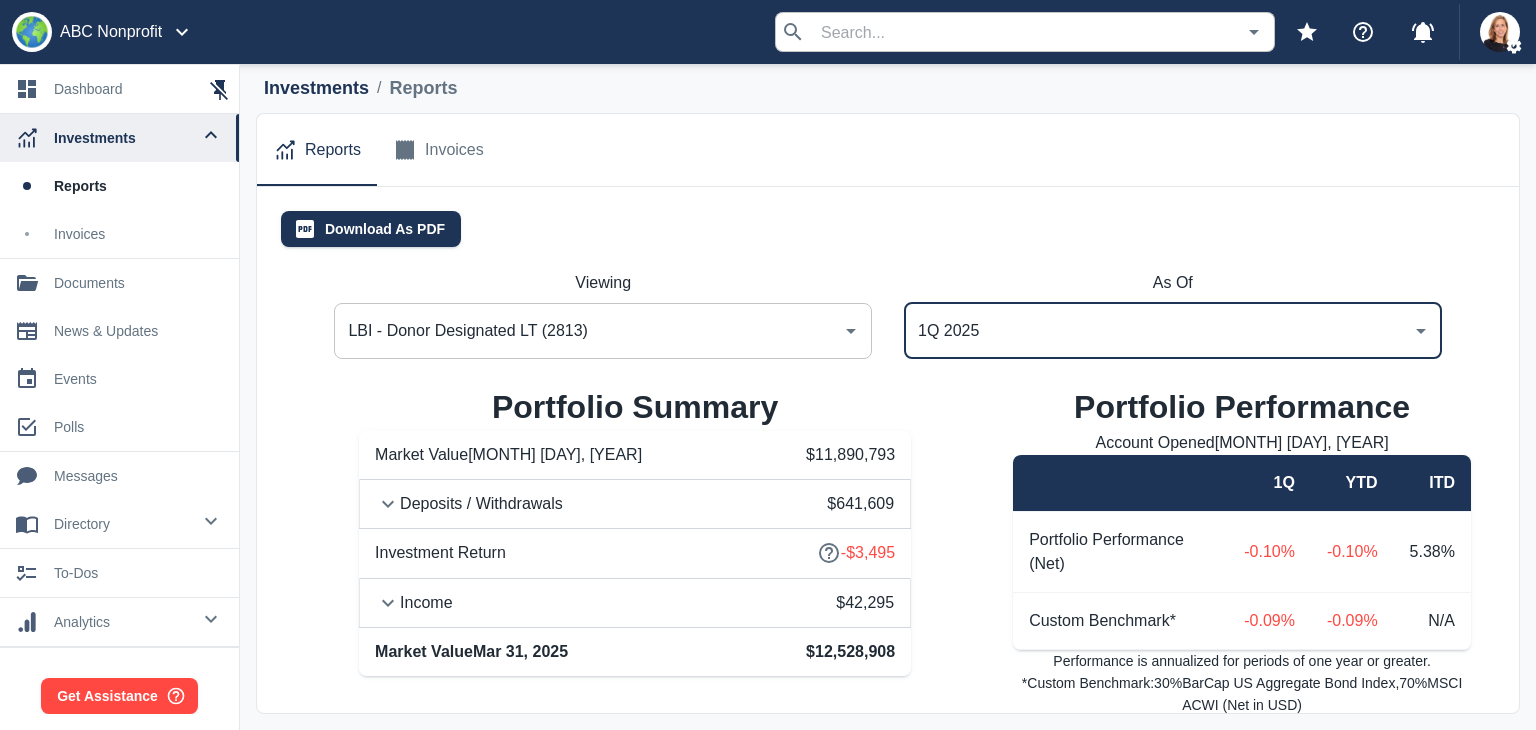 click on "LBI - Donor Designated LT (2813)" at bounding box center (588, 331) 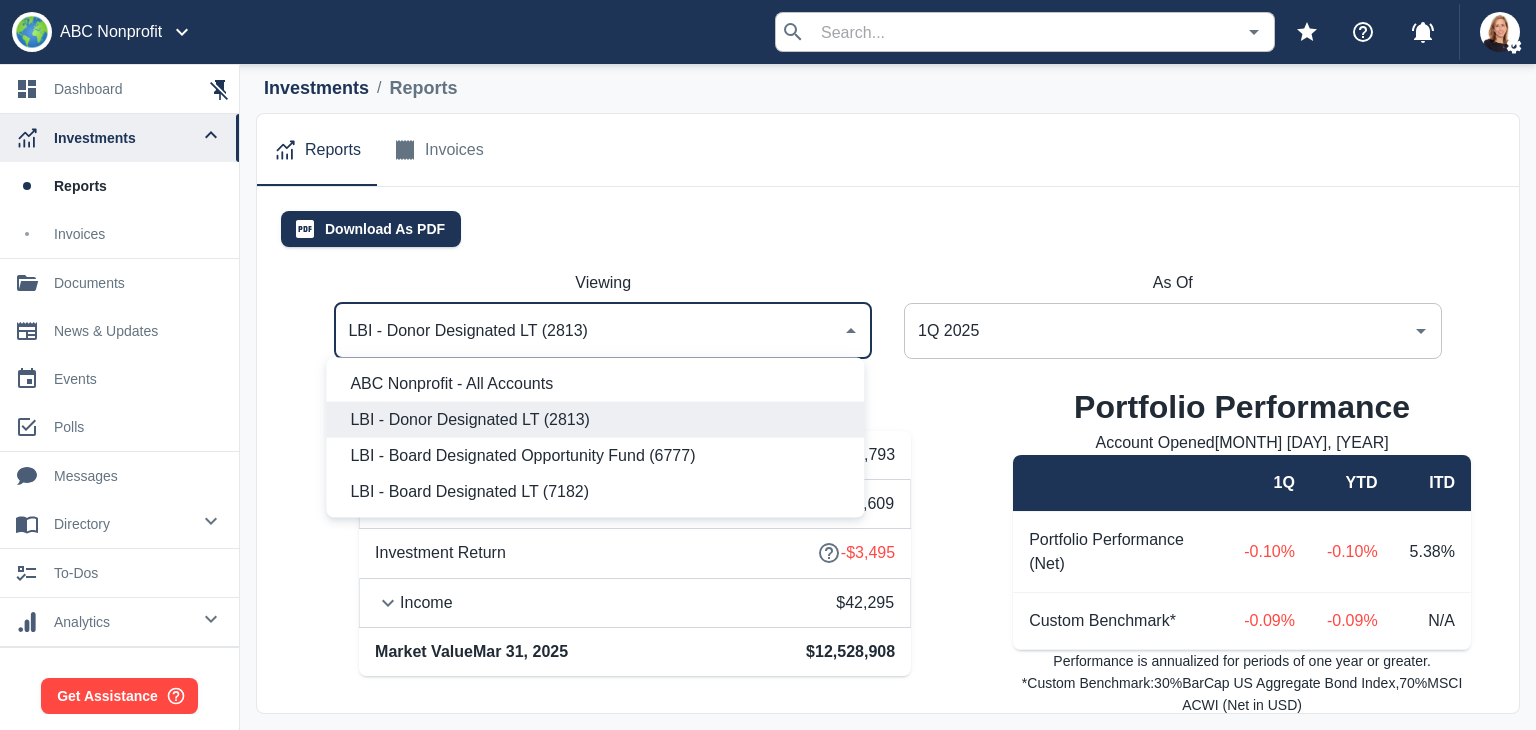 click on "ABC Nonprofit  - All Accounts" at bounding box center [599, 384] 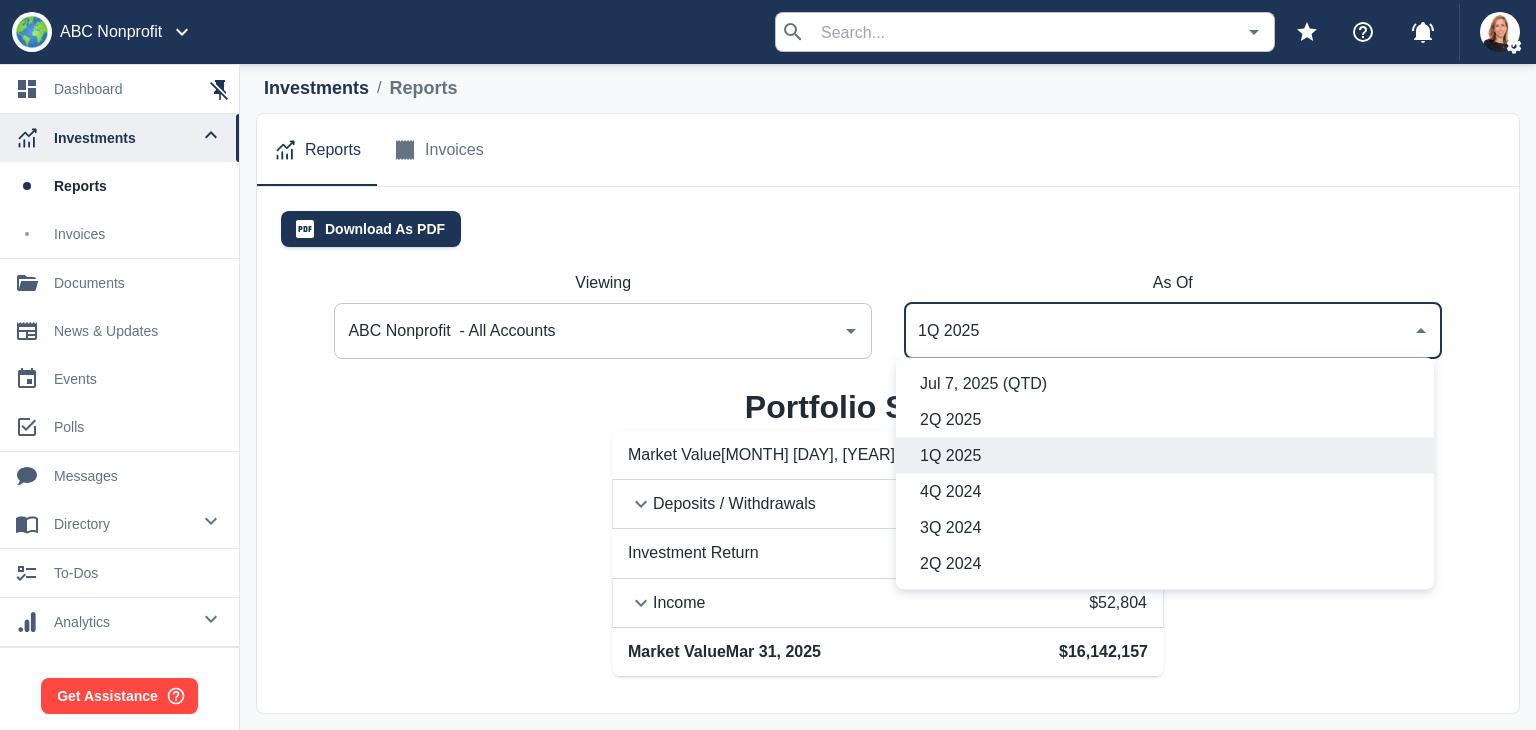 click on "1Q 2025" at bounding box center (1158, 331) 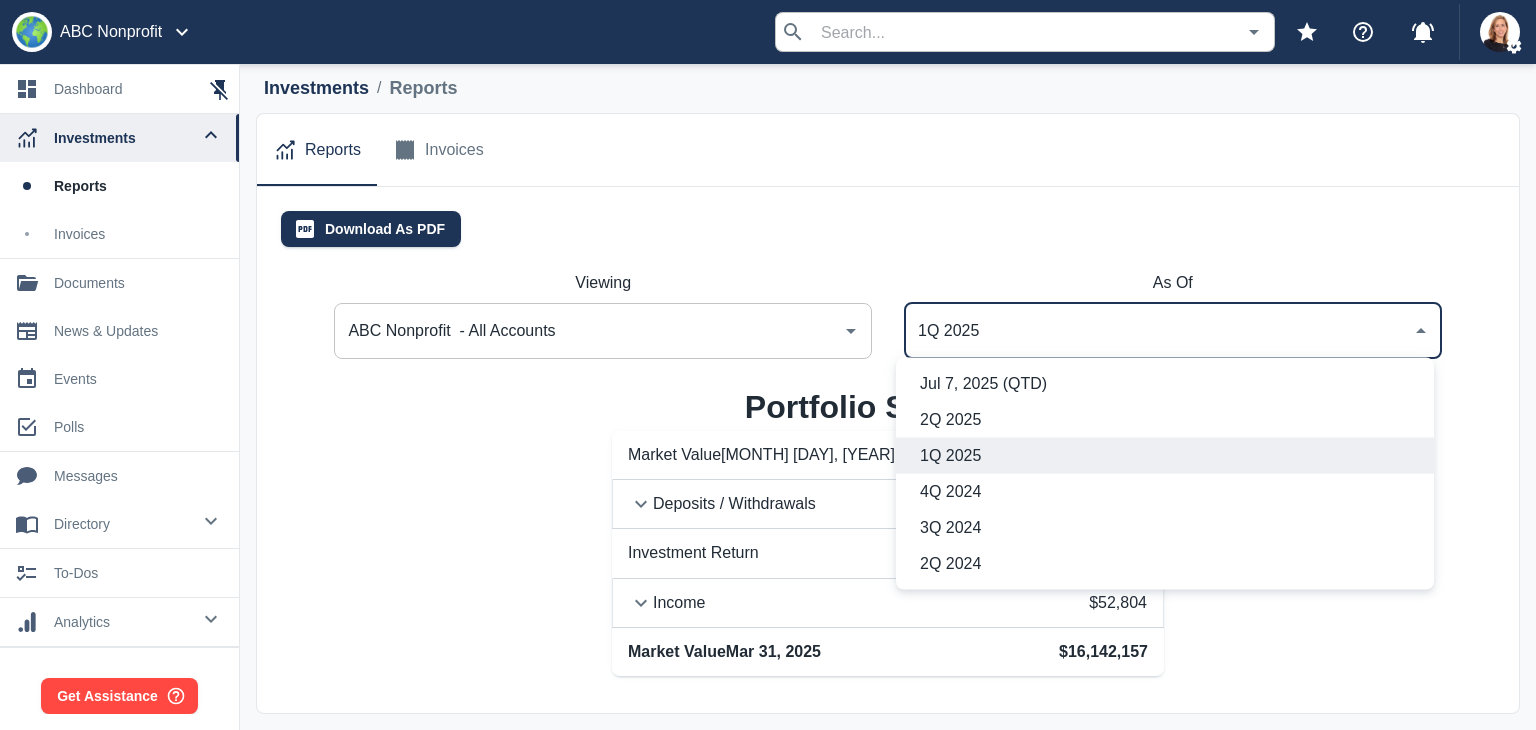 click on "Jul 7, 2025 (QTD)" at bounding box center [1169, 384] 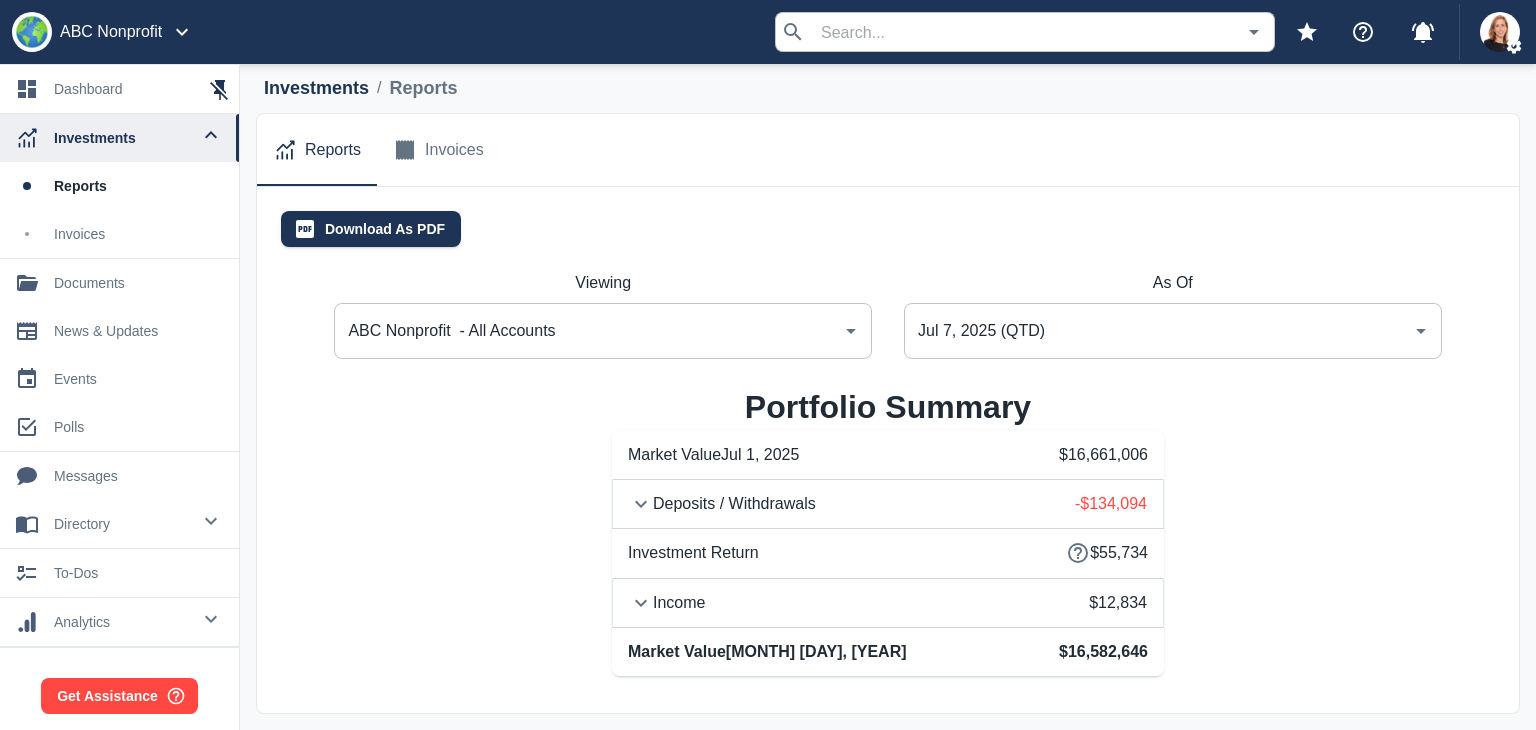 drag, startPoint x: 1018, startPoint y: 324, endPoint x: 1023, endPoint y: 333, distance: 10.29563 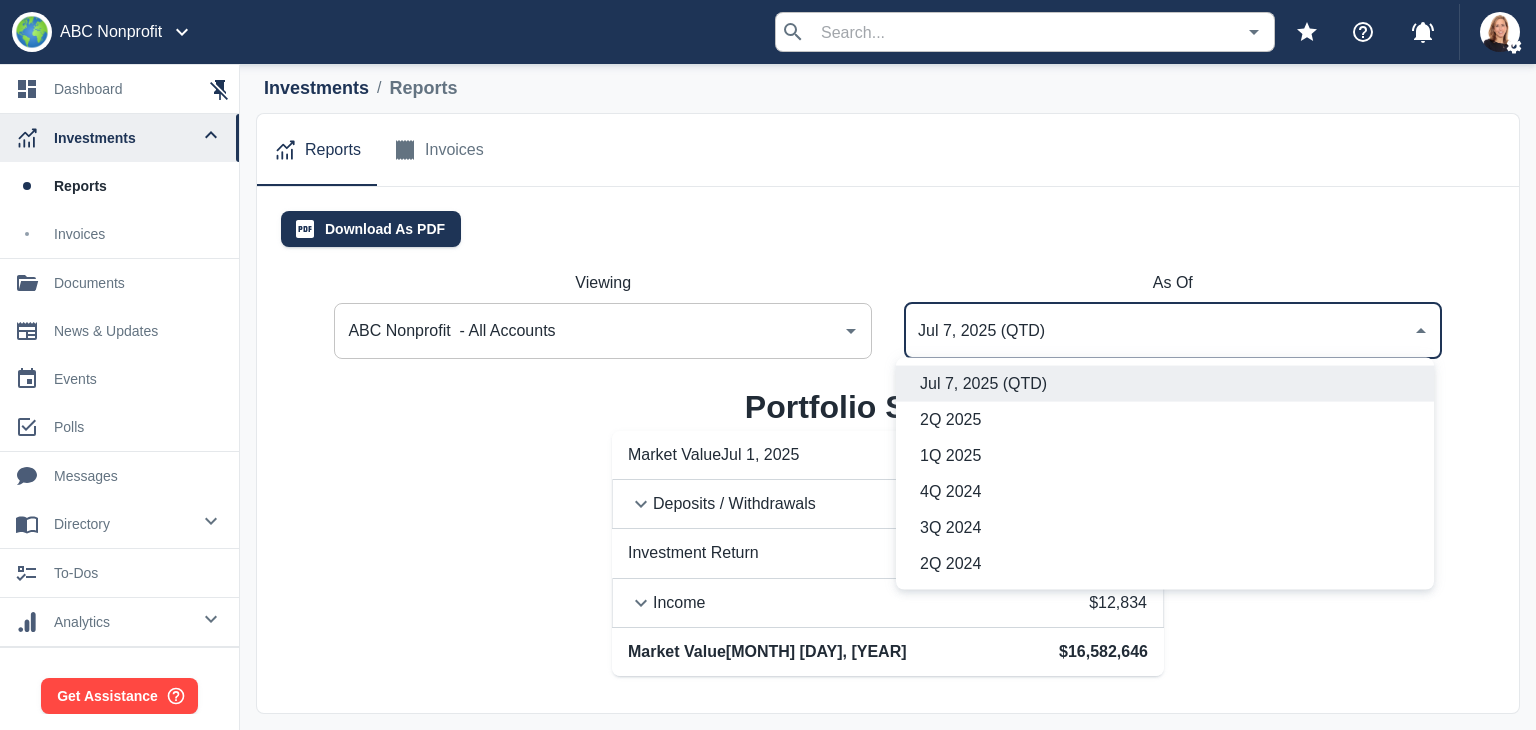 click on "2Q 2025" at bounding box center (1169, 420) 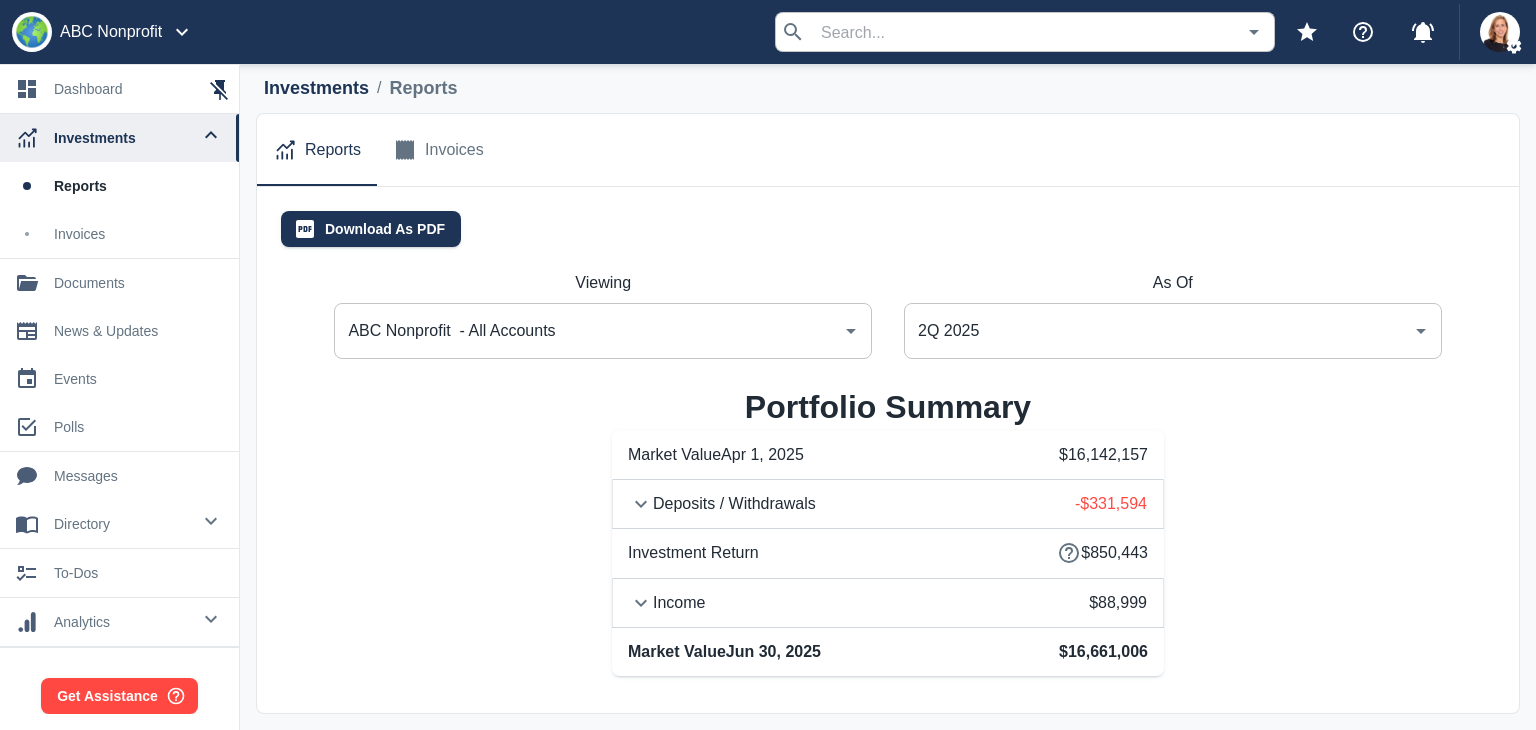 click on "Reports Invoices" at bounding box center (888, 150) 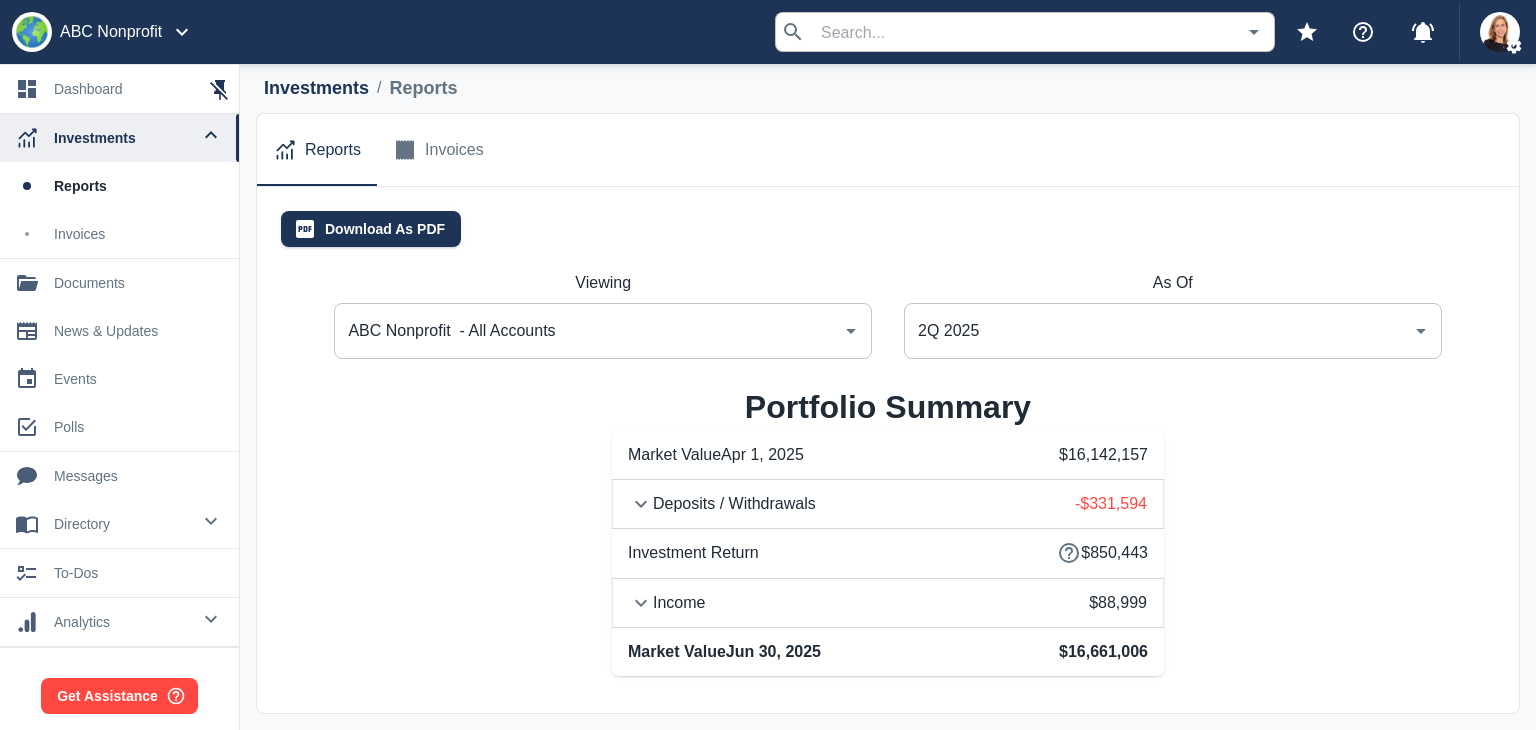 click on "2Q 2025" at bounding box center [1158, 331] 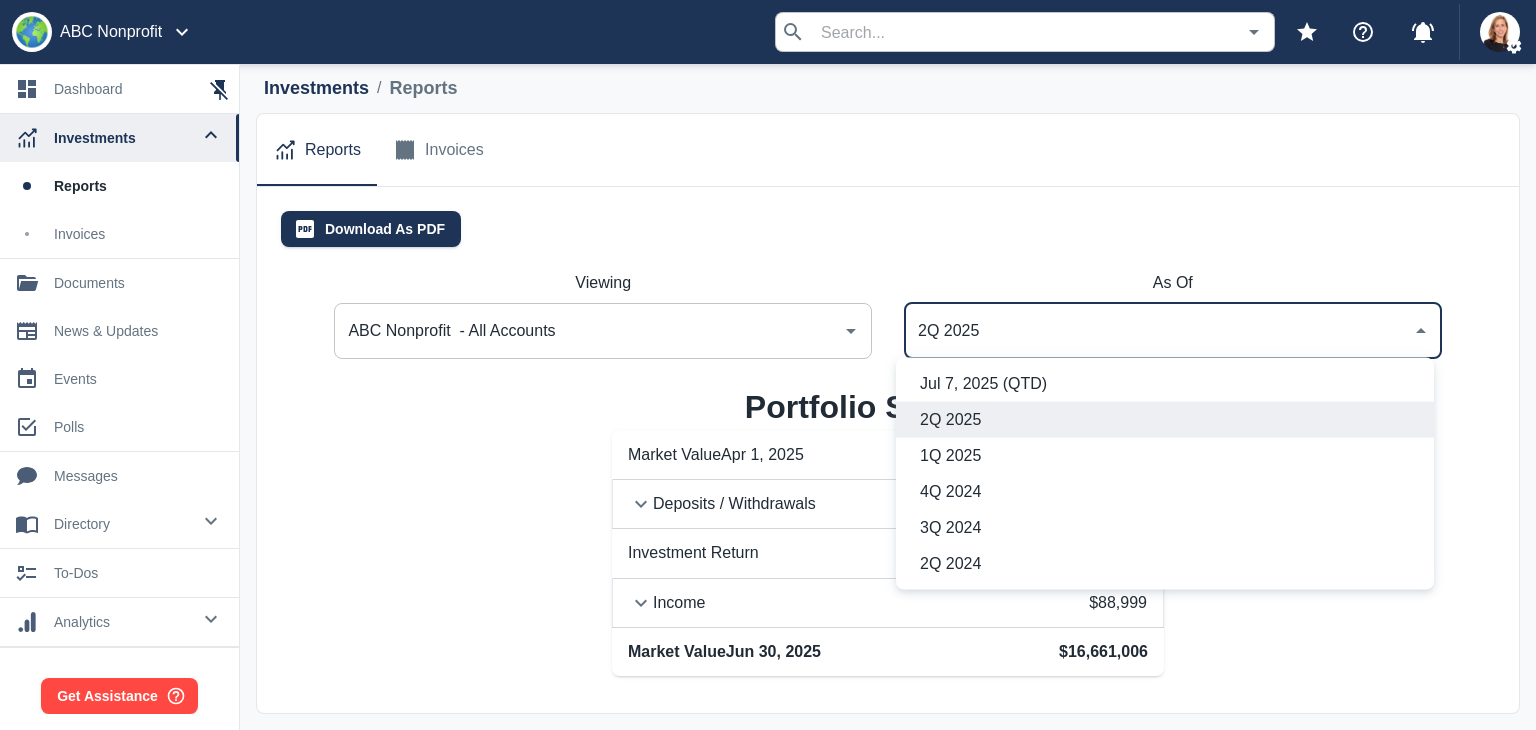 click on "Jul 7, 2025 (QTD)" at bounding box center (1169, 384) 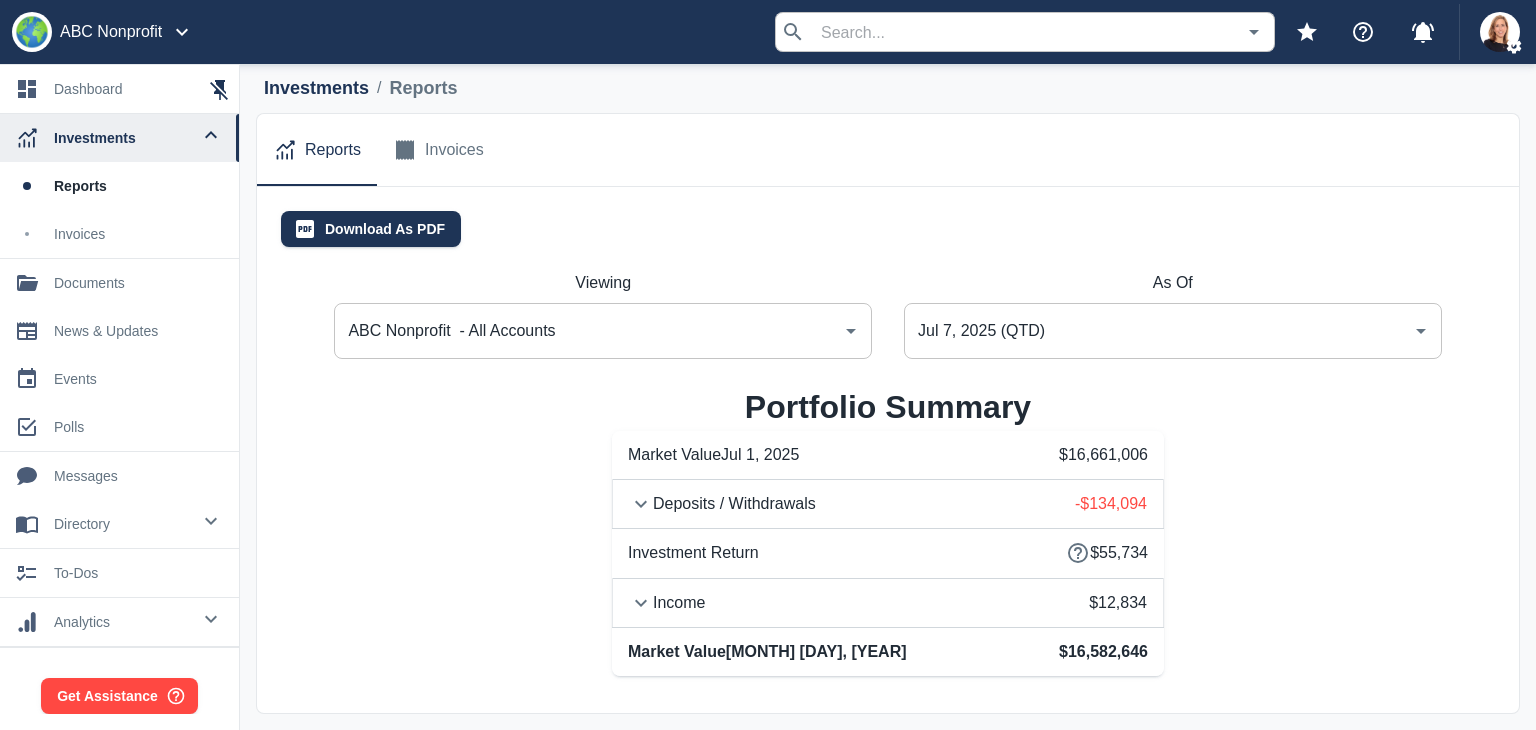 click on "Client Report [MONTH] [DAY], [YEAR] Market Commentary Stocks: Bonds: ABC Nonprofit 123 Main [CITY], [STATE] 53717 ABC Nonprofit - All Accounts Summary Portfolio Summary Market Value [MONTH] [DAY], [YEAR] $ 16,661,006 Deposits / Withdrawals -$134,094 Investment Return ** $55,734 Income $ 12,834 Market Value [MONTH] [DAY], [YEAR] $ 16,582,646 **Includes income and is net of fees Summary of Relationship [MONTH] [DAY], [YEAR] through [MONTH] [DAY], [YEAR] Name Starting Value Deposits / Withdrawals Income Investment Return Ending Value Period Performance YTD Since Inception LBI - Donor Designated LT (2813) $13,071,644.67 -$134,094.00 $10,324.56 $44,032.40 $12,981,583.07 0.34% 5.75% 10.40% LBI - Board Designated Opportunity Fund (6777) $408,730.68 $0.00 $0.00 $864.28 $409,594.96 0.21% 2.62% 2.44% LBI - Board Designated LT (7182) $3,180,630.23 $0.00 $2,509.24 $10,837.41 $3,191,467.64 0.34% 5.70% 4.03% Performance is net of fees and annualized for periods of one year or greater. Detailed LBI - Donor Designated LT (2813) Summary Portfolio Summary $ ** $ $" at bounding box center (888, 229) 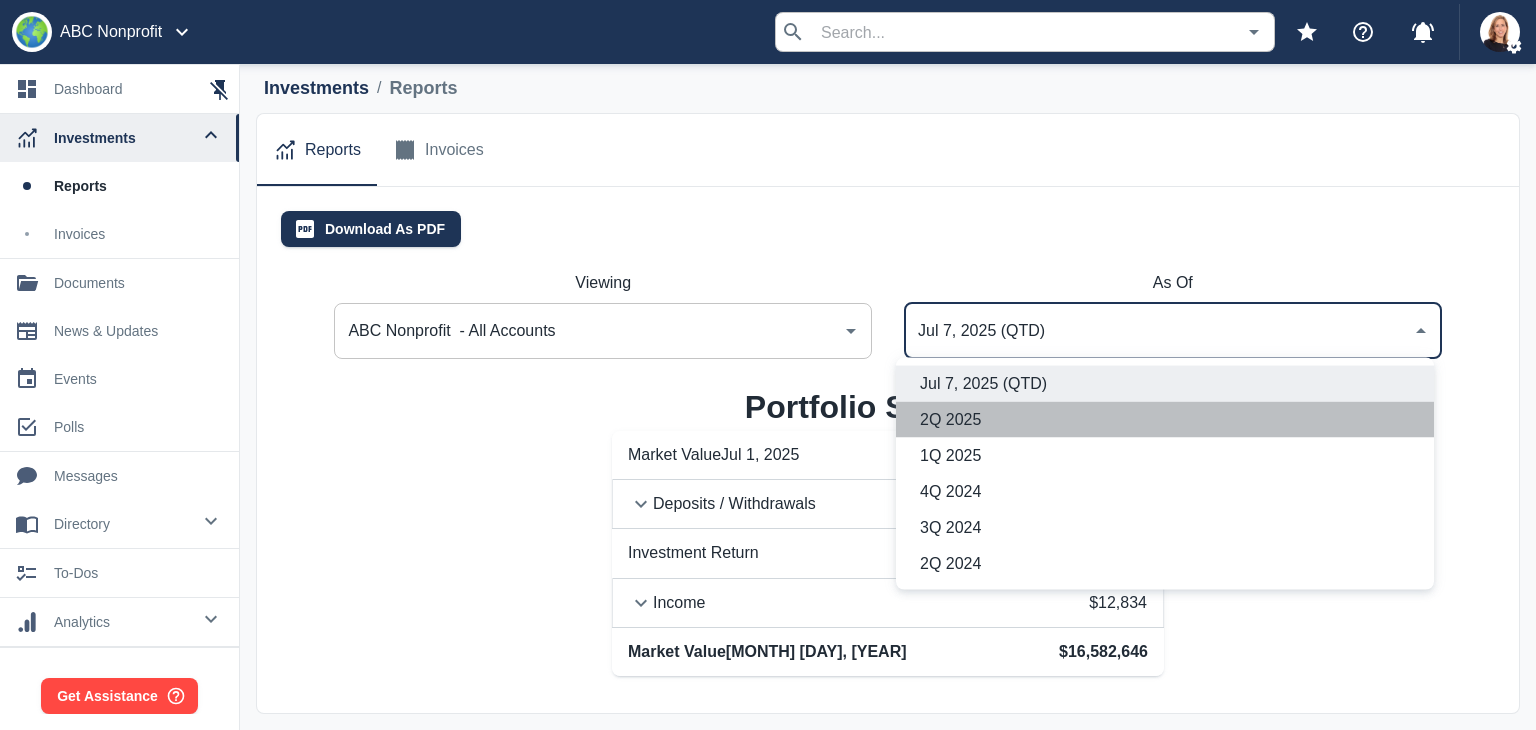 click on "2Q 2025" at bounding box center (1169, 420) 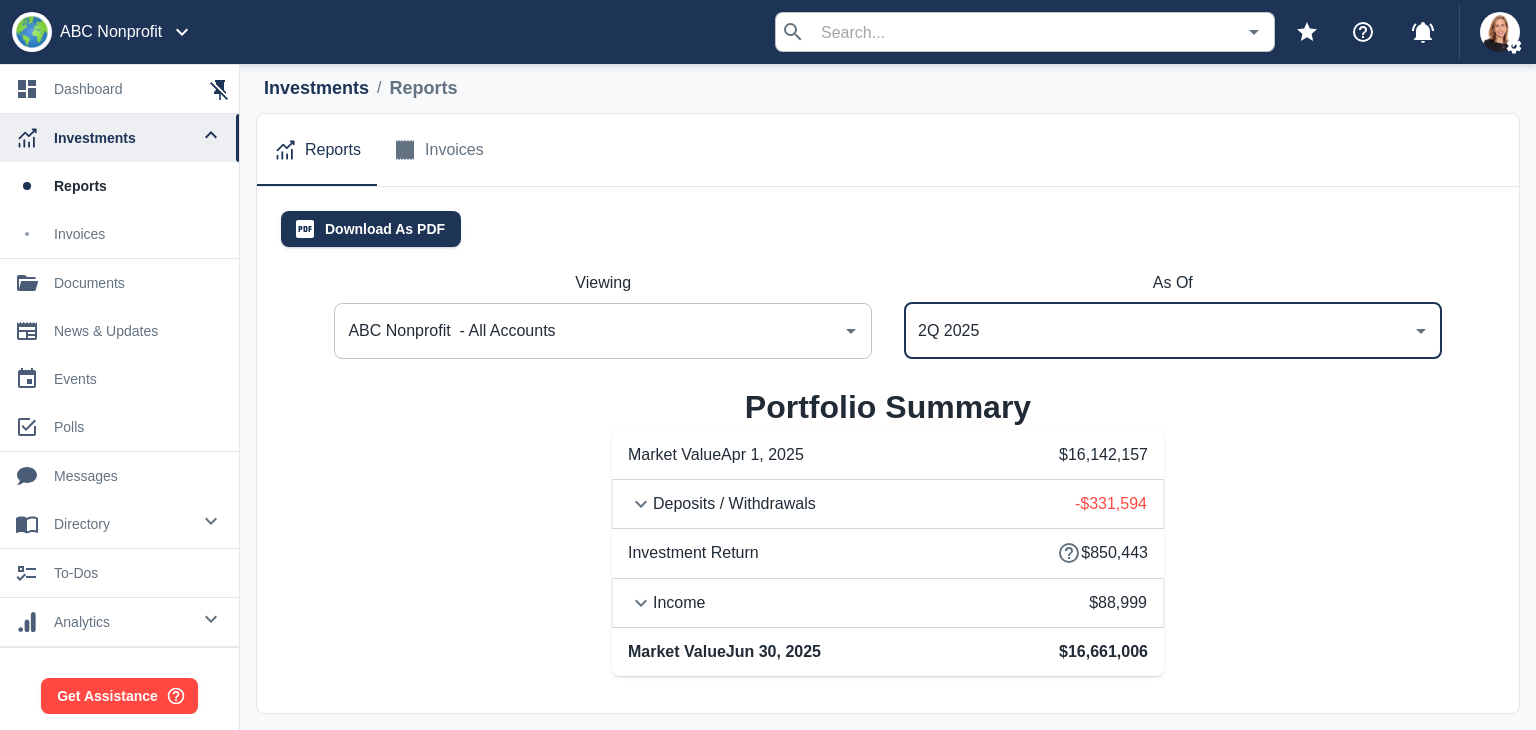 click on "2Q 2025" at bounding box center (1158, 331) 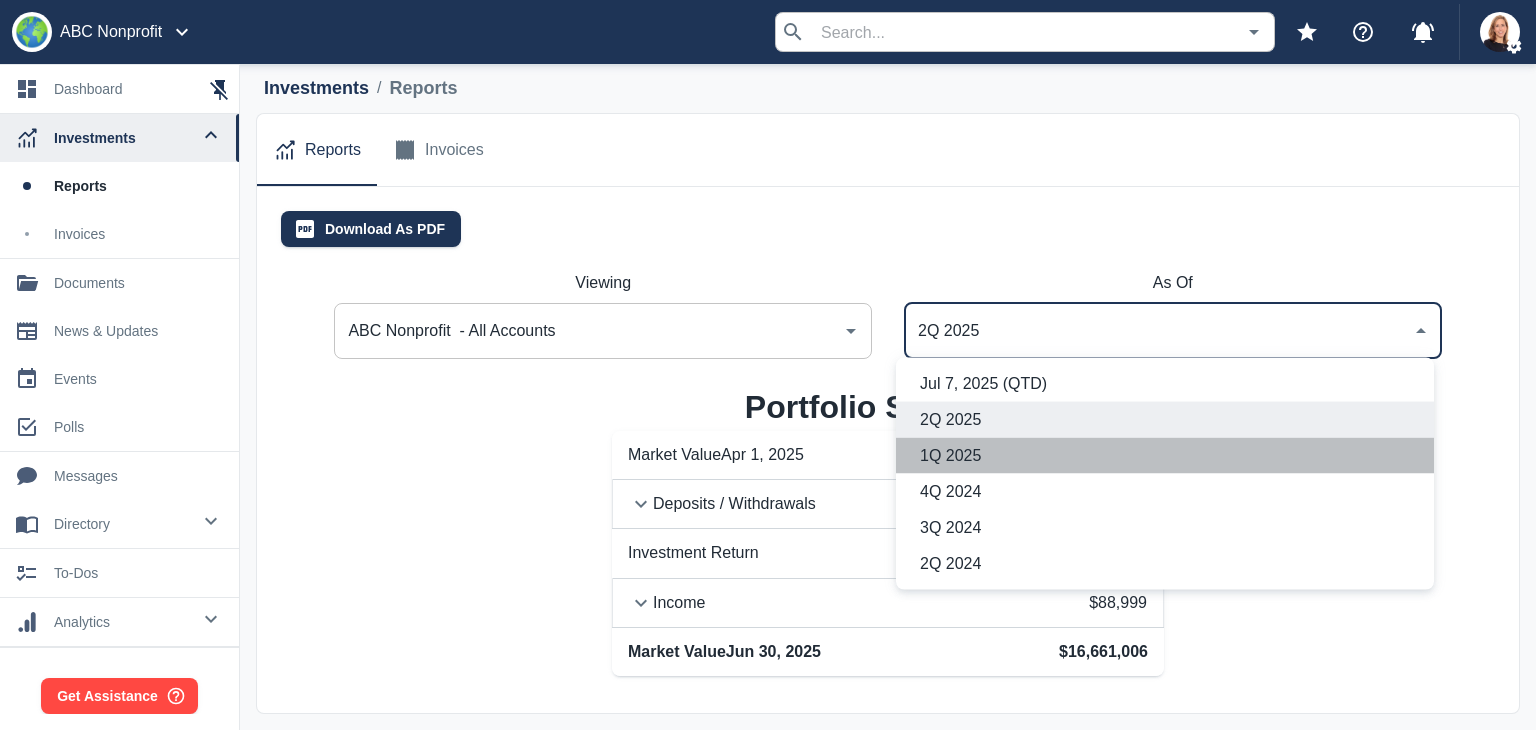 click on "1Q 2025" at bounding box center (1169, 456) 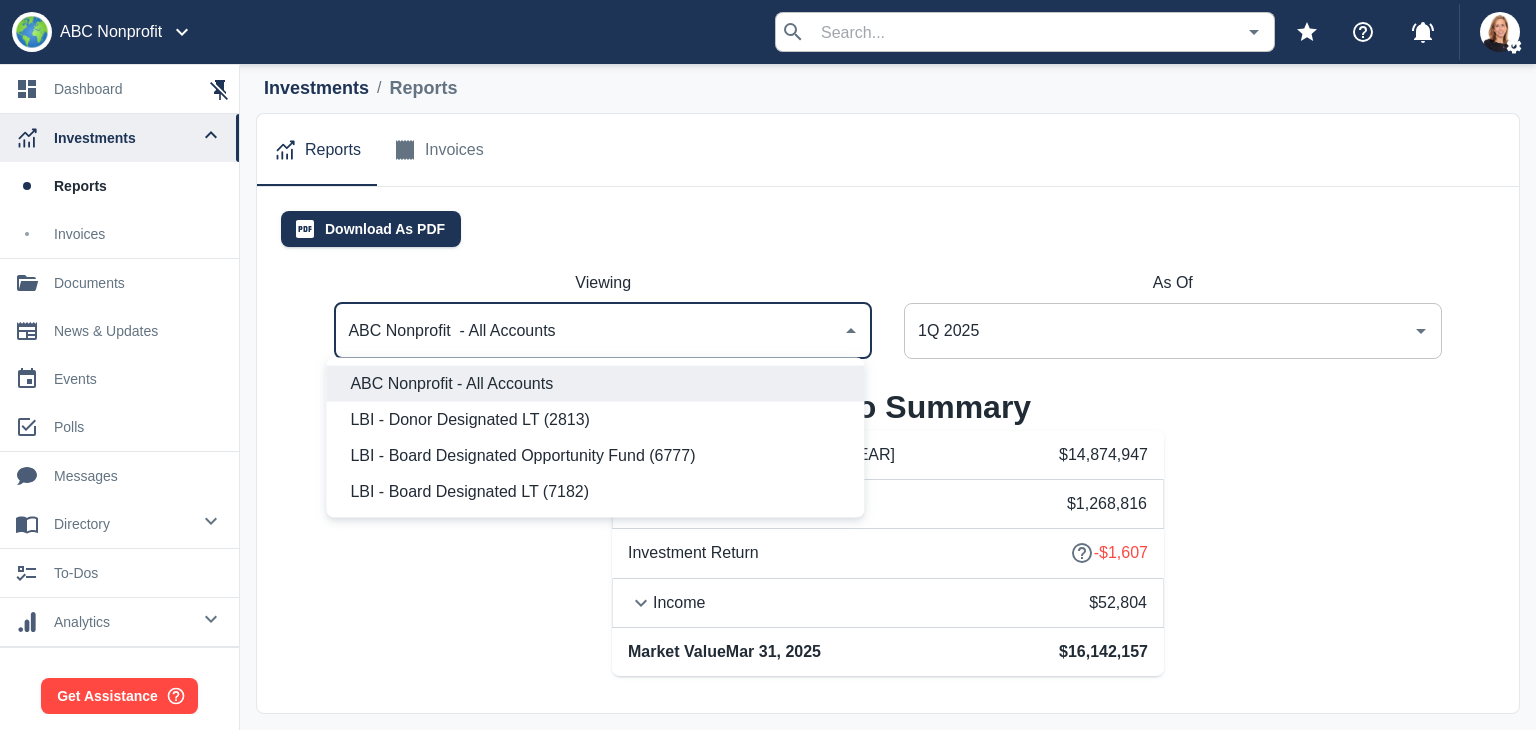 click on "ABC Nonprofit  - All Accounts" at bounding box center (588, 331) 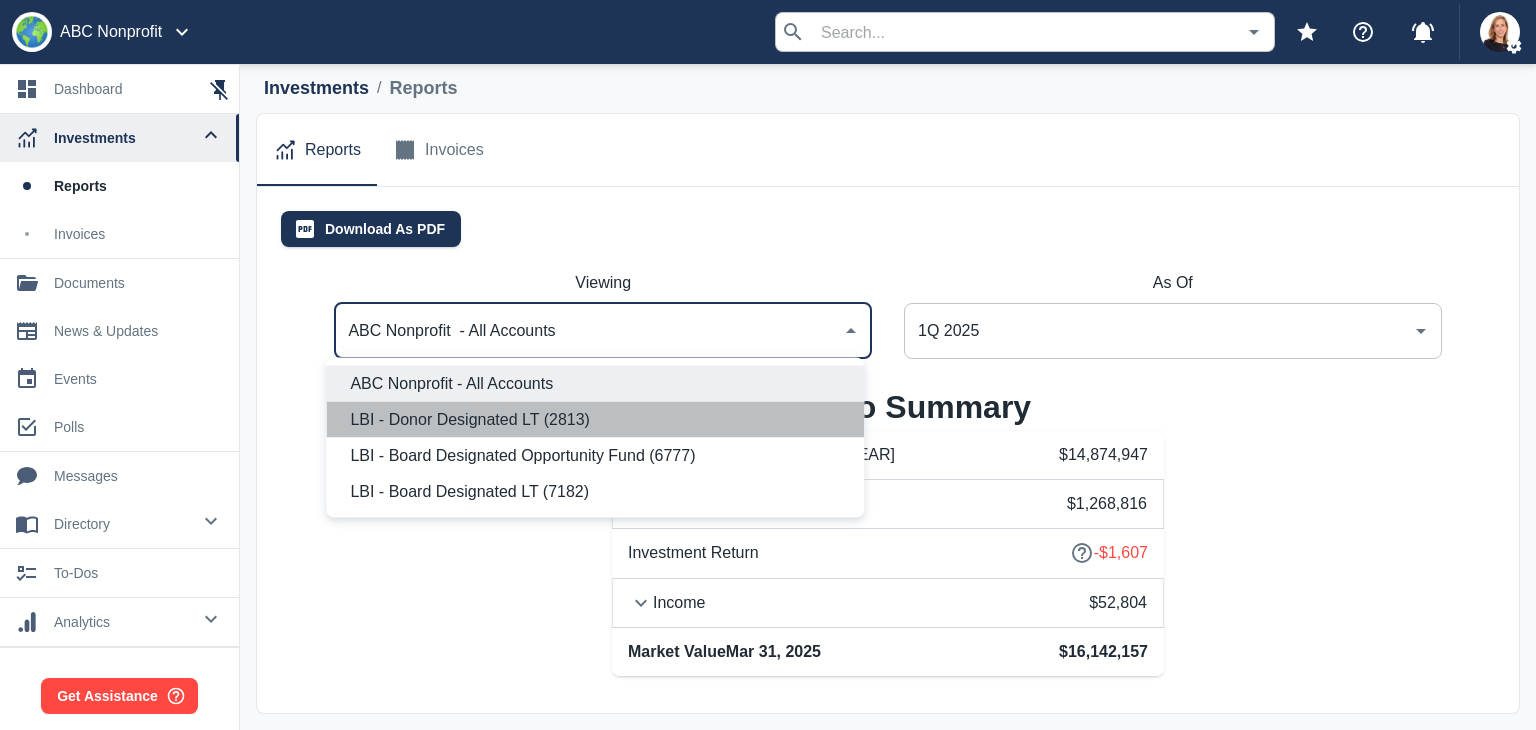 click on "LBI - Donor Designated LT (2813)" at bounding box center (599, 420) 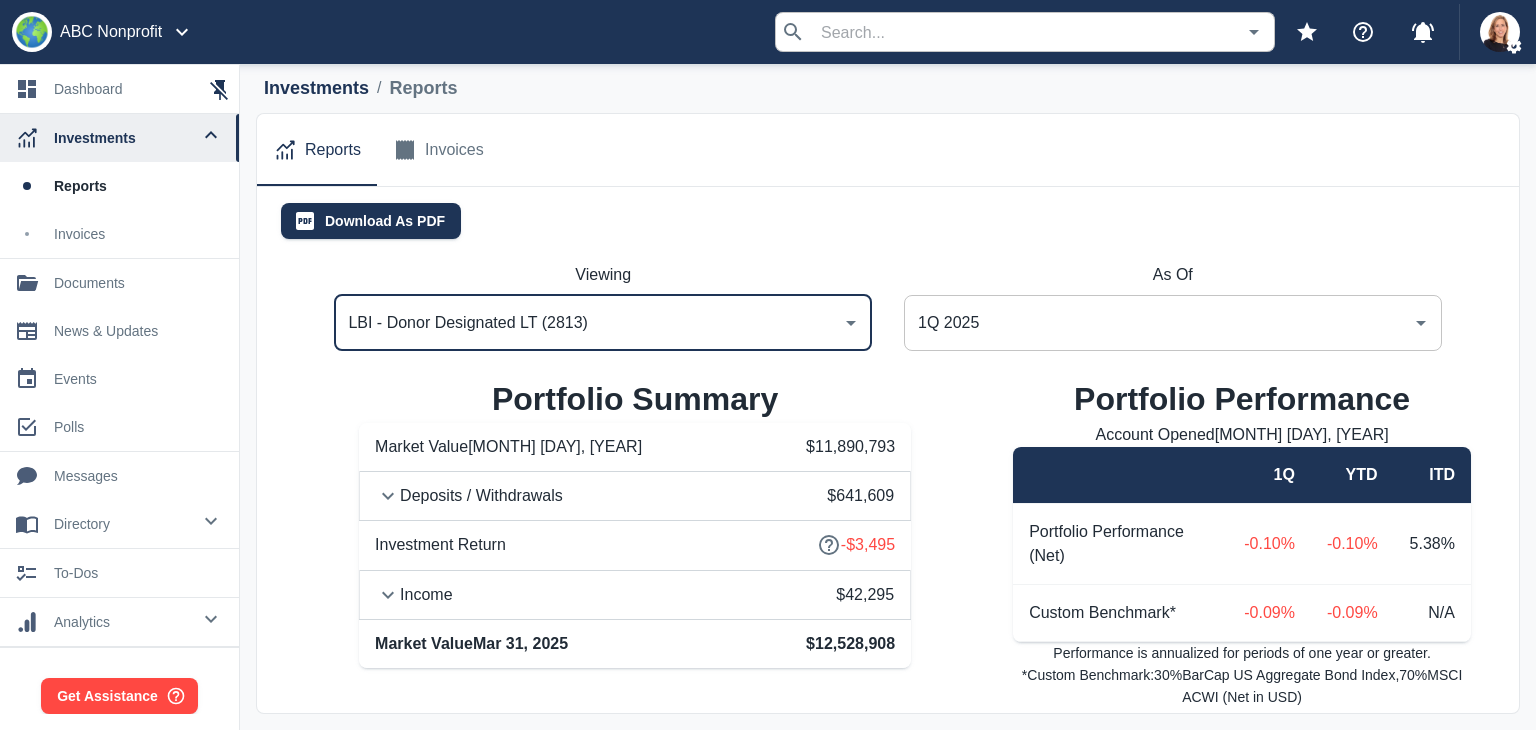 scroll, scrollTop: 0, scrollLeft: 0, axis: both 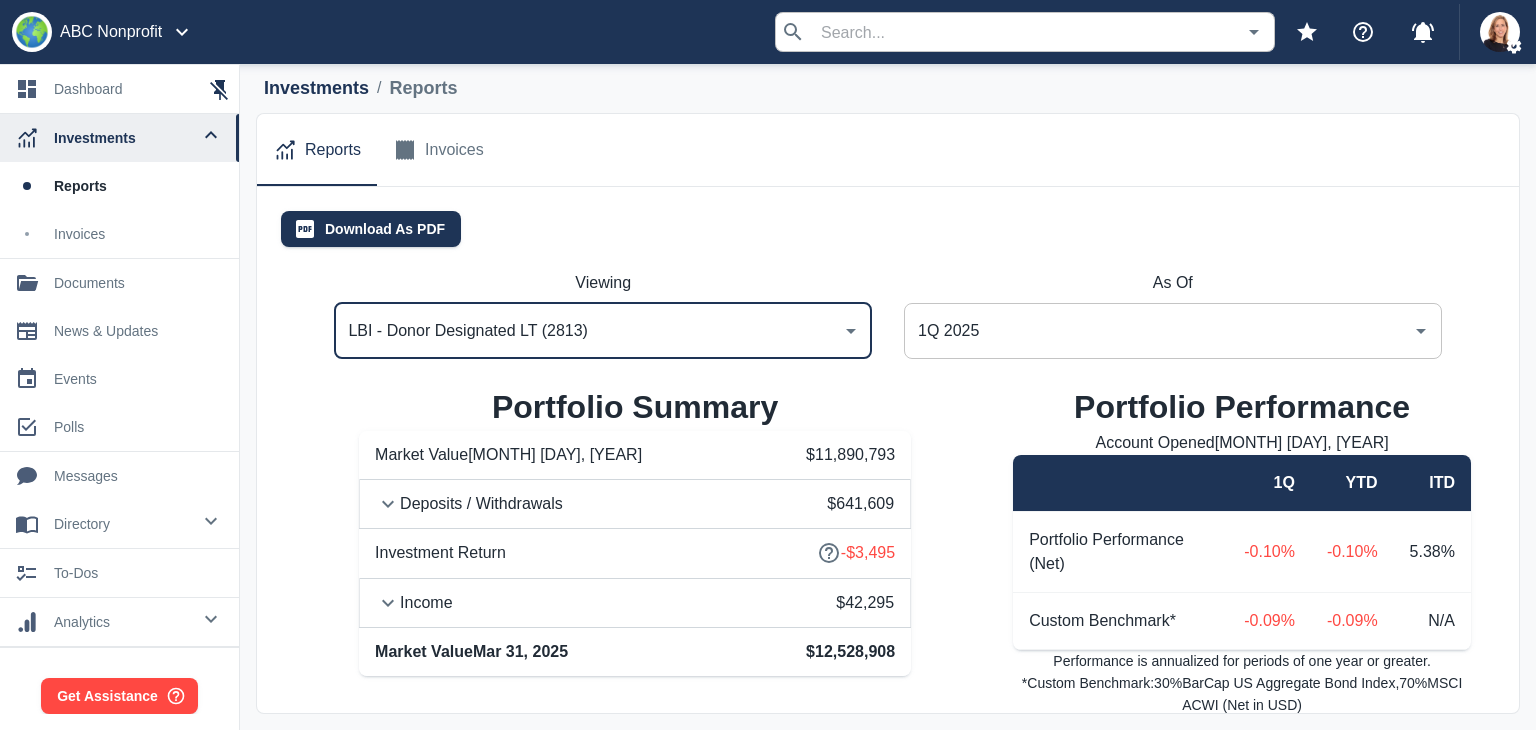 click on "LBI - Donor Designated LT (2813)" at bounding box center [588, 331] 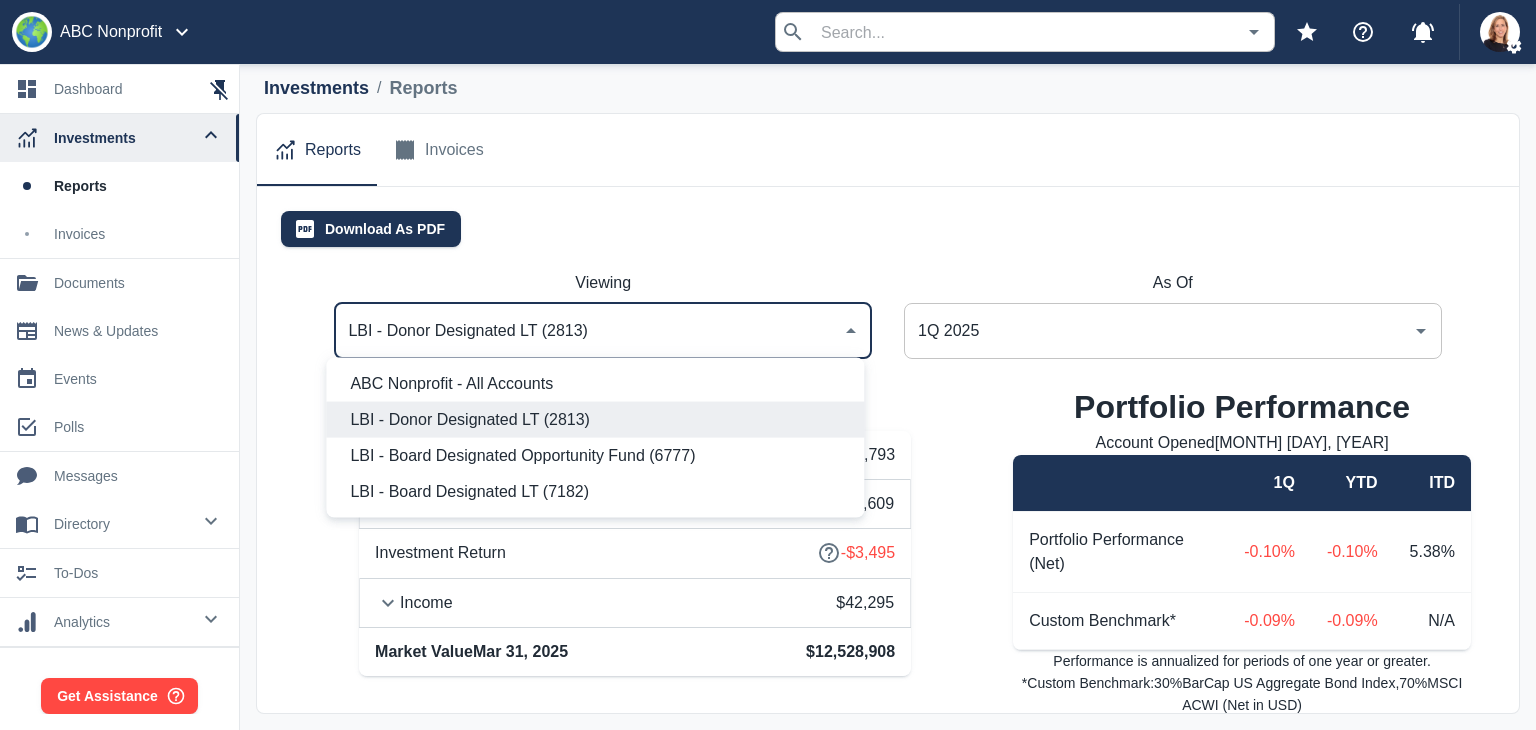 click on "ABC Nonprofit  - All Accounts" at bounding box center [599, 384] 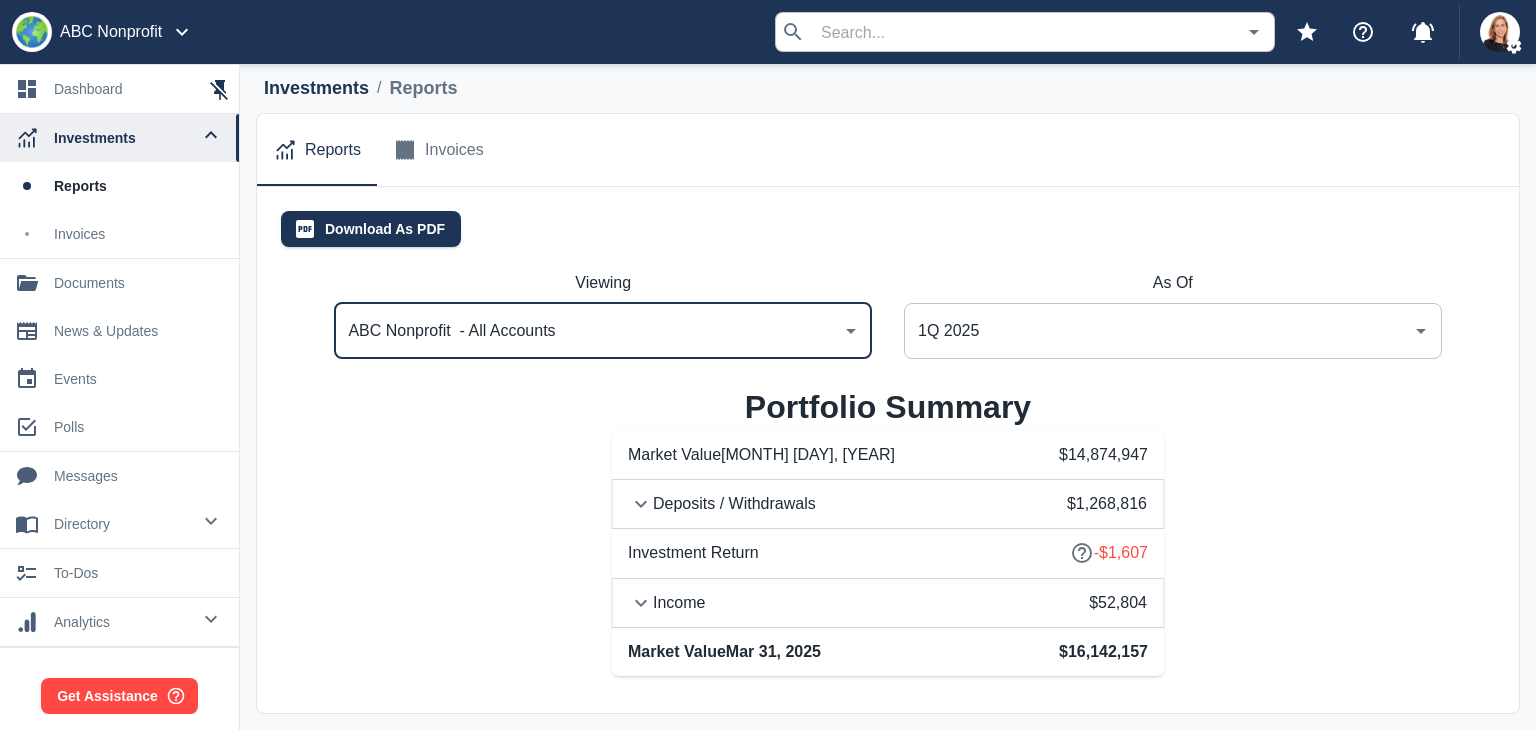 click on "documents" at bounding box center (138, 283) 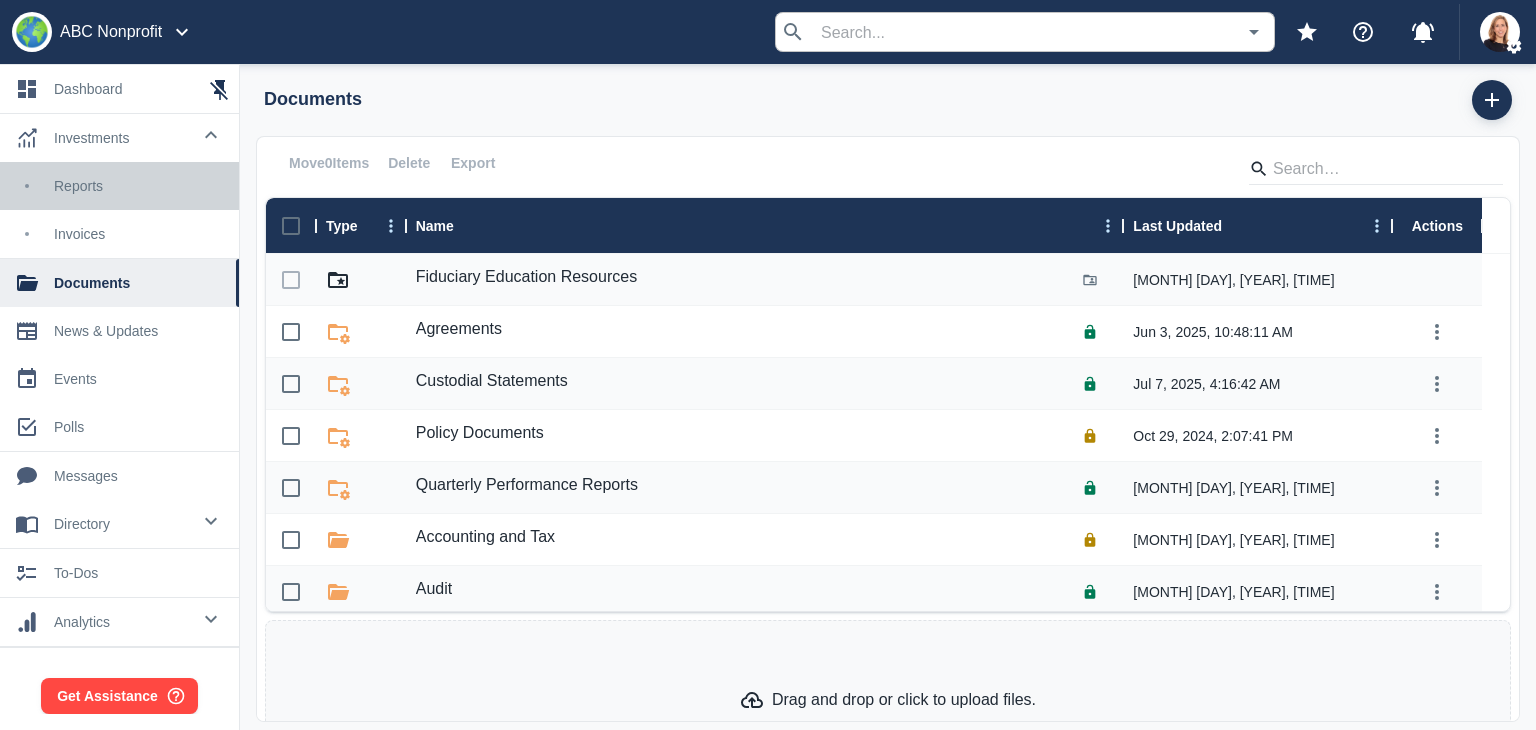 click on "Reports" at bounding box center [138, 186] 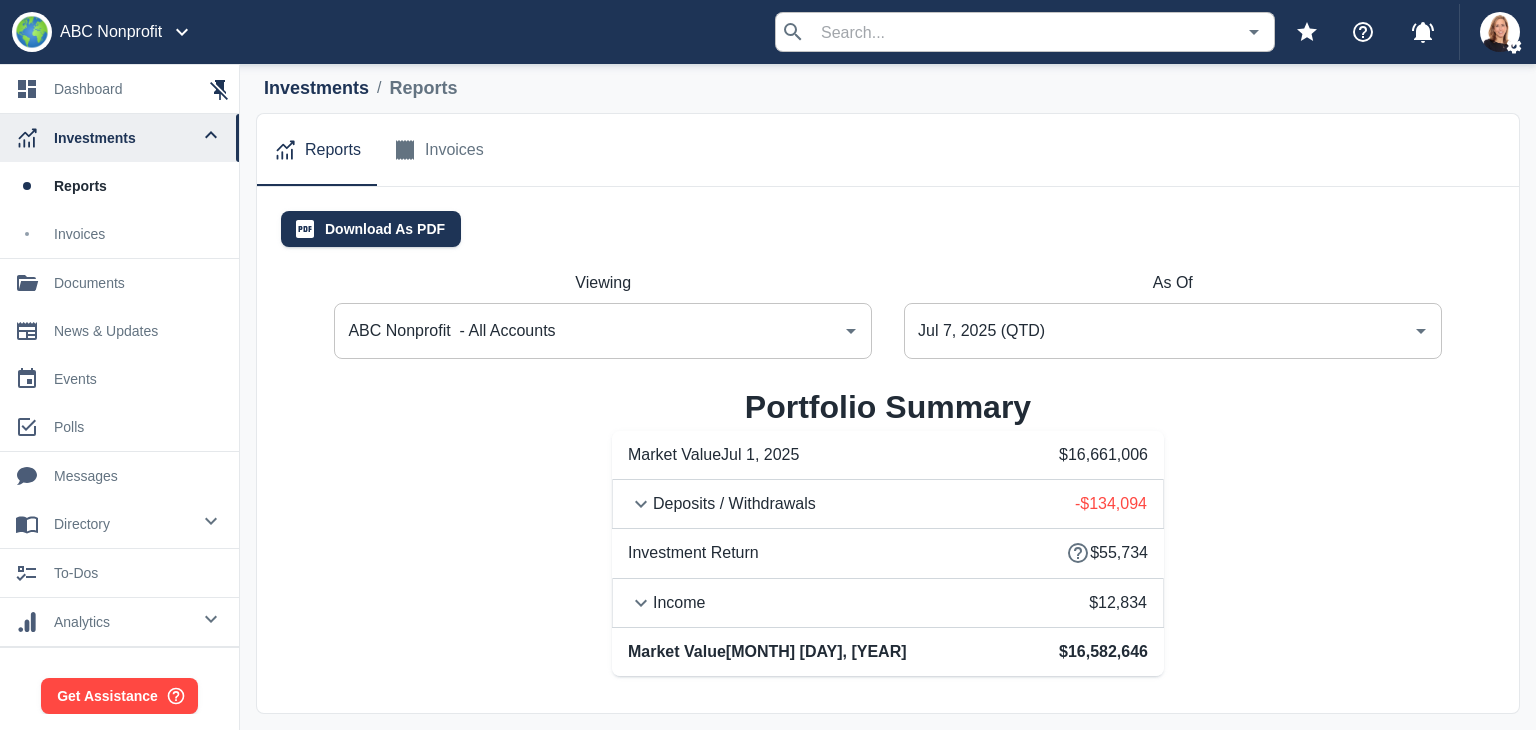 click on "Jul 7, 2025 (QTD)" at bounding box center (1158, 331) 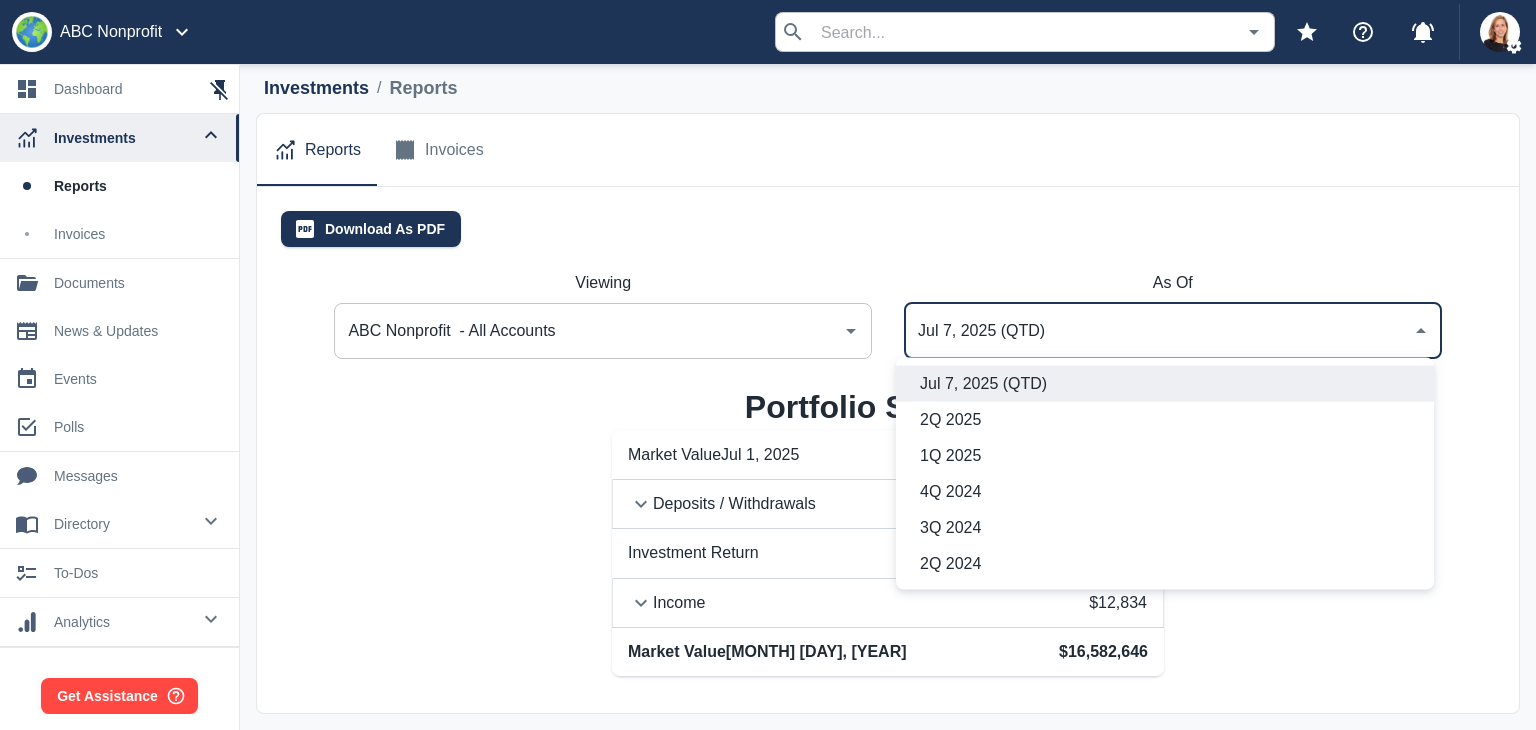 click on "2Q 2025" at bounding box center (1169, 420) 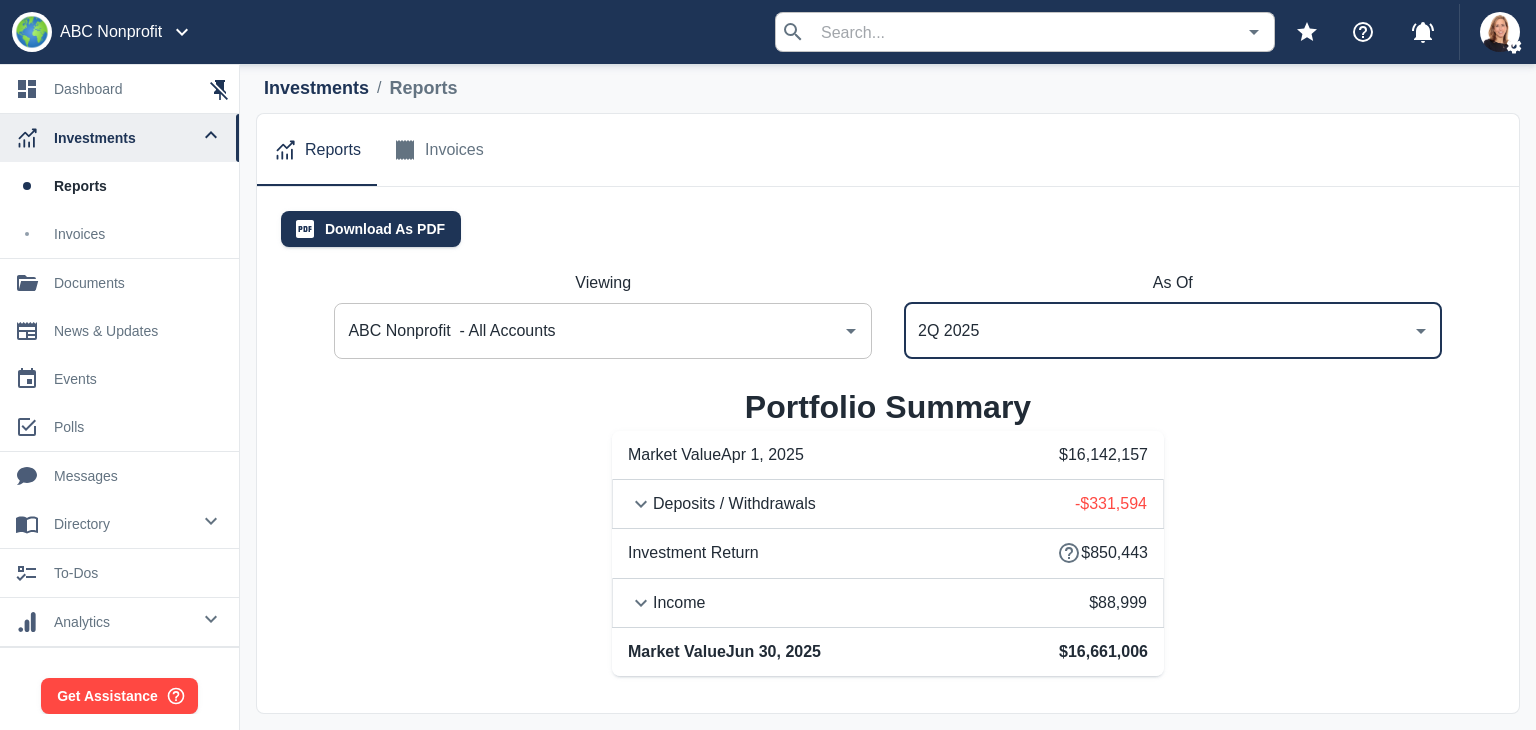 click on "2Q 2025" at bounding box center [1158, 331] 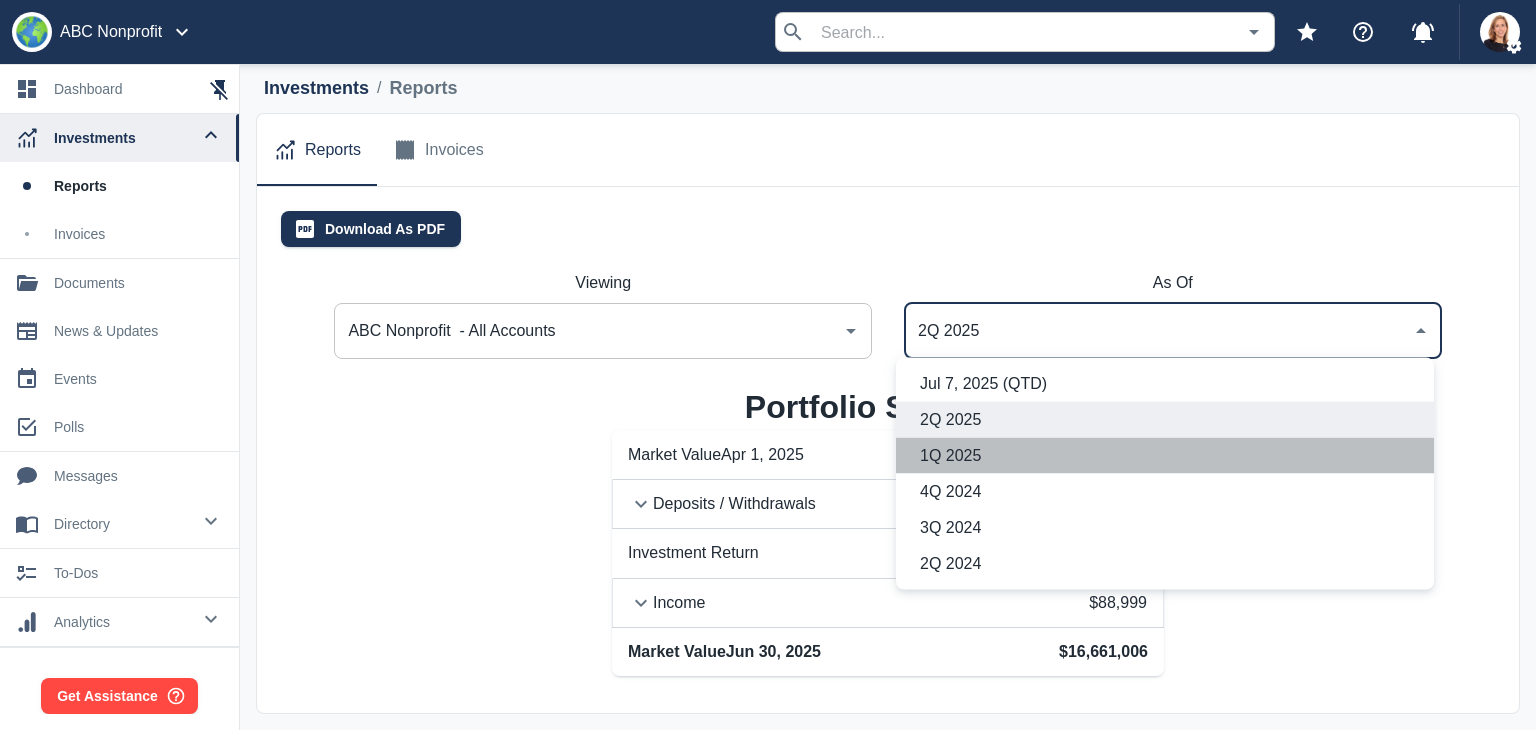 click on "1Q 2025" at bounding box center [1169, 456] 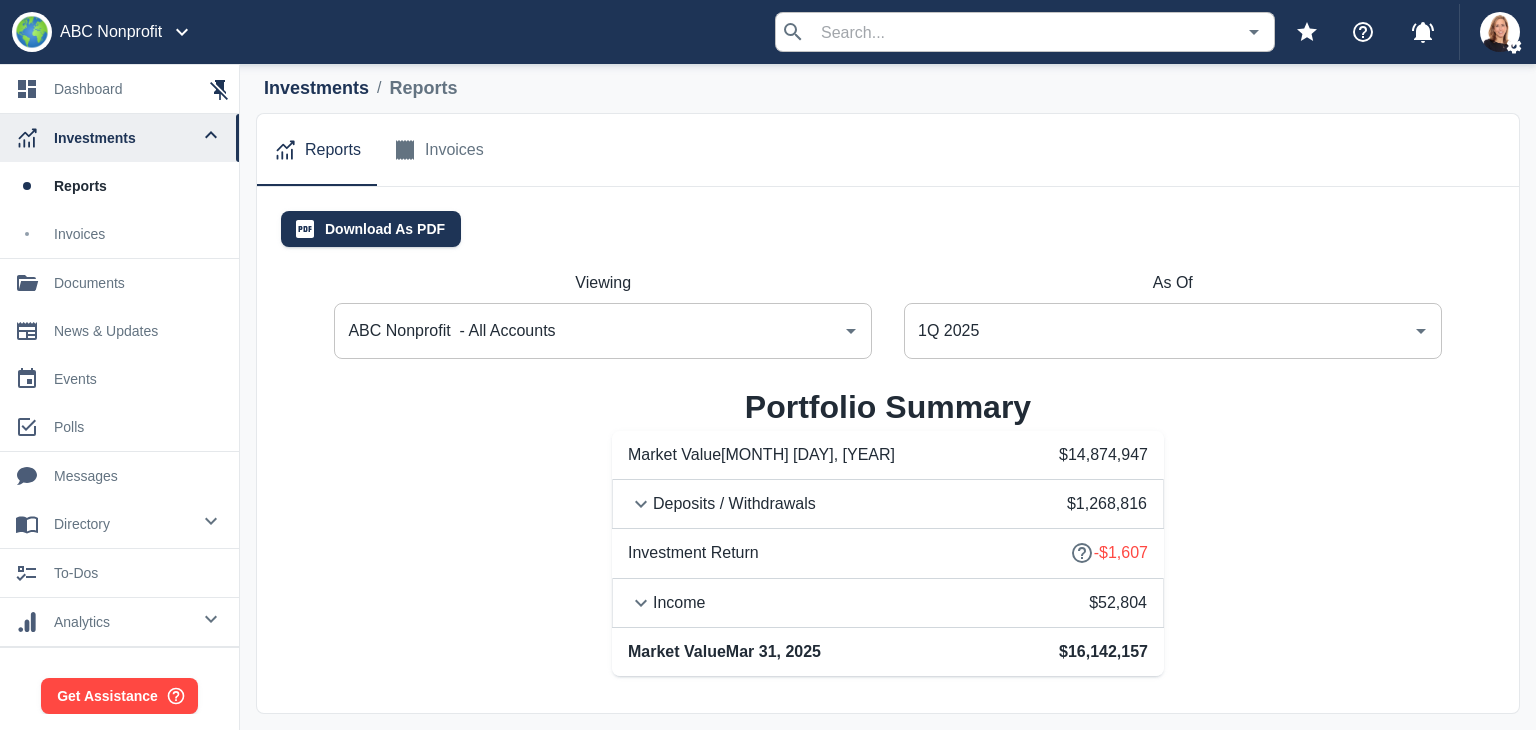 click on "1Q 2025" at bounding box center (1158, 331) 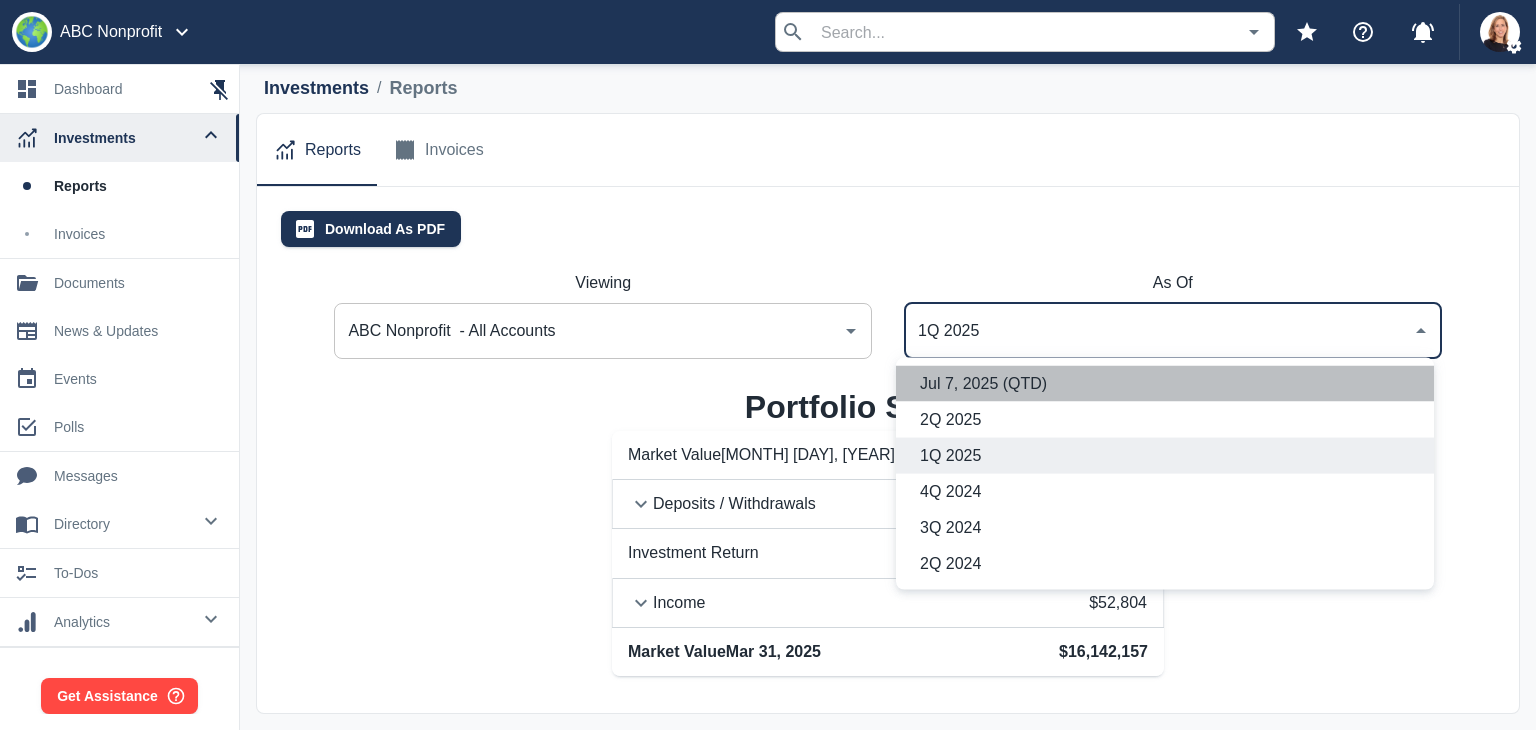 click on "Jul 7, 2025 (QTD)" at bounding box center (1169, 384) 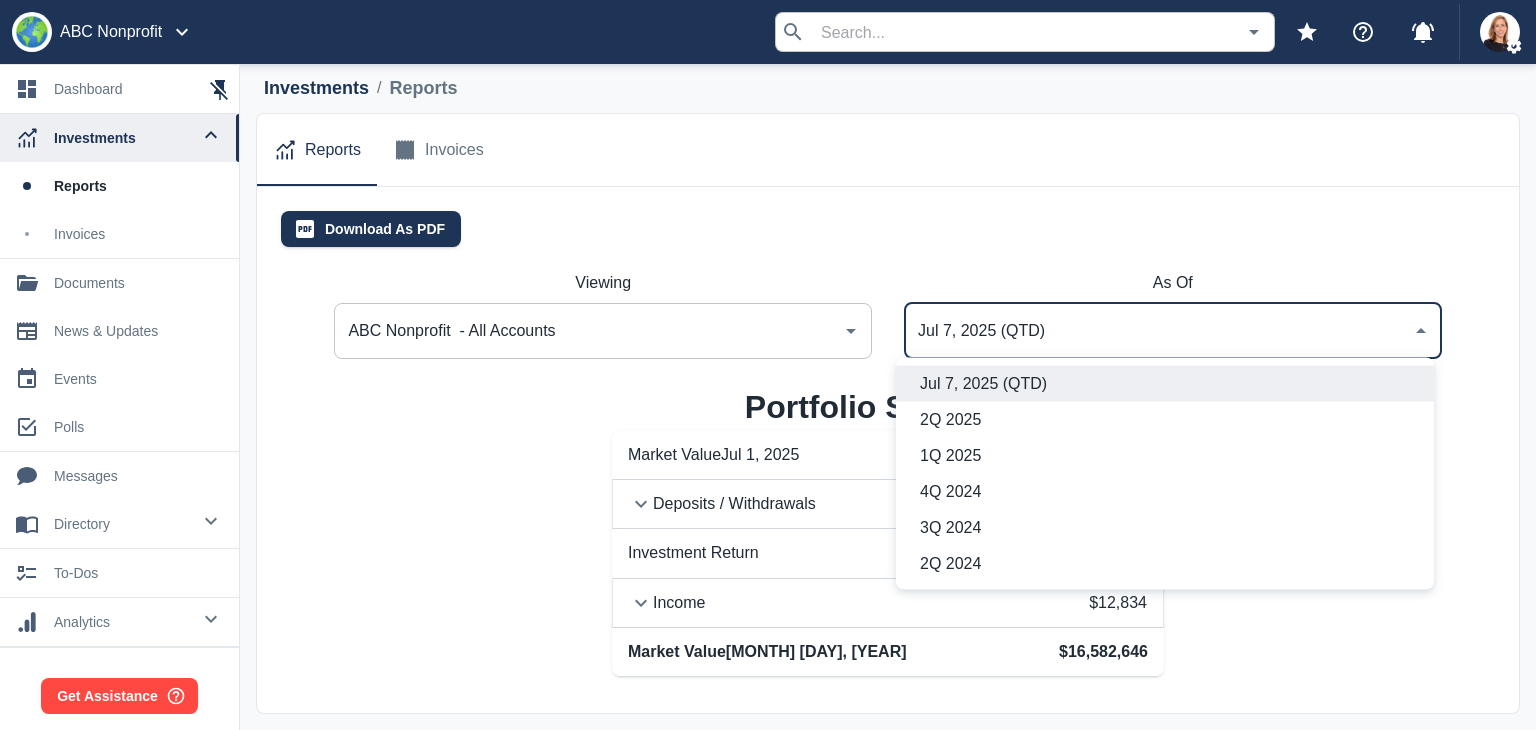 click on "Jul 7, 2025 (QTD)" at bounding box center (1158, 331) 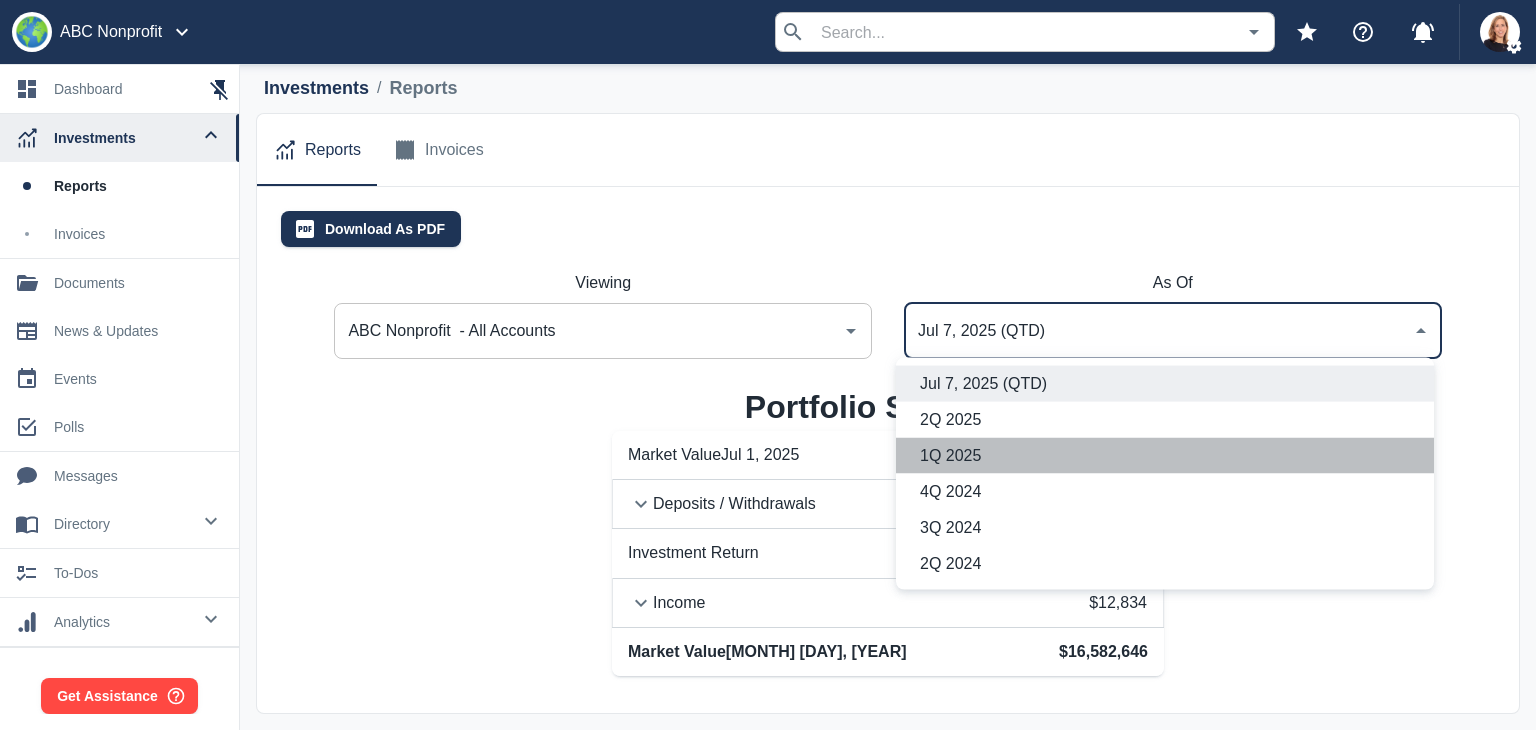 click on "1Q 2025" at bounding box center (1169, 456) 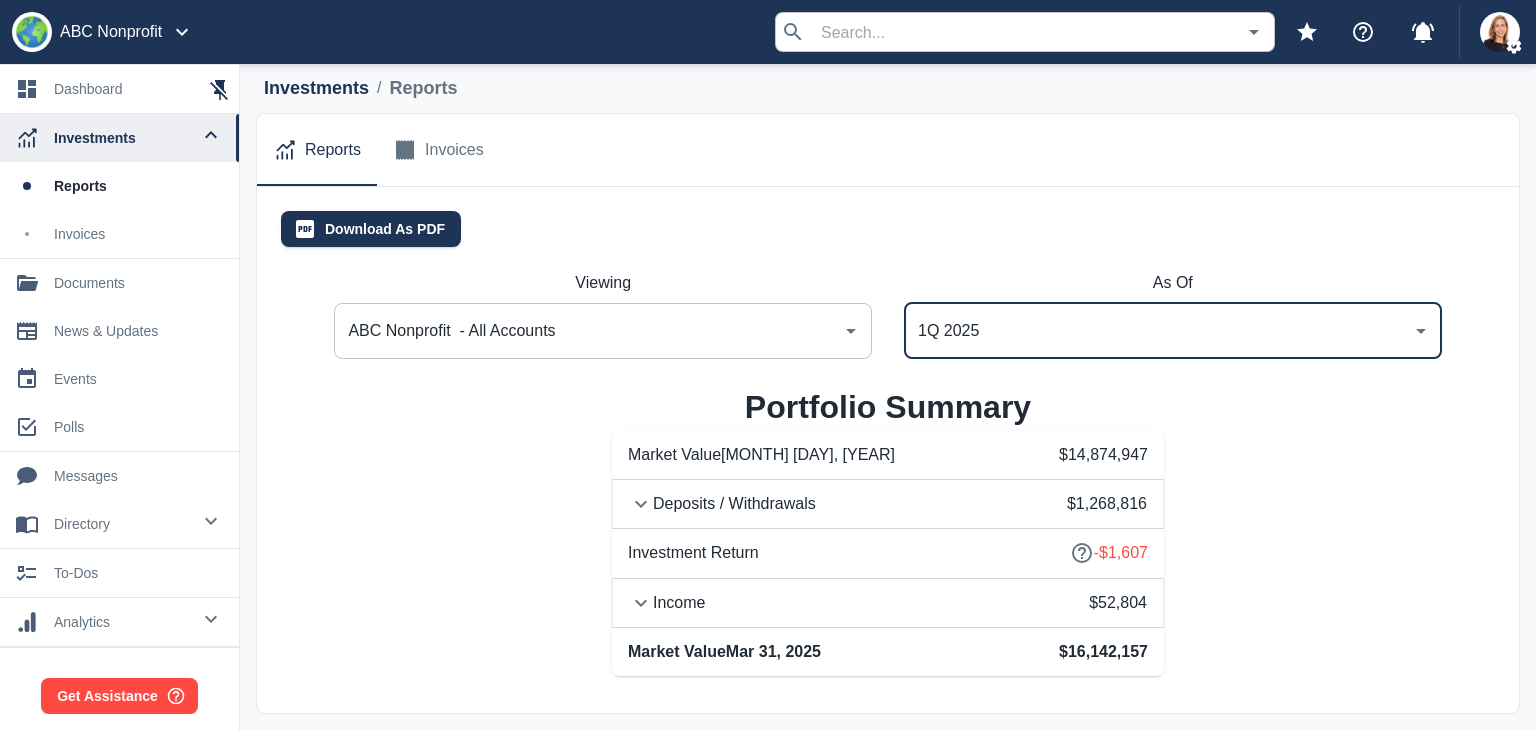 click on "1Q 2025 ​" at bounding box center (1173, 331) 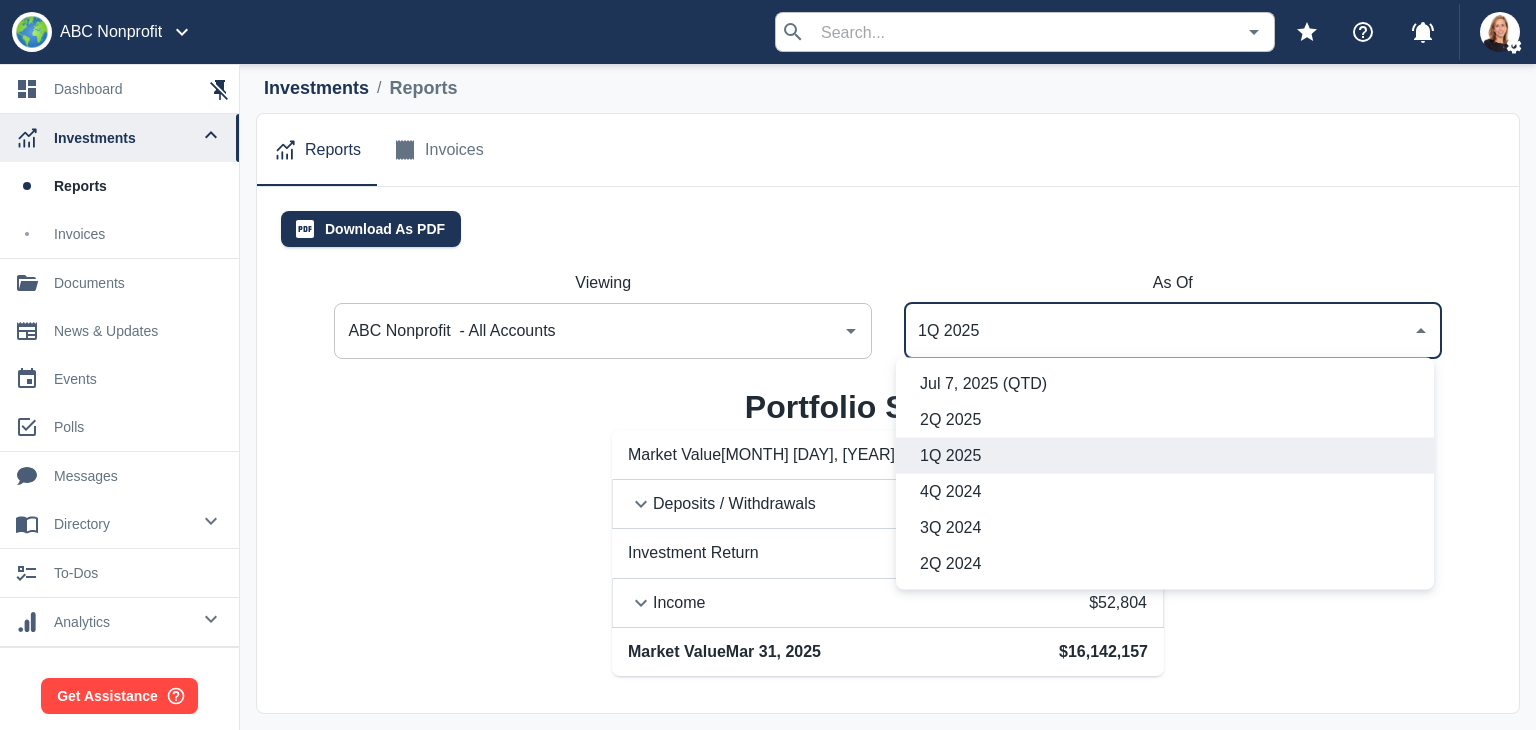 click on "2Q 2025" at bounding box center (1169, 420) 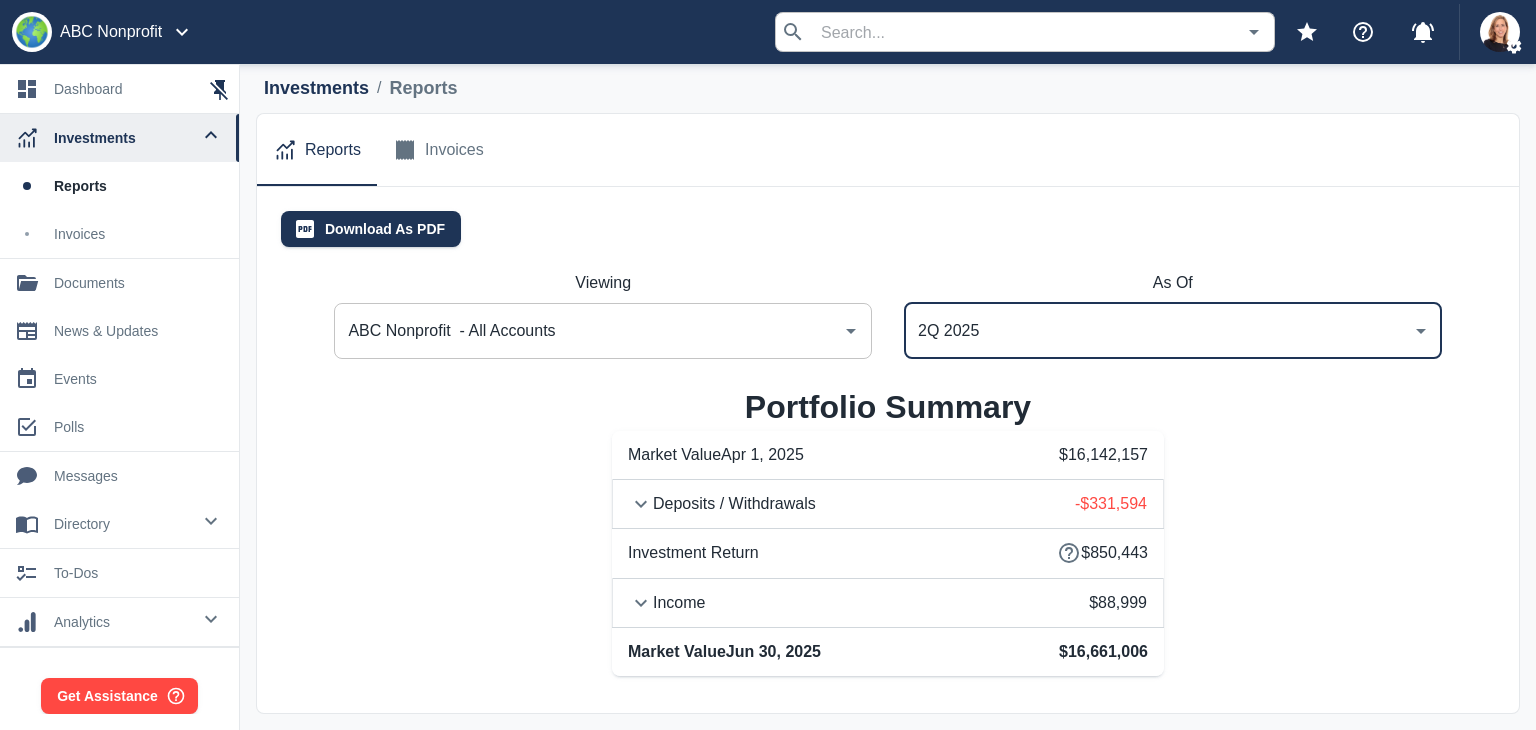 click on "ABC Nonprofit  - All Accounts" at bounding box center (588, 331) 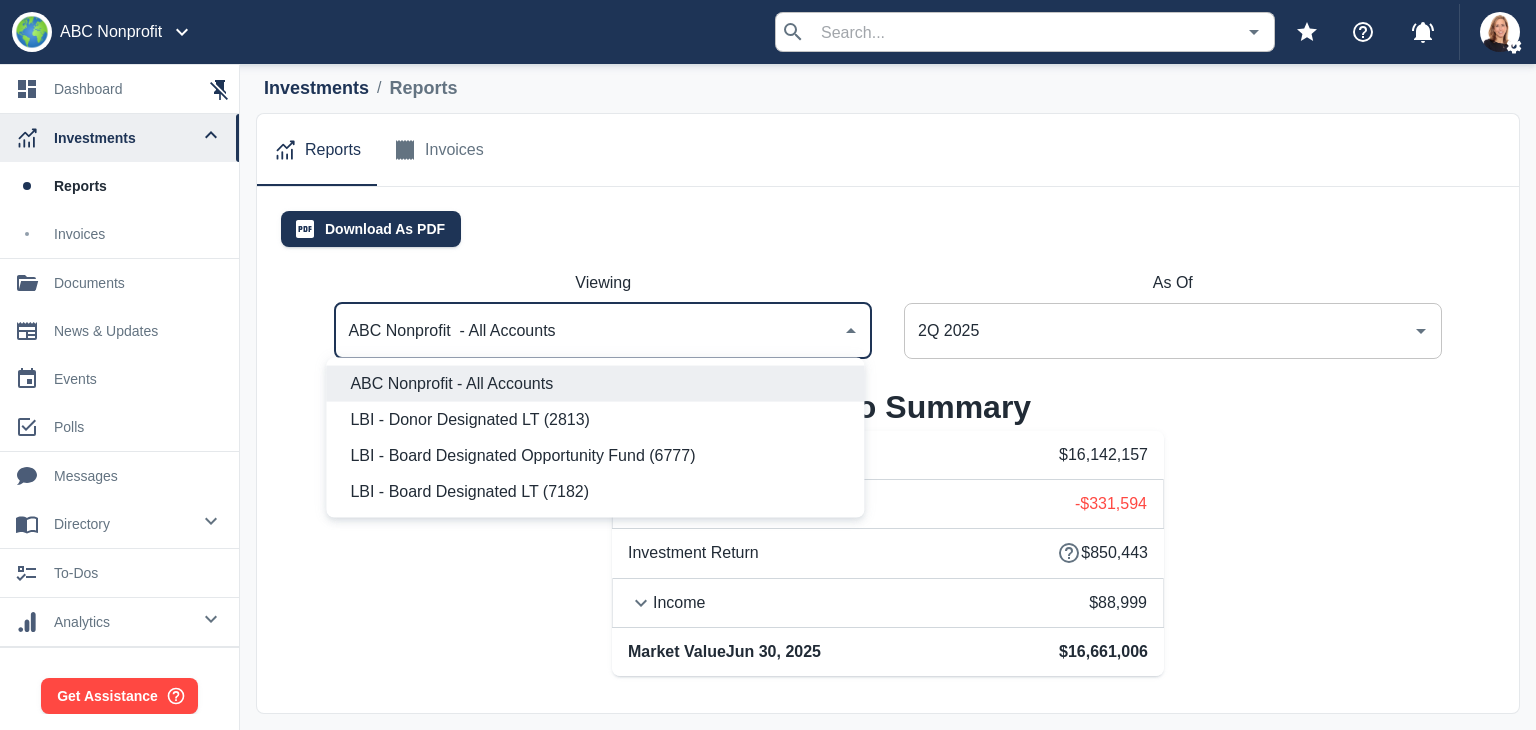 click on "LBI - Donor Designated LT (2813)" at bounding box center [599, 420] 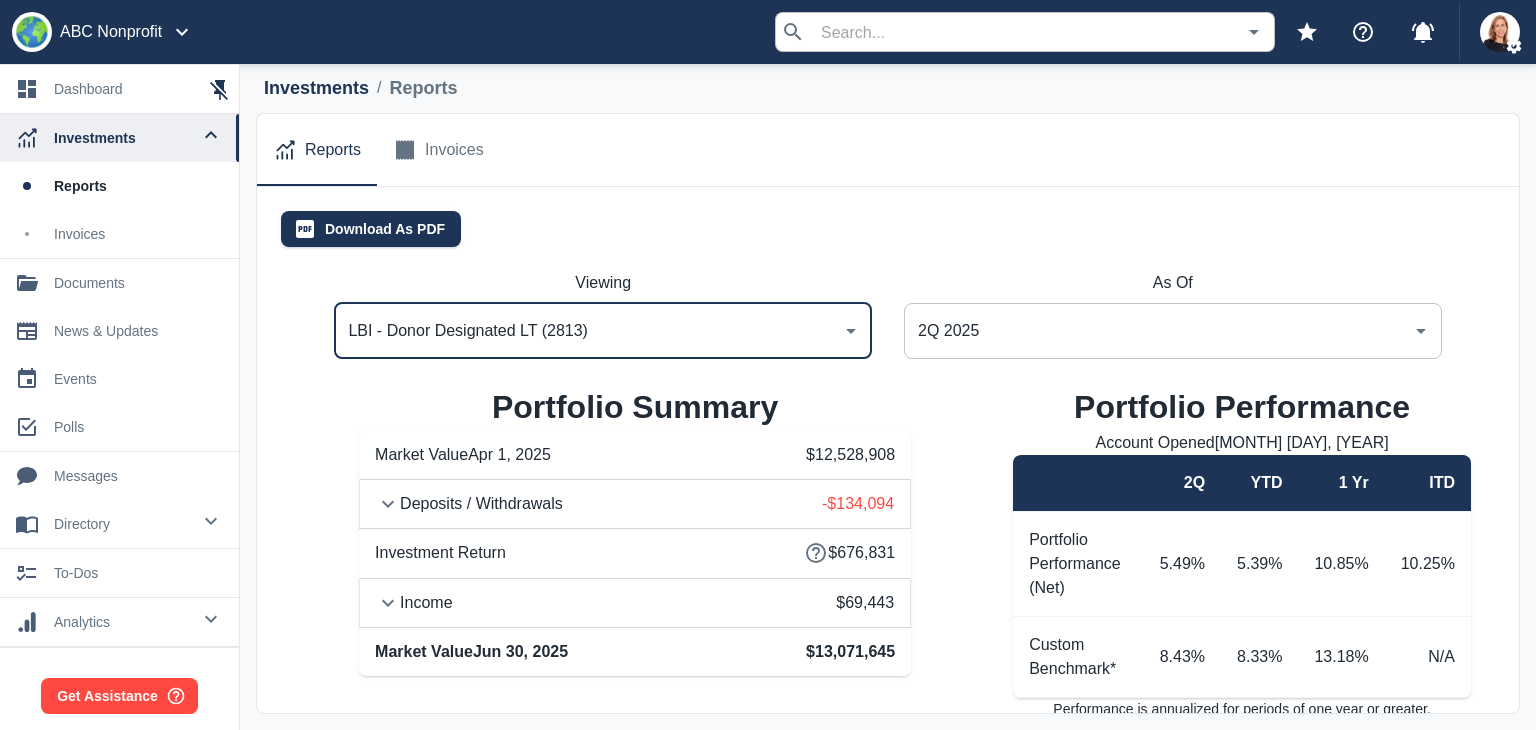 click on "2Q [YEAR] ​" at bounding box center [603, 331] 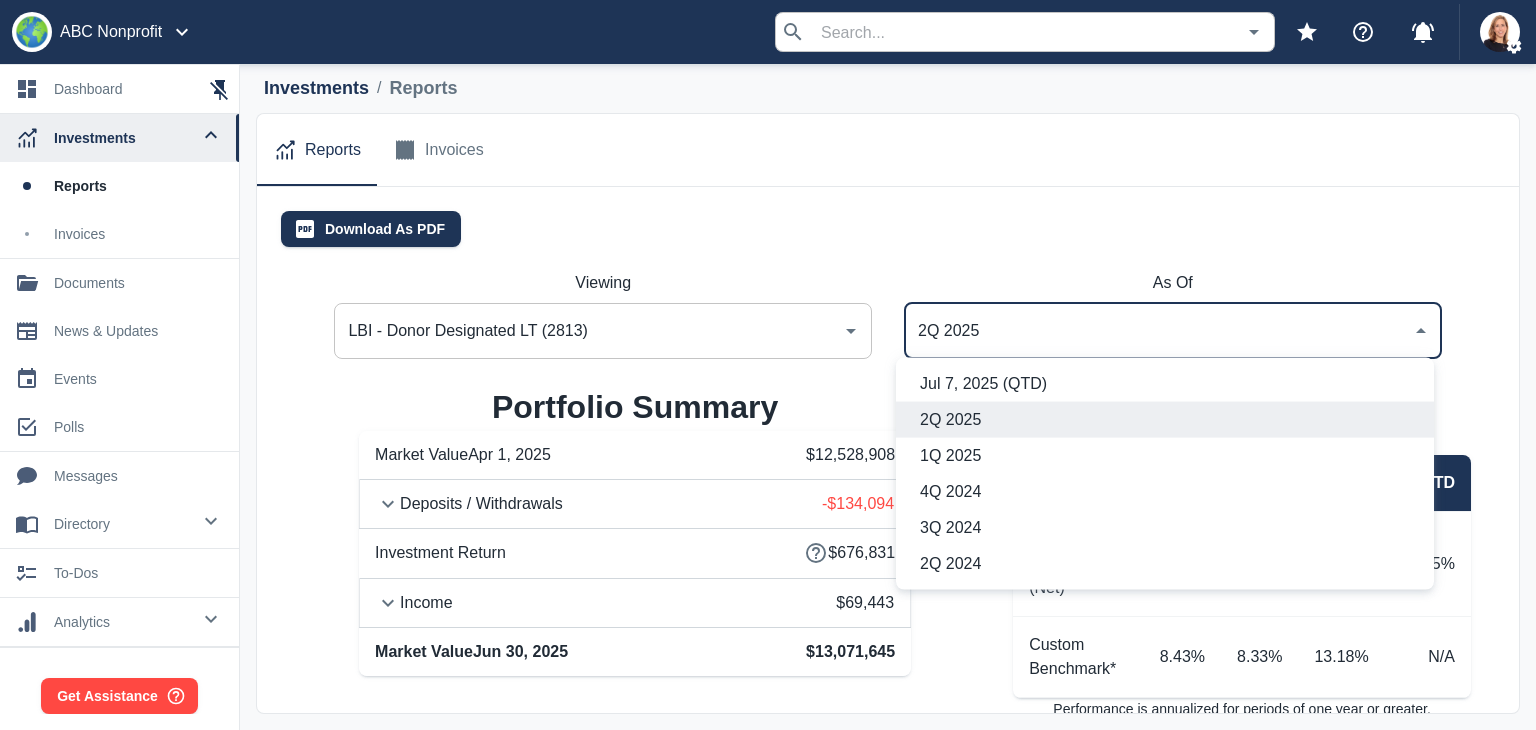 click on "1Q 2025" at bounding box center [1169, 456] 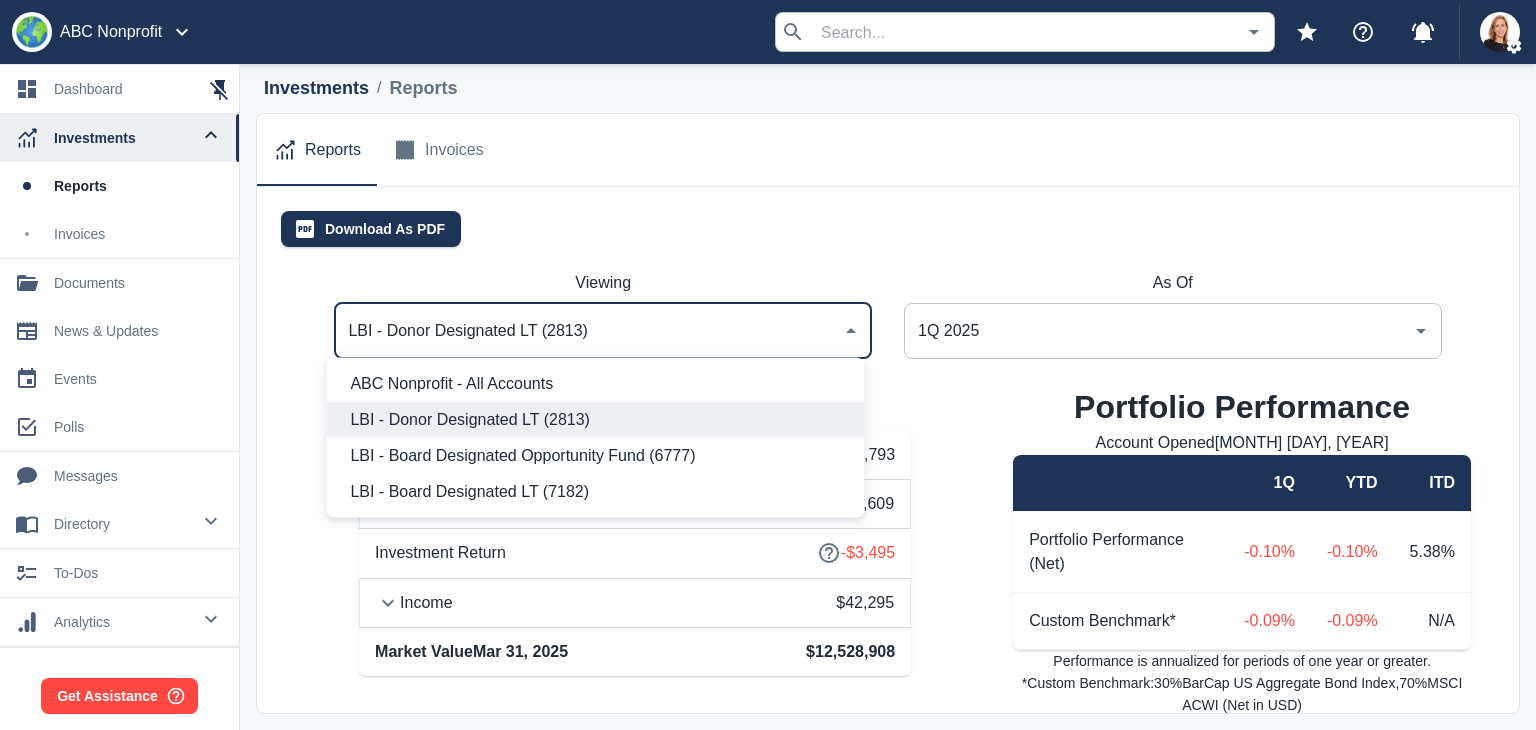 click on "LBI - Donor Designated LT (2813)" at bounding box center [588, 331] 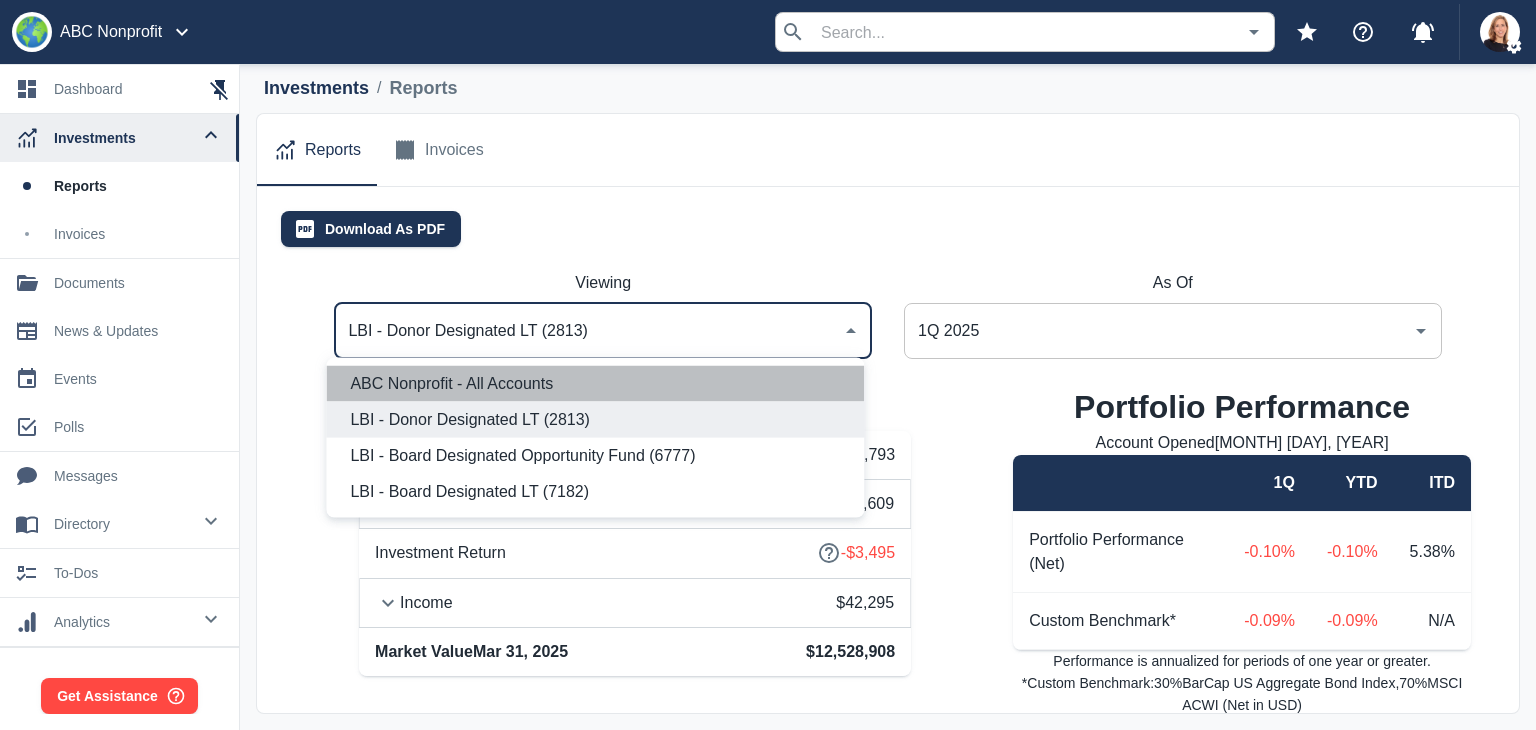 click on "ABC Nonprofit  - All Accounts" at bounding box center [599, 384] 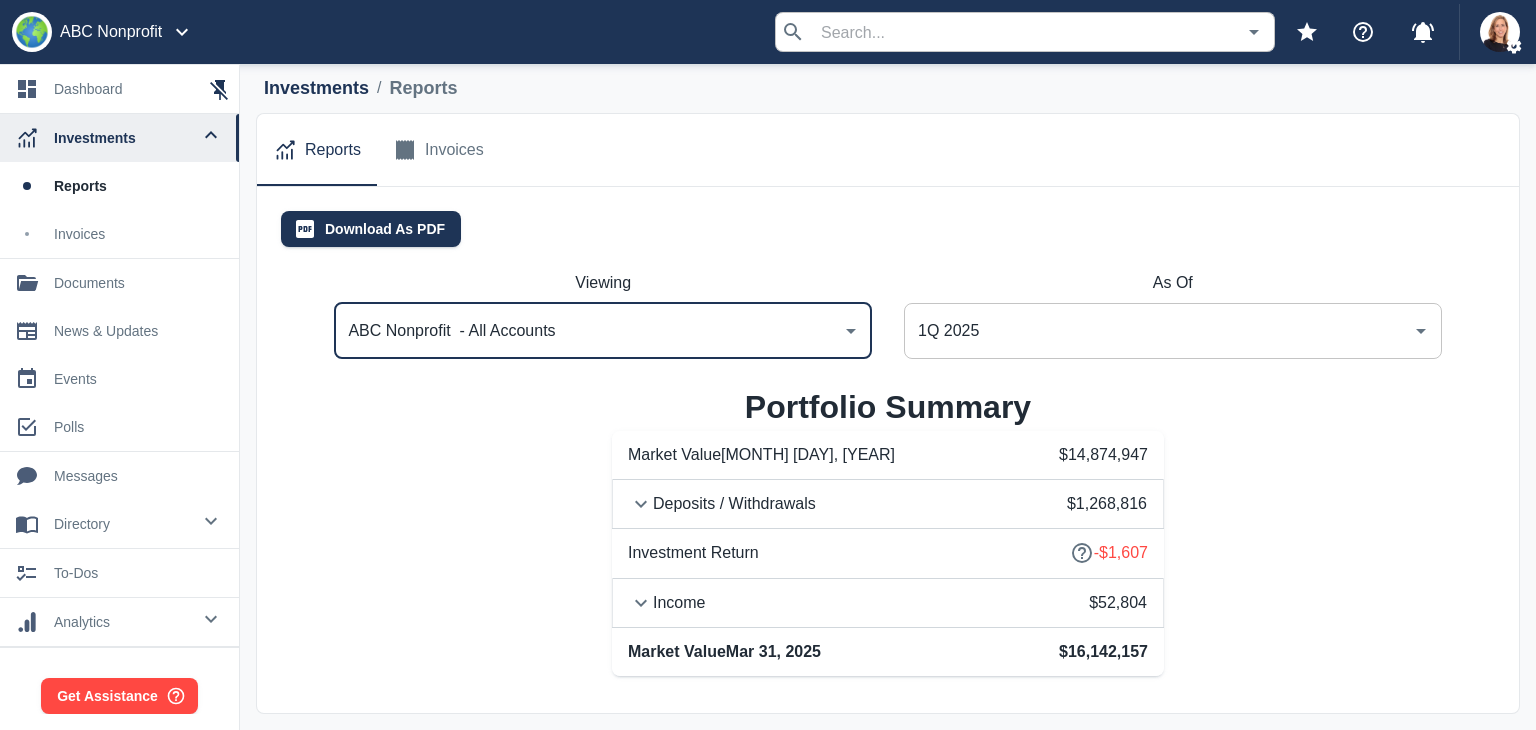 click on "1Q 2025 ​" at bounding box center (603, 331) 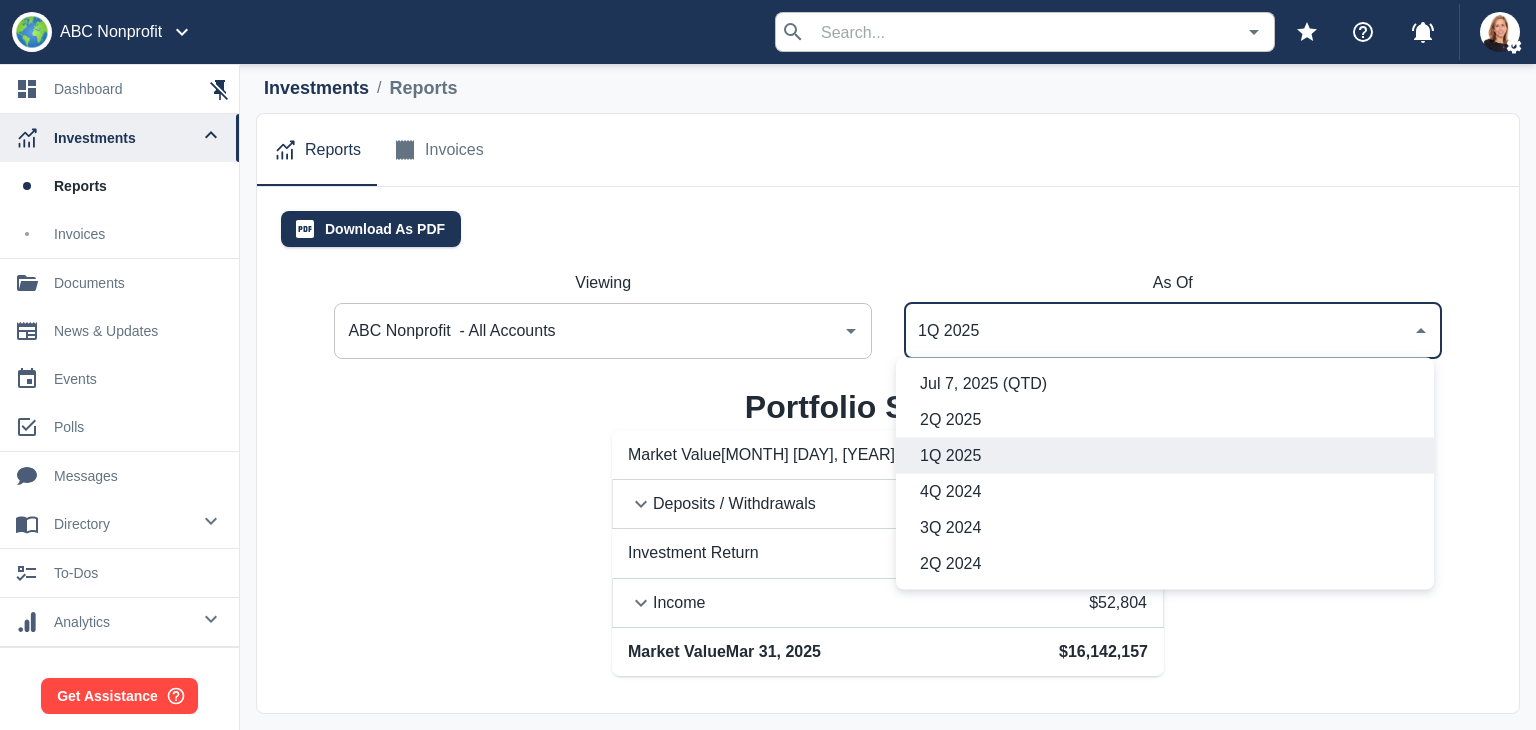 click on "Jul 7, 2025 (QTD)" at bounding box center [1169, 384] 